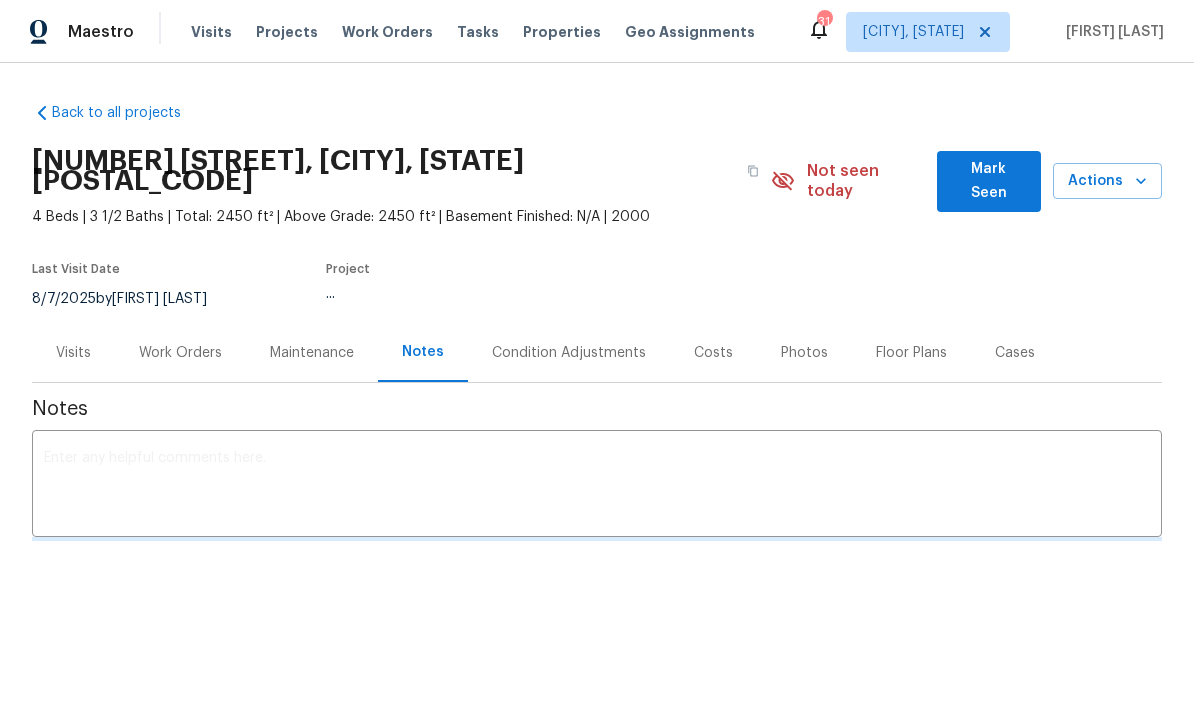 scroll, scrollTop: 0, scrollLeft: 0, axis: both 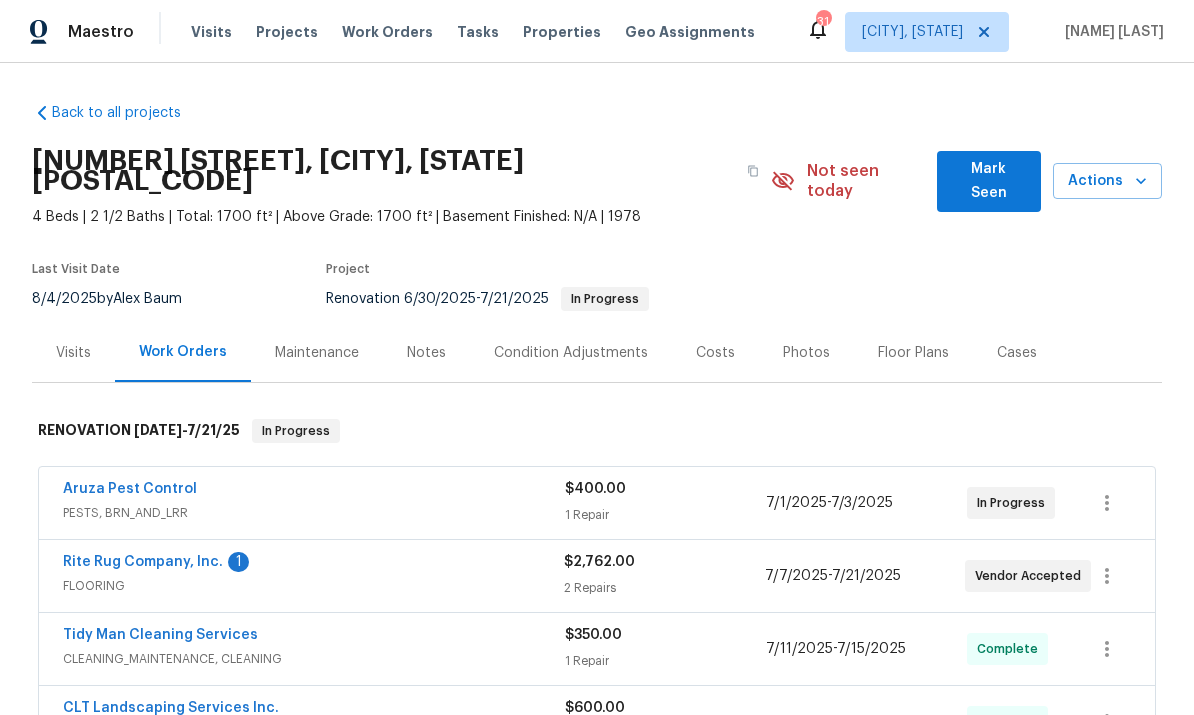 click on "Notes" at bounding box center (426, 352) 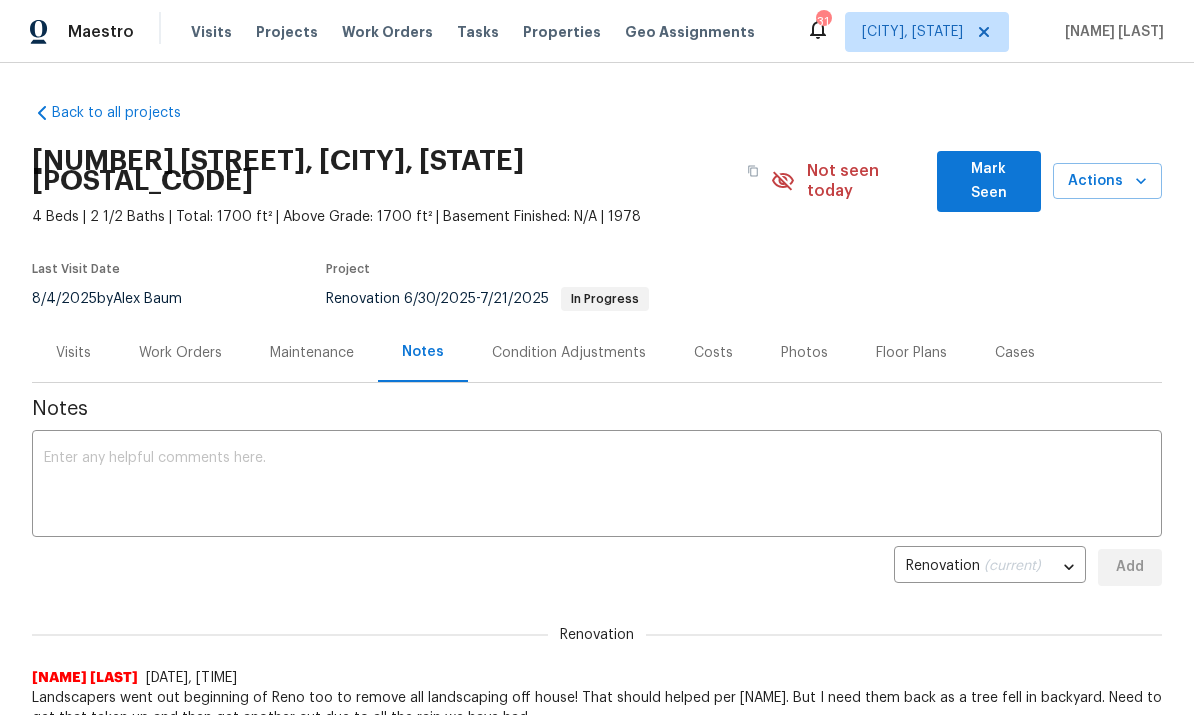 click at bounding box center [597, 486] 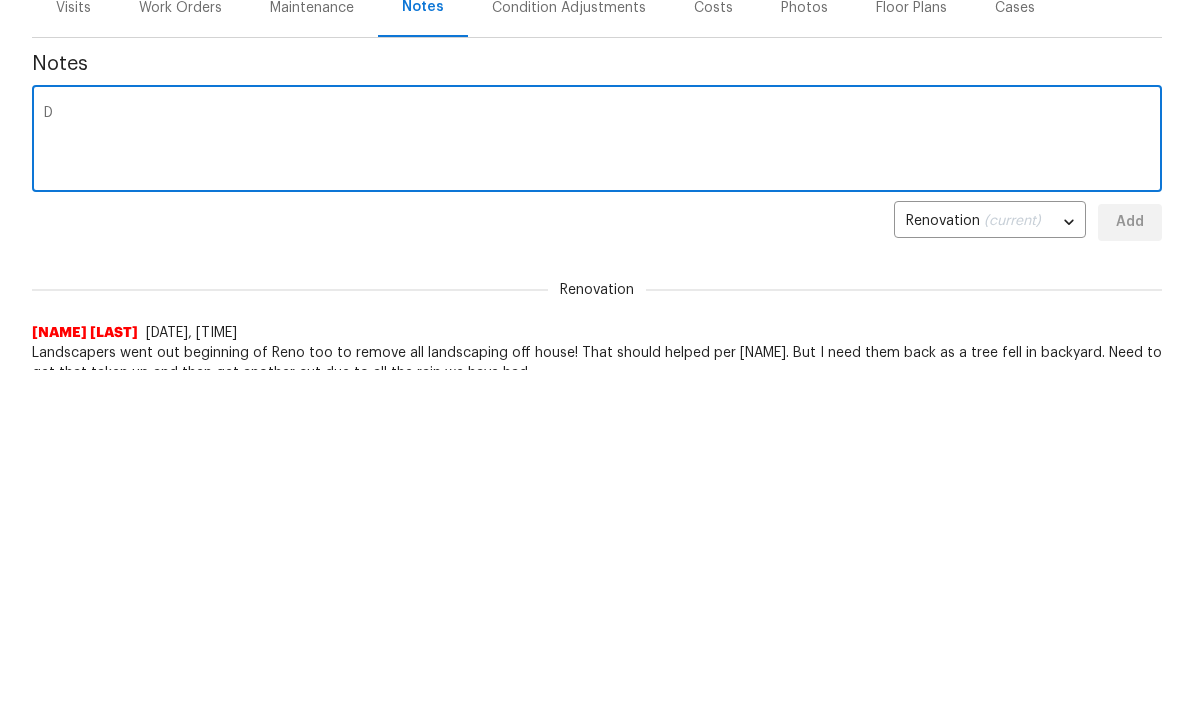scroll, scrollTop: 231, scrollLeft: 0, axis: vertical 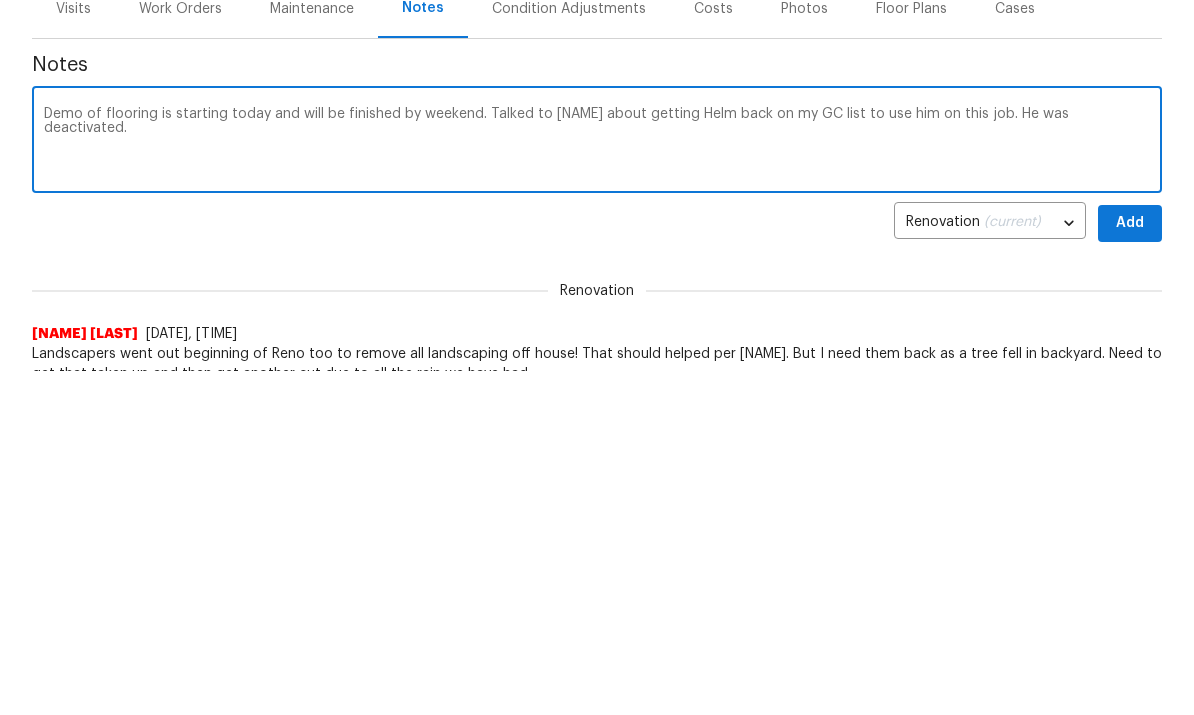 type on "Demo of flooring is starting today and will be finished by weekend. Talked to [NAME] about getting Helm back on my GC list to use him on this job. He was deactivated." 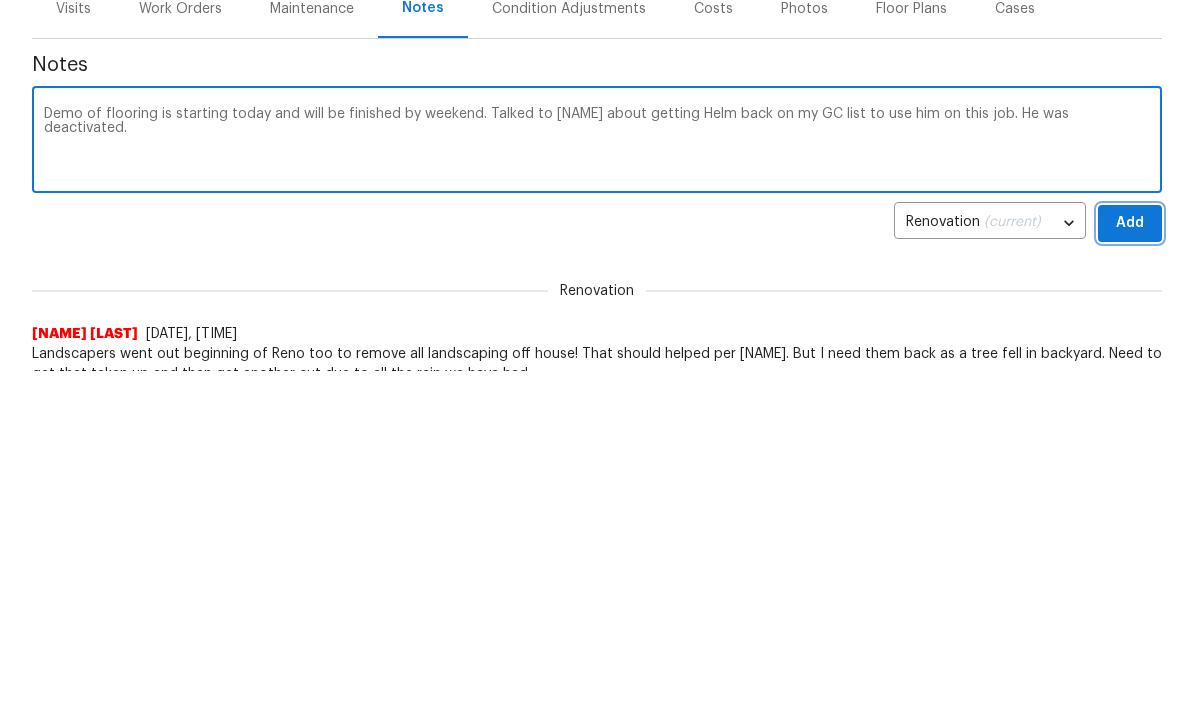 click on "Add" at bounding box center [1130, 336] 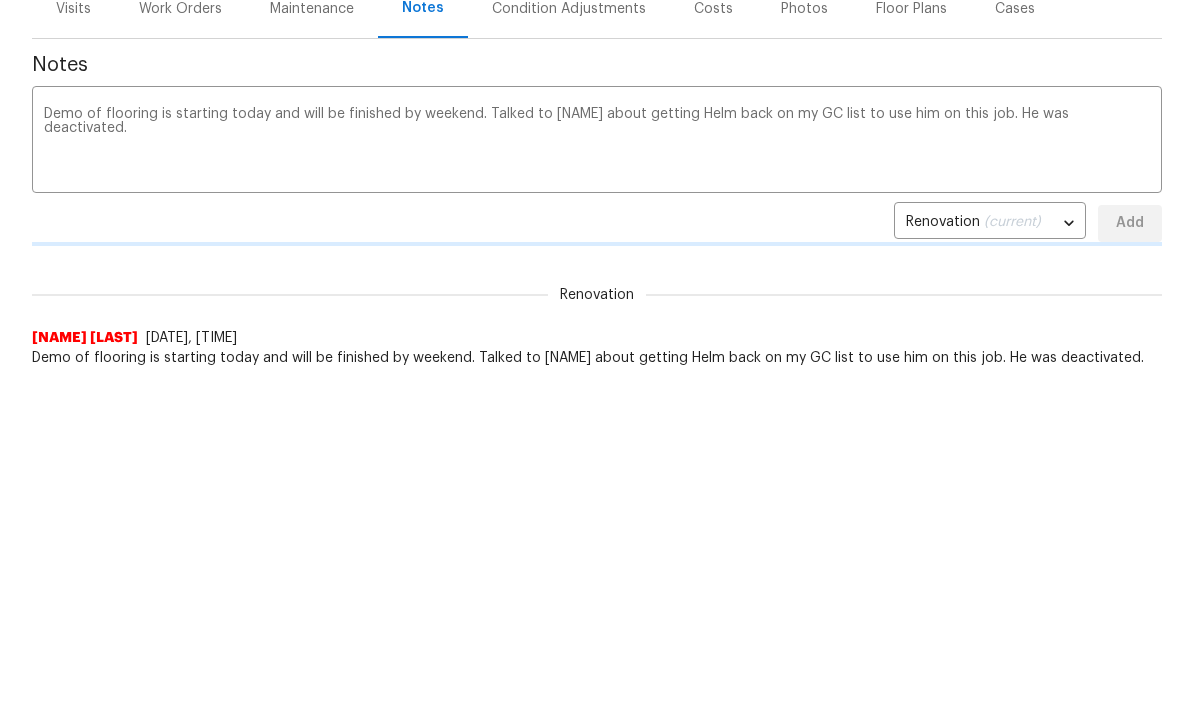 type 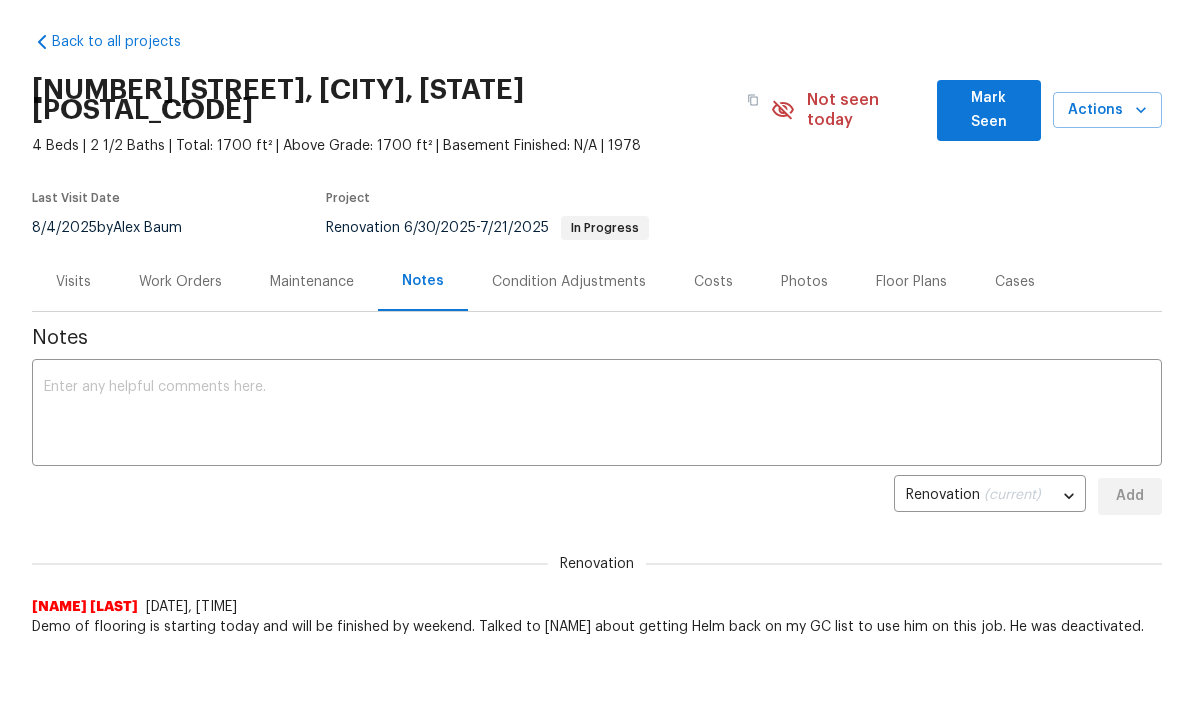 scroll, scrollTop: 67, scrollLeft: 0, axis: vertical 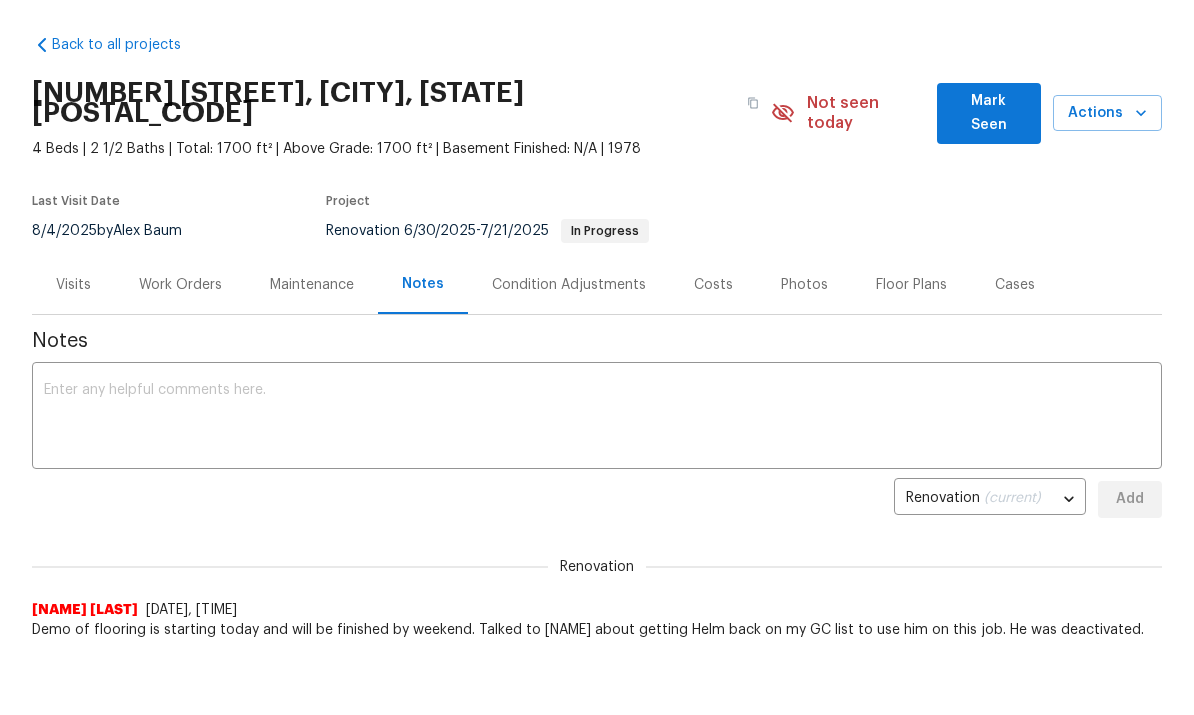 click on "Work Orders" at bounding box center (180, 286) 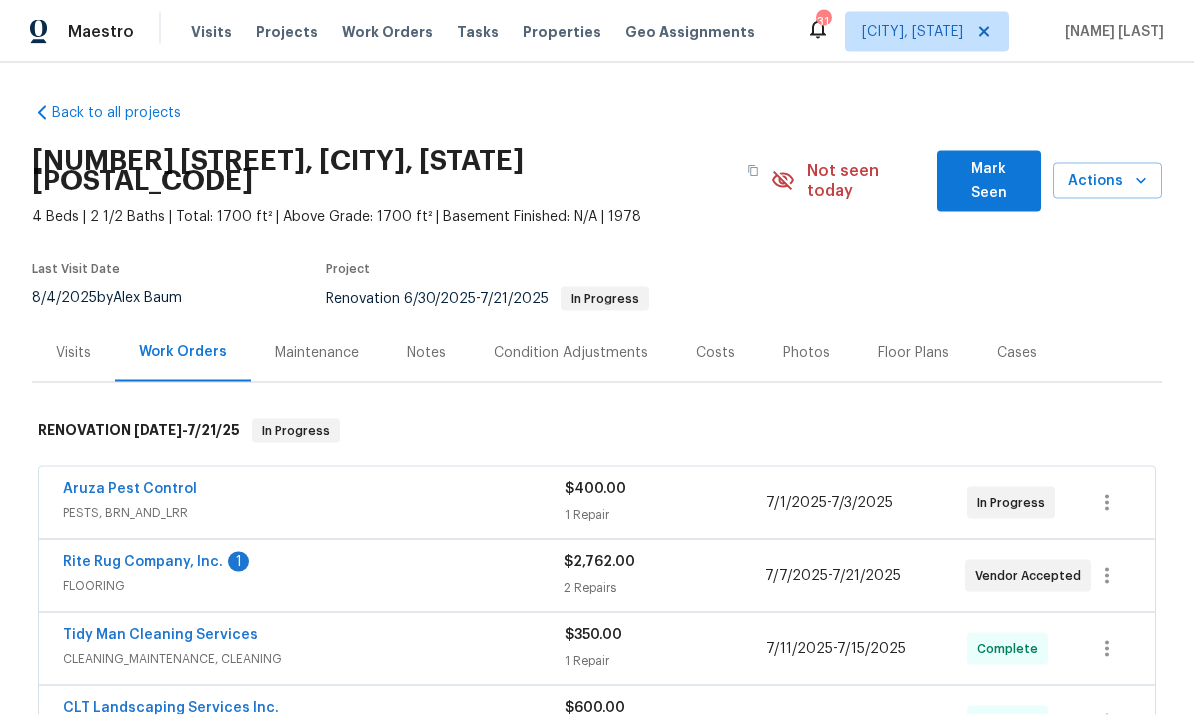 scroll, scrollTop: 68, scrollLeft: 0, axis: vertical 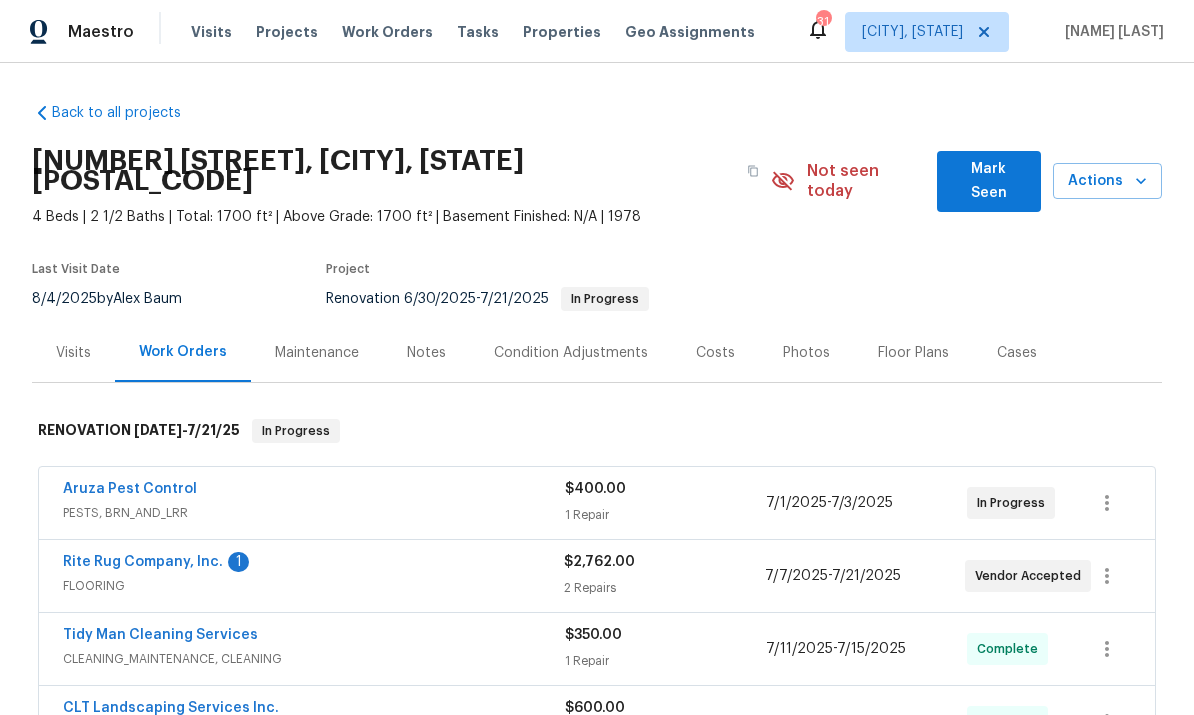 click on "Rite Rug Company, Inc." at bounding box center (143, 562) 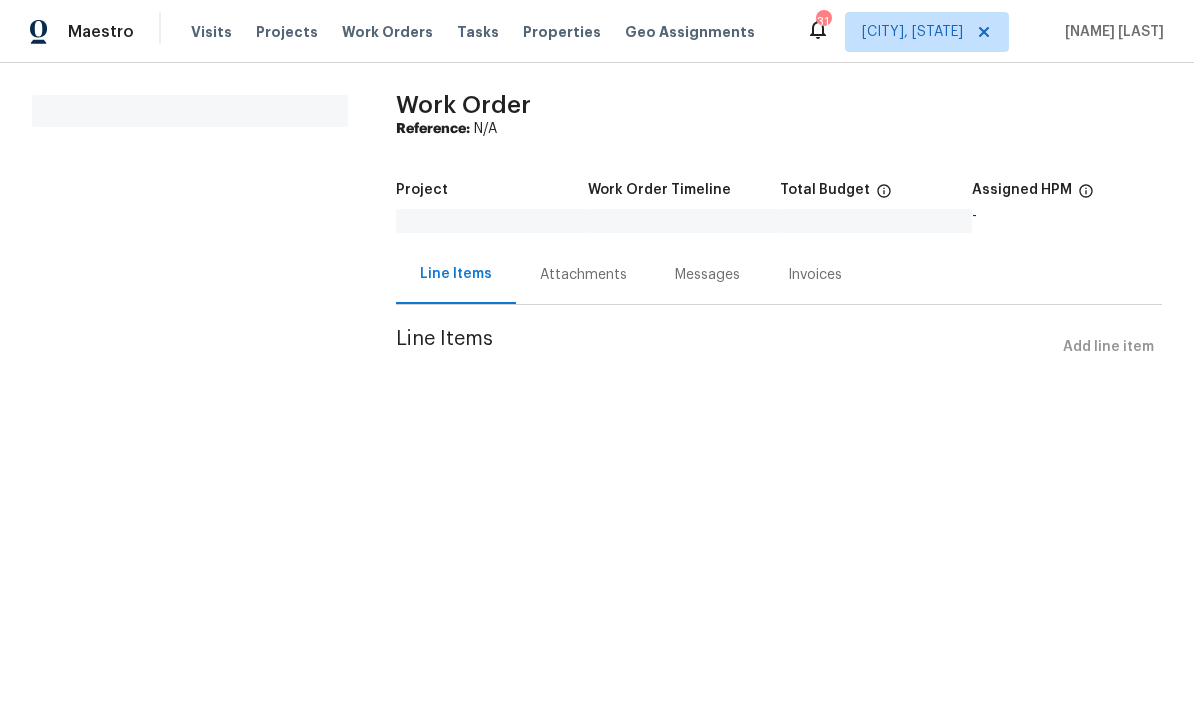scroll, scrollTop: 0, scrollLeft: 0, axis: both 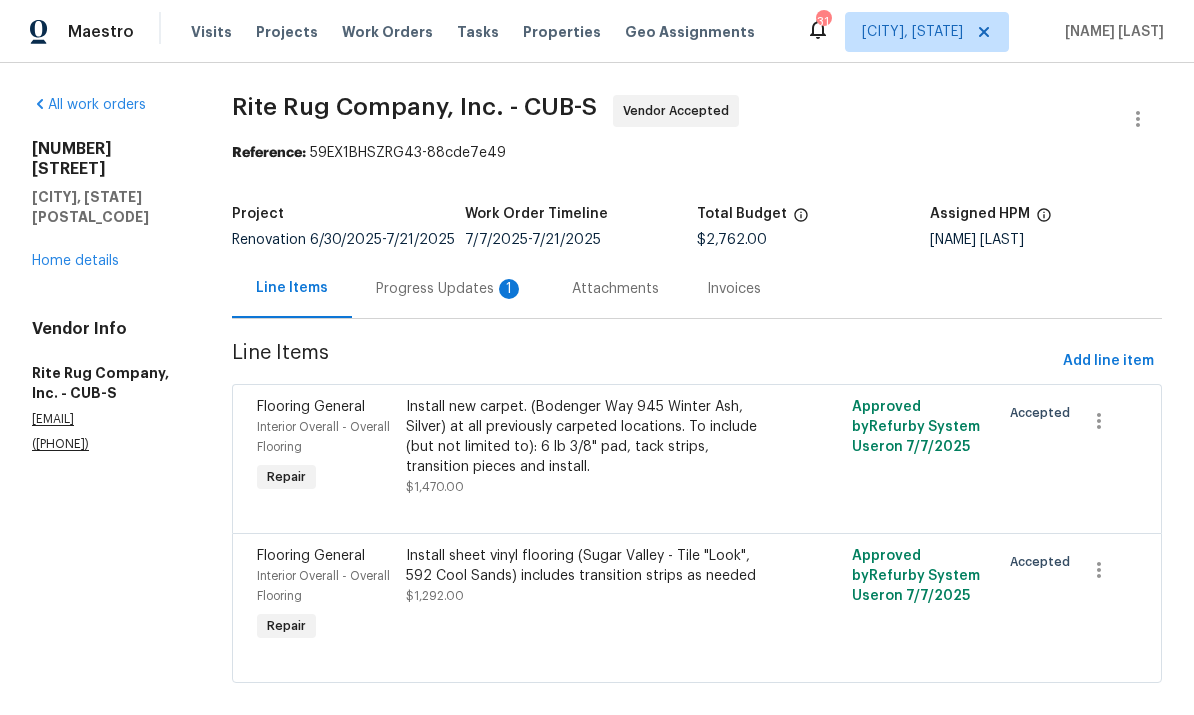 click on "Progress Updates 1" at bounding box center (450, 289) 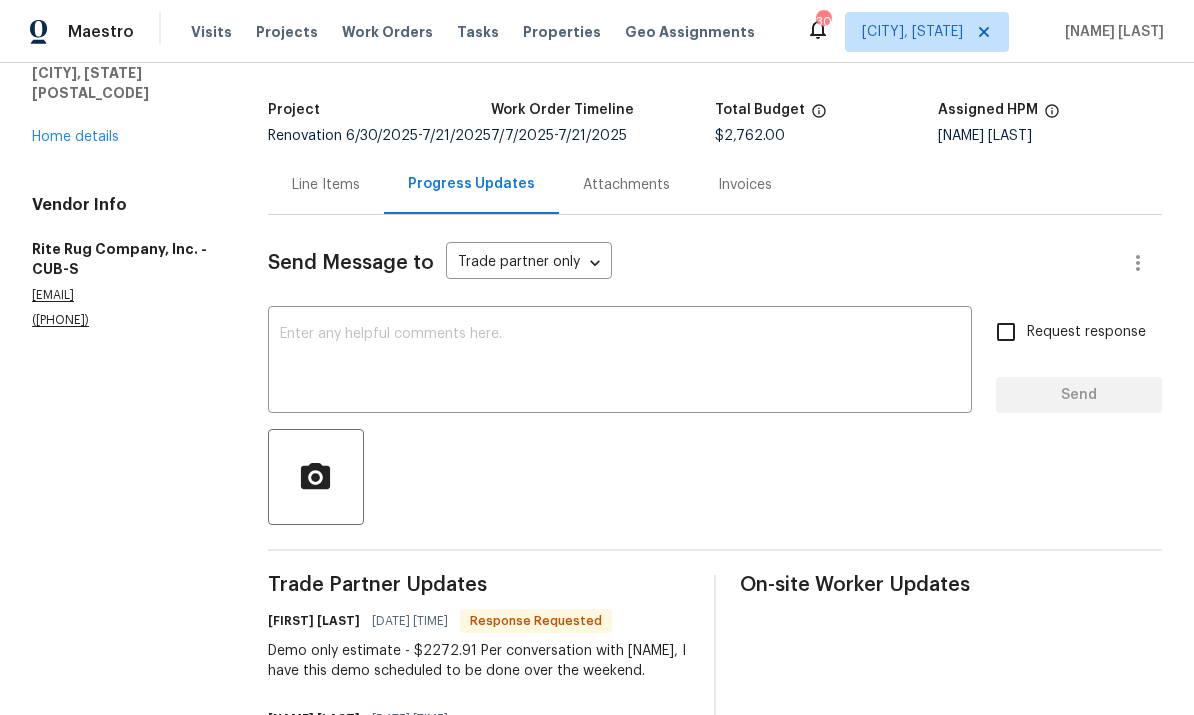 scroll, scrollTop: 109, scrollLeft: 0, axis: vertical 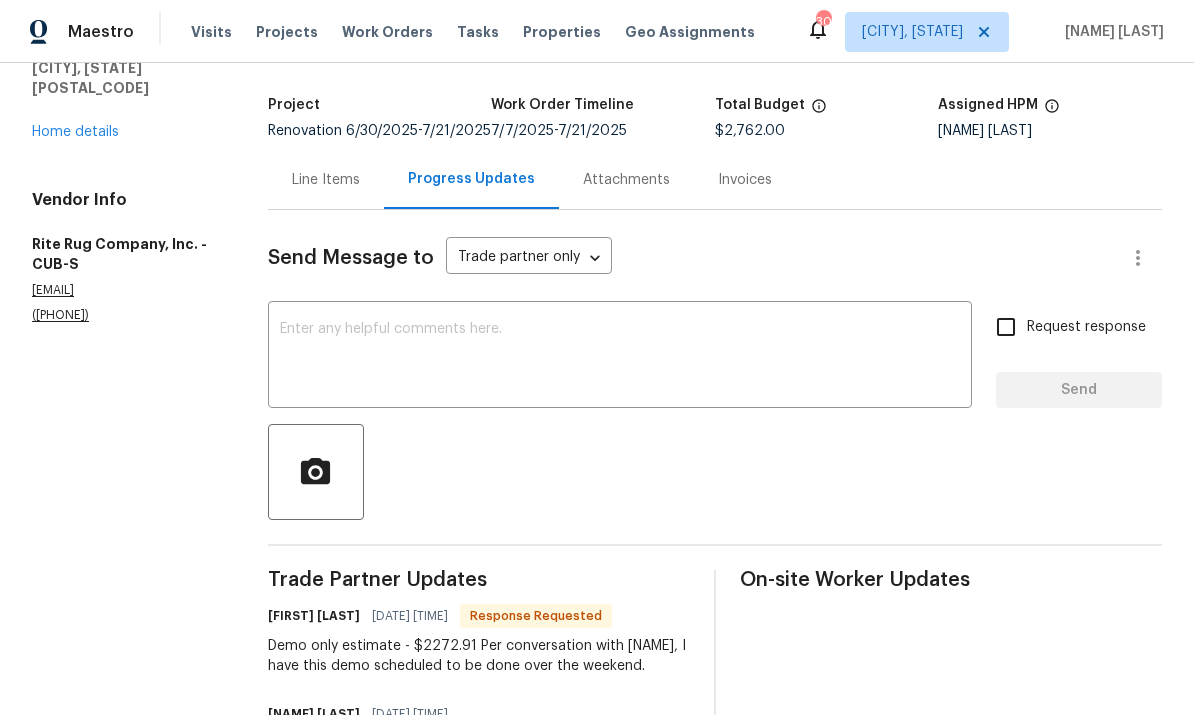 click at bounding box center (620, 357) 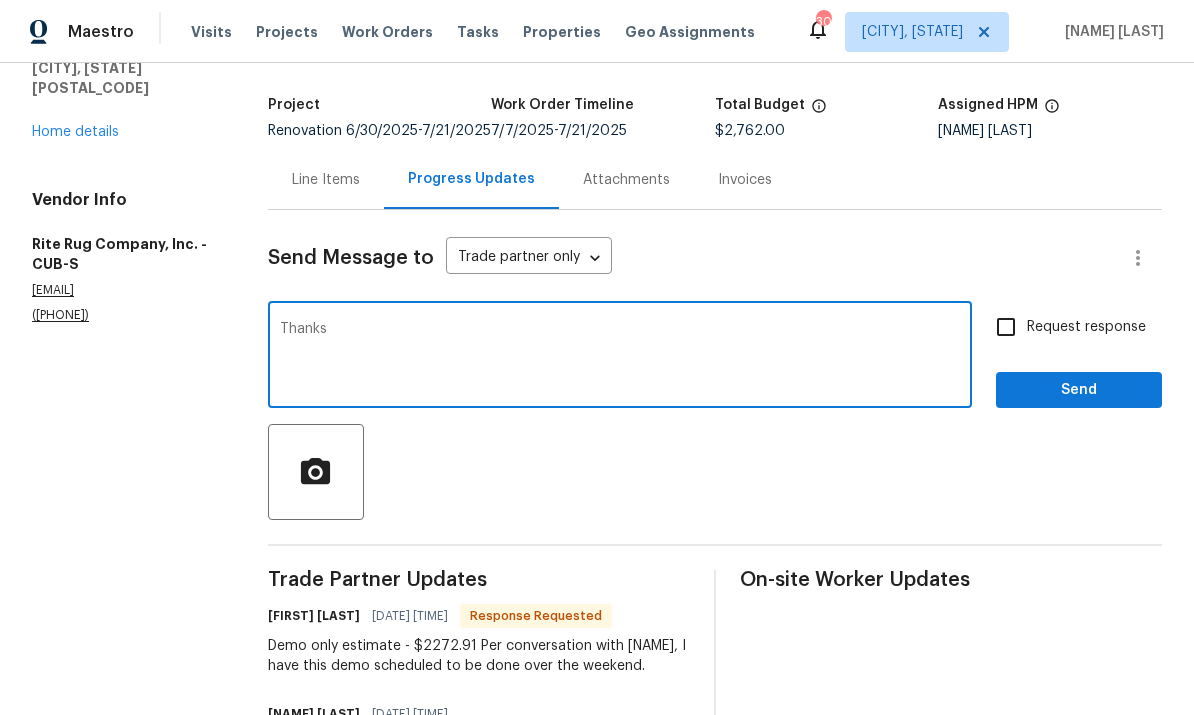 type on "Thanks" 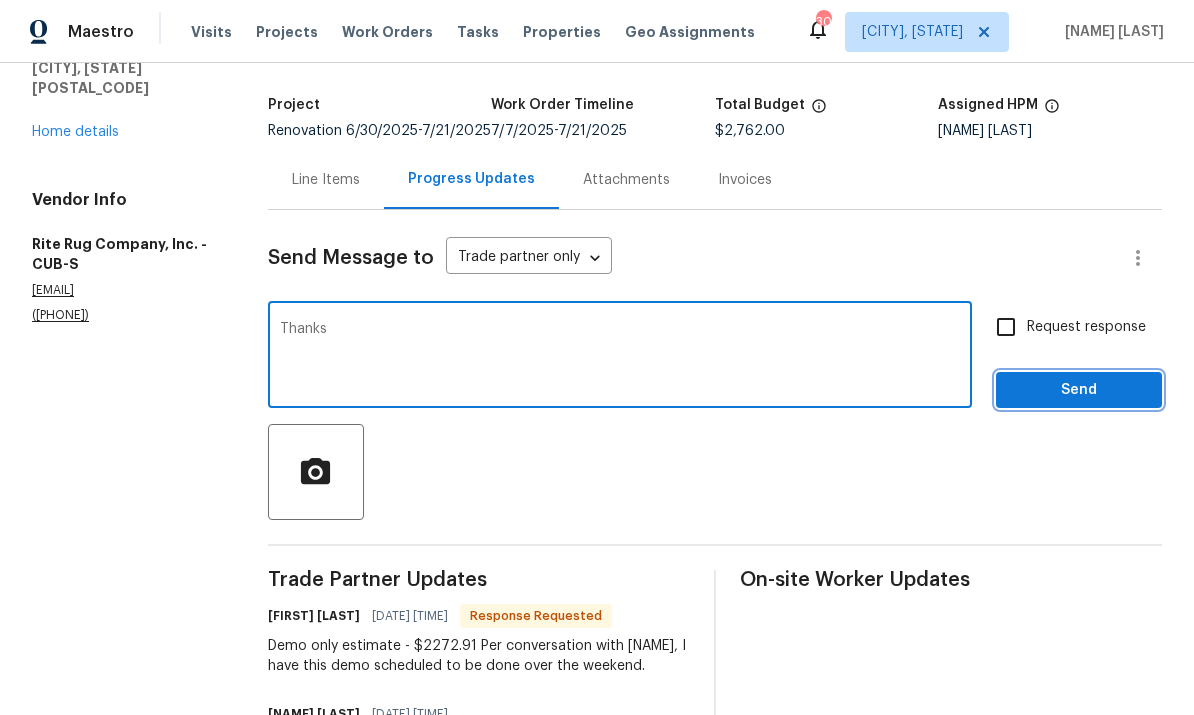 click on "Send" at bounding box center (1079, 390) 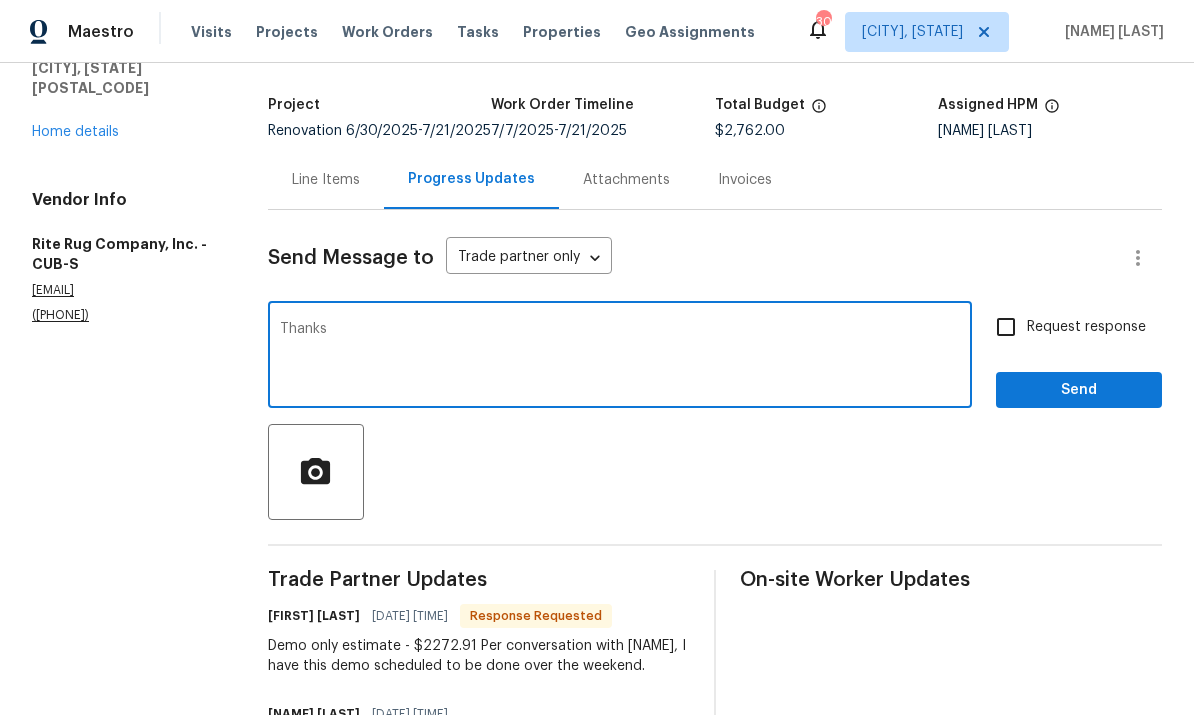 scroll, scrollTop: 0, scrollLeft: 0, axis: both 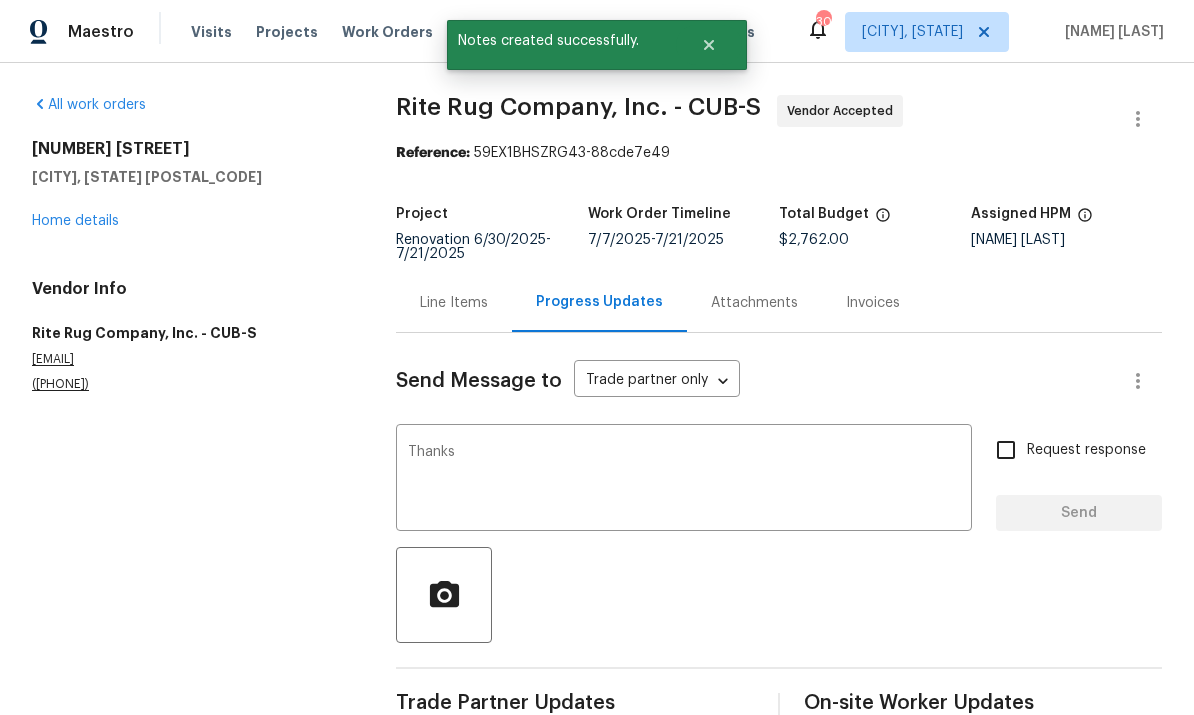 type 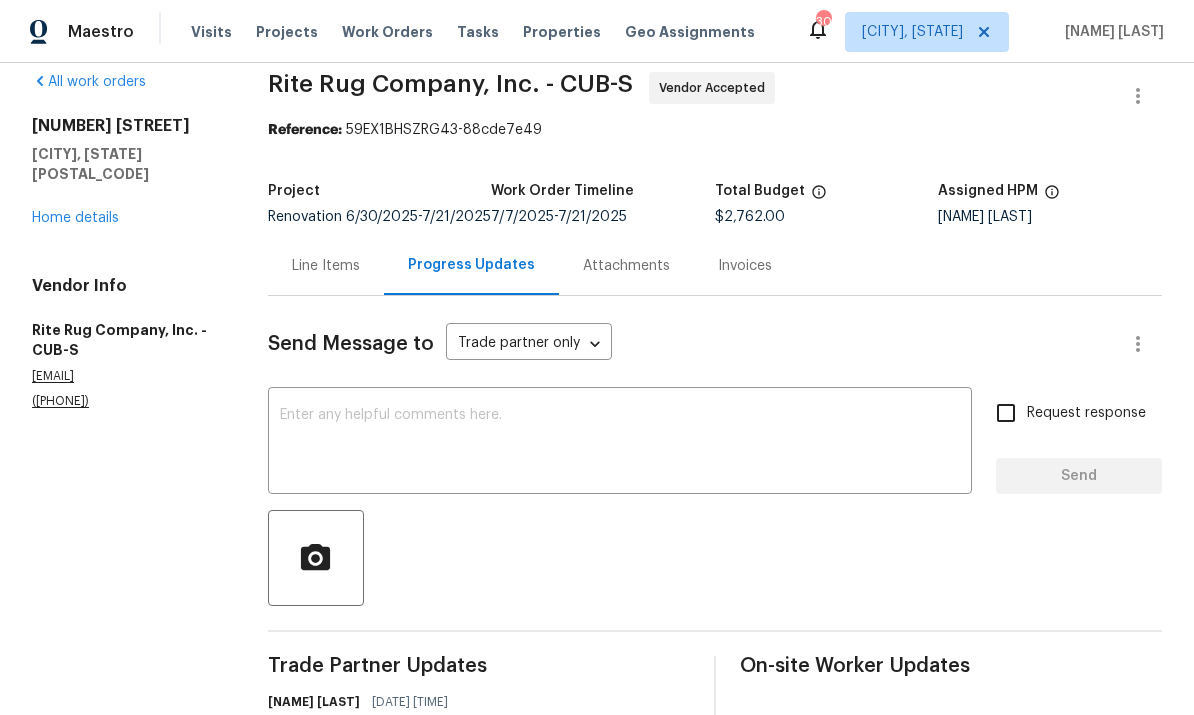 scroll, scrollTop: 20, scrollLeft: 0, axis: vertical 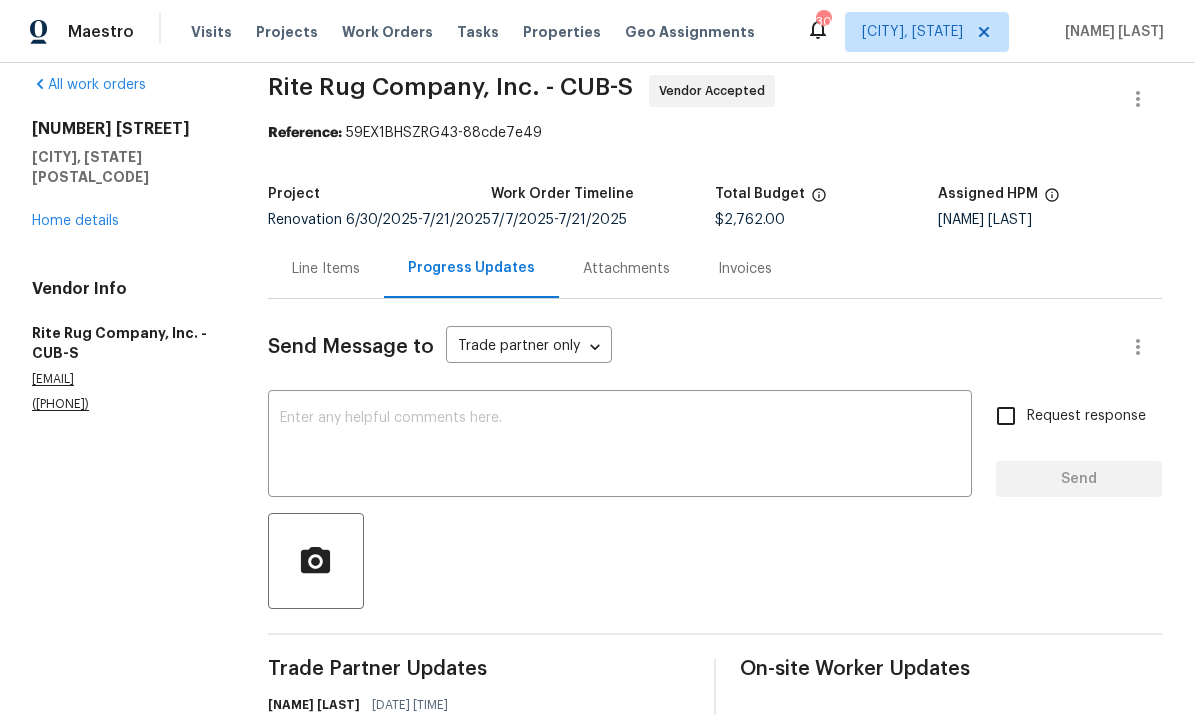 click on "Line Items" at bounding box center (326, 268) 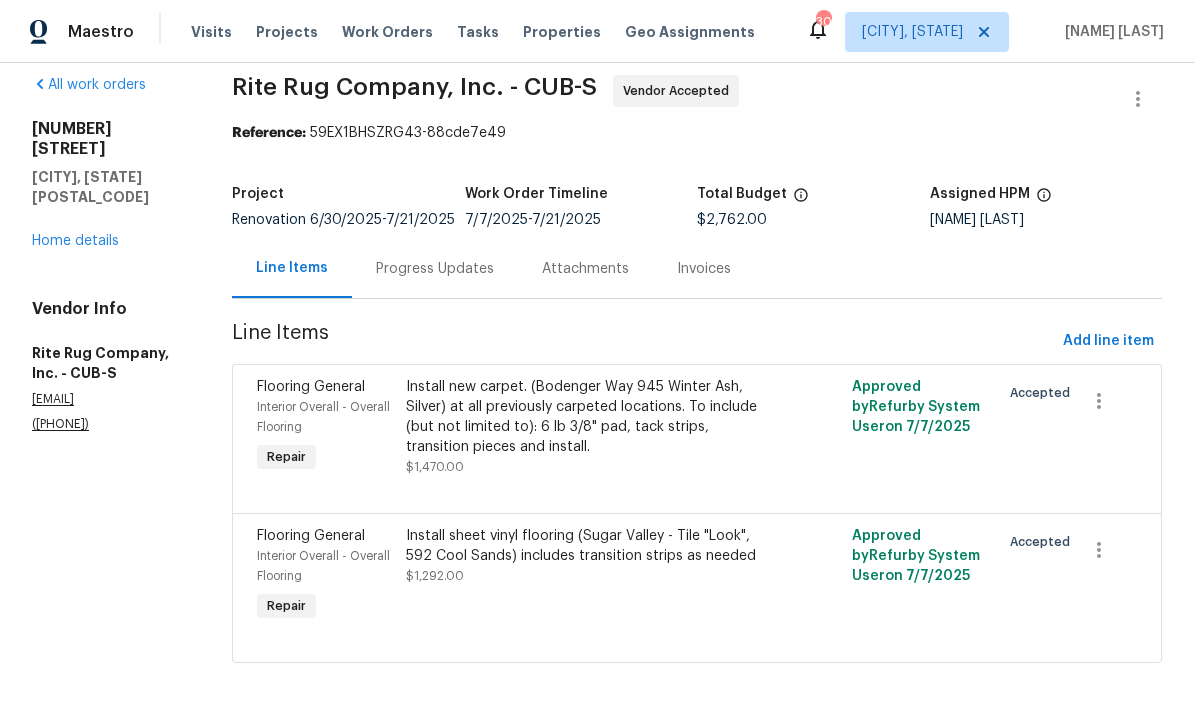 scroll, scrollTop: 0, scrollLeft: 0, axis: both 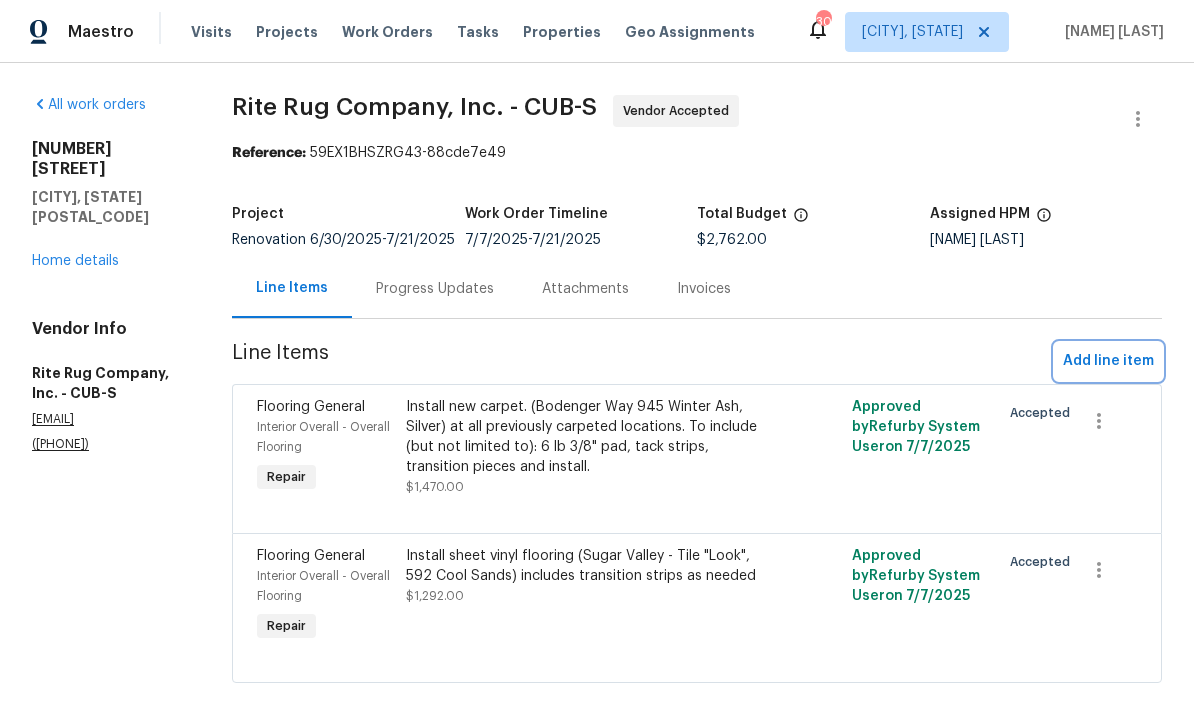 click on "Add line item" at bounding box center [1108, 361] 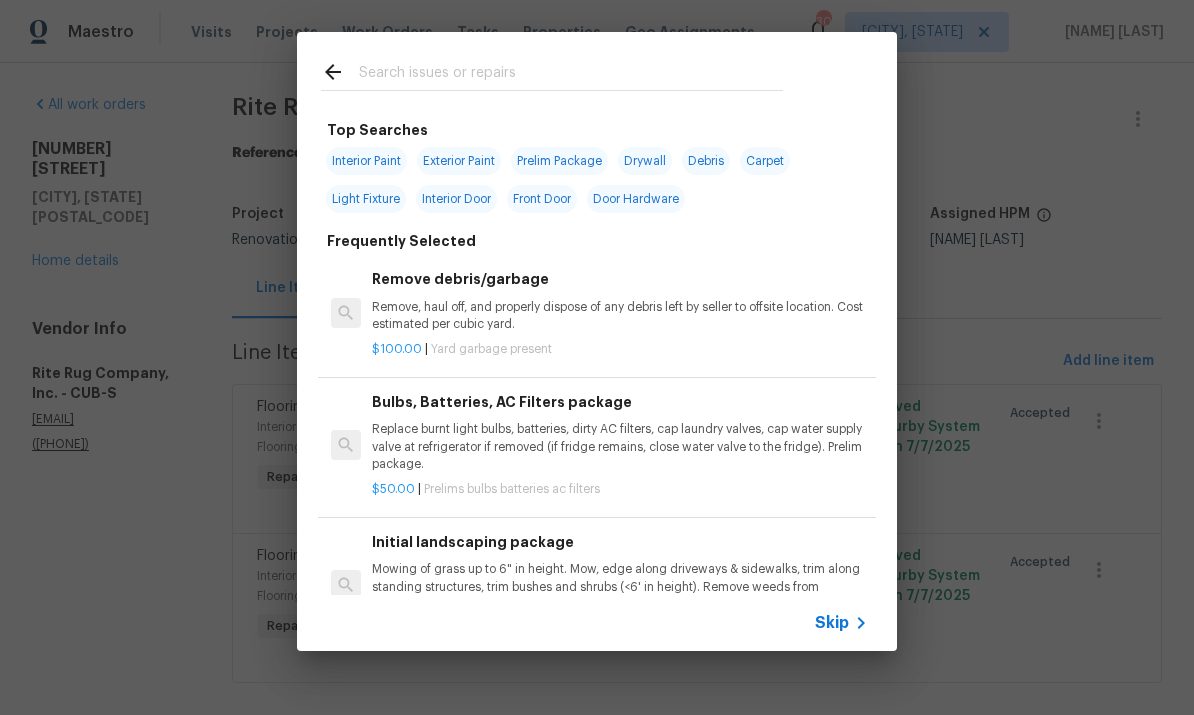 click at bounding box center [571, 75] 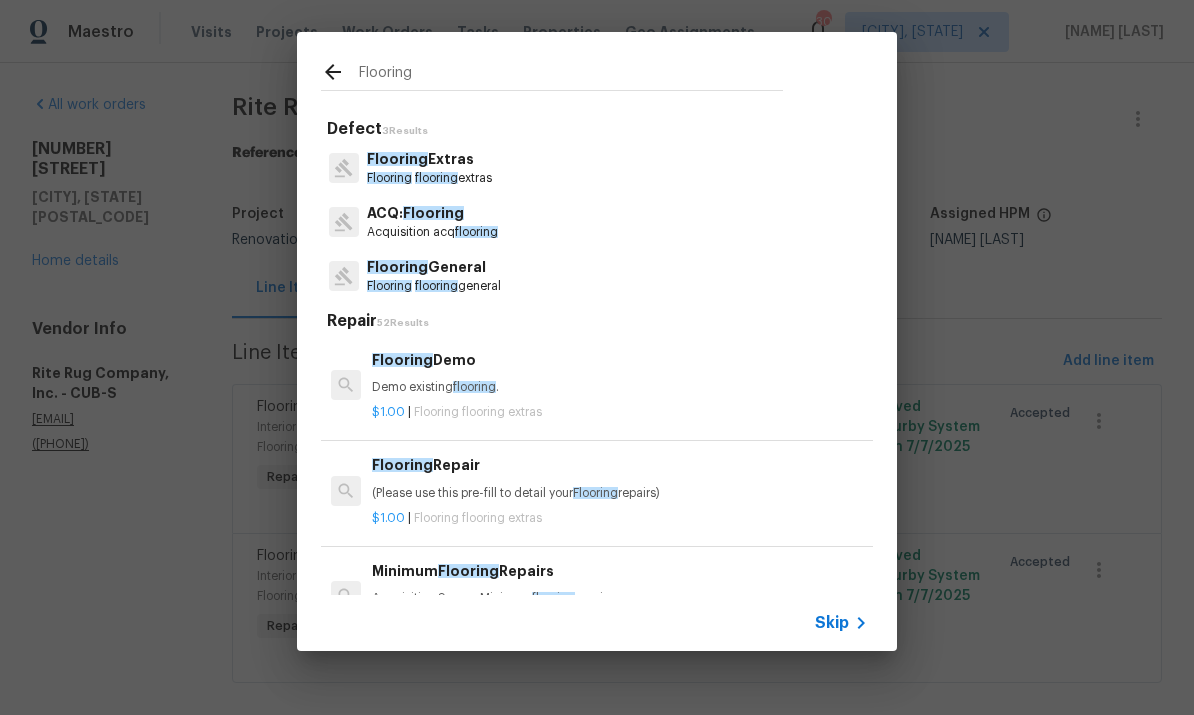 type on "Flooring" 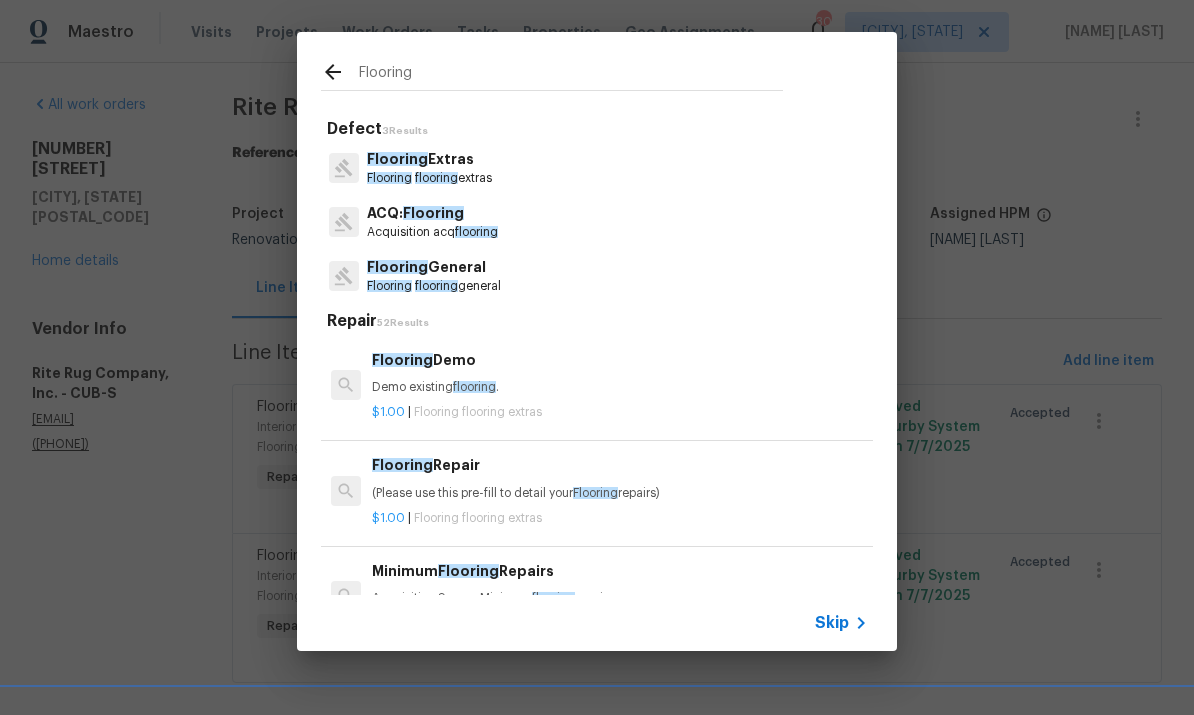 click on "Flooring  Extras Flooring   flooring  extras" at bounding box center (597, 168) 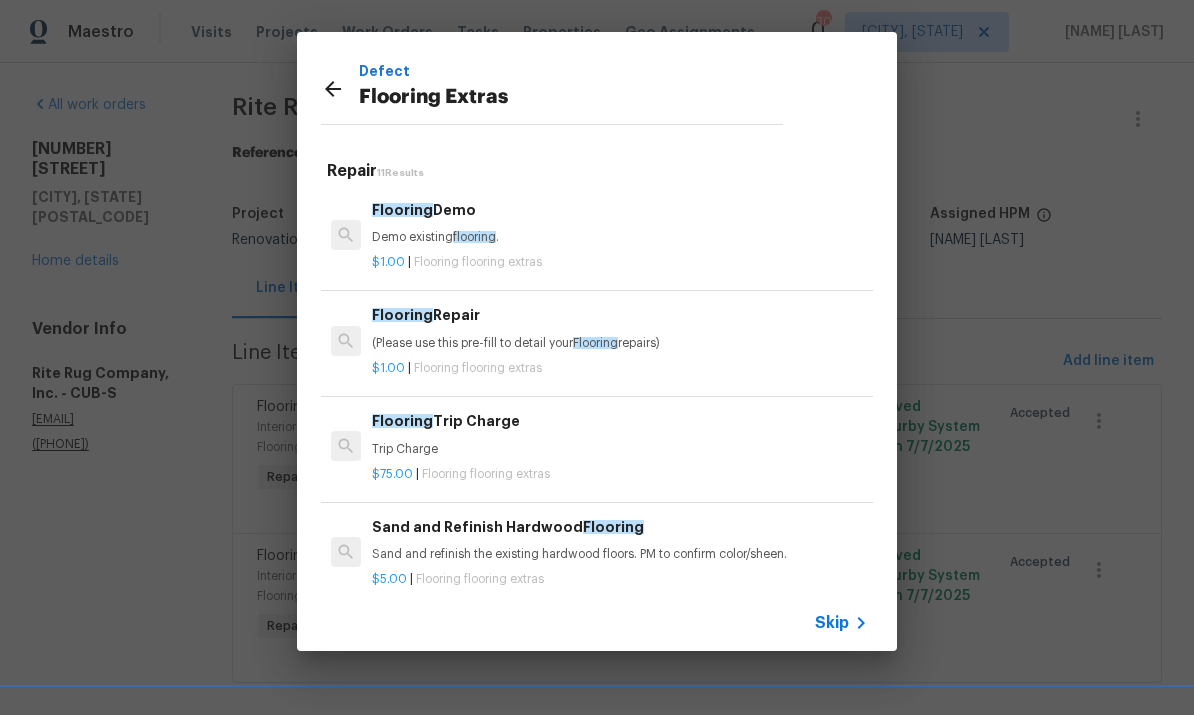 click on "Demo existing  flooring ." at bounding box center (620, 237) 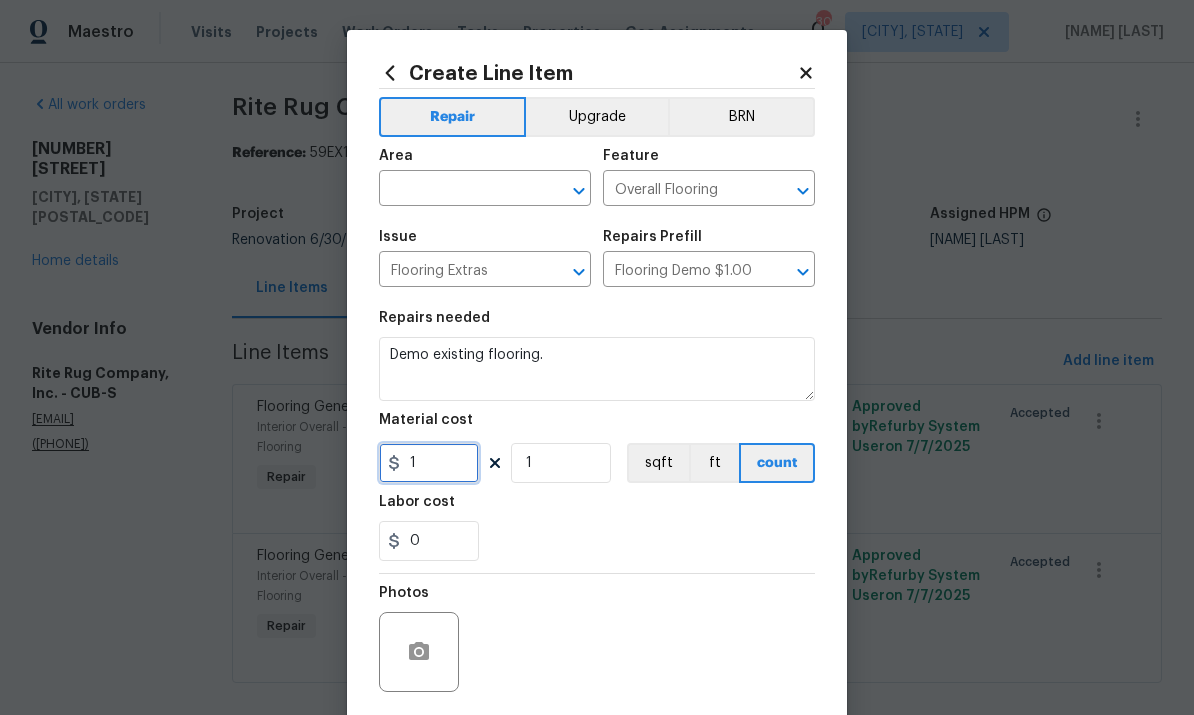 click on "1" at bounding box center [429, 463] 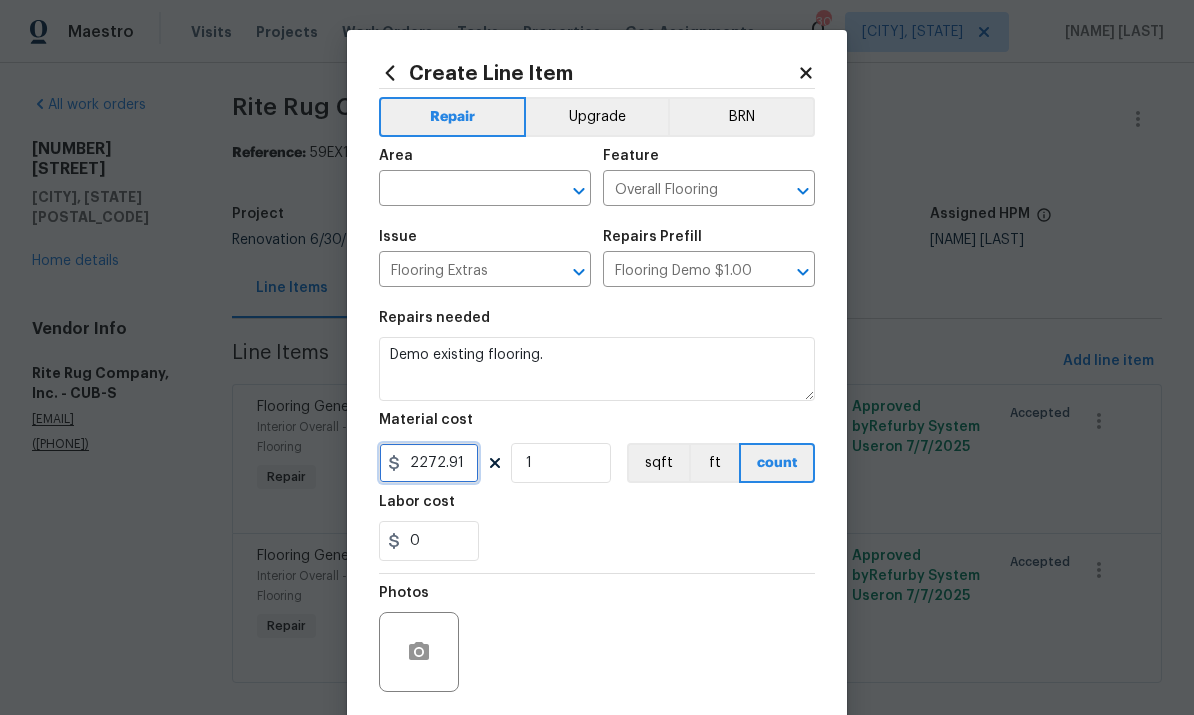 type on "2272.91" 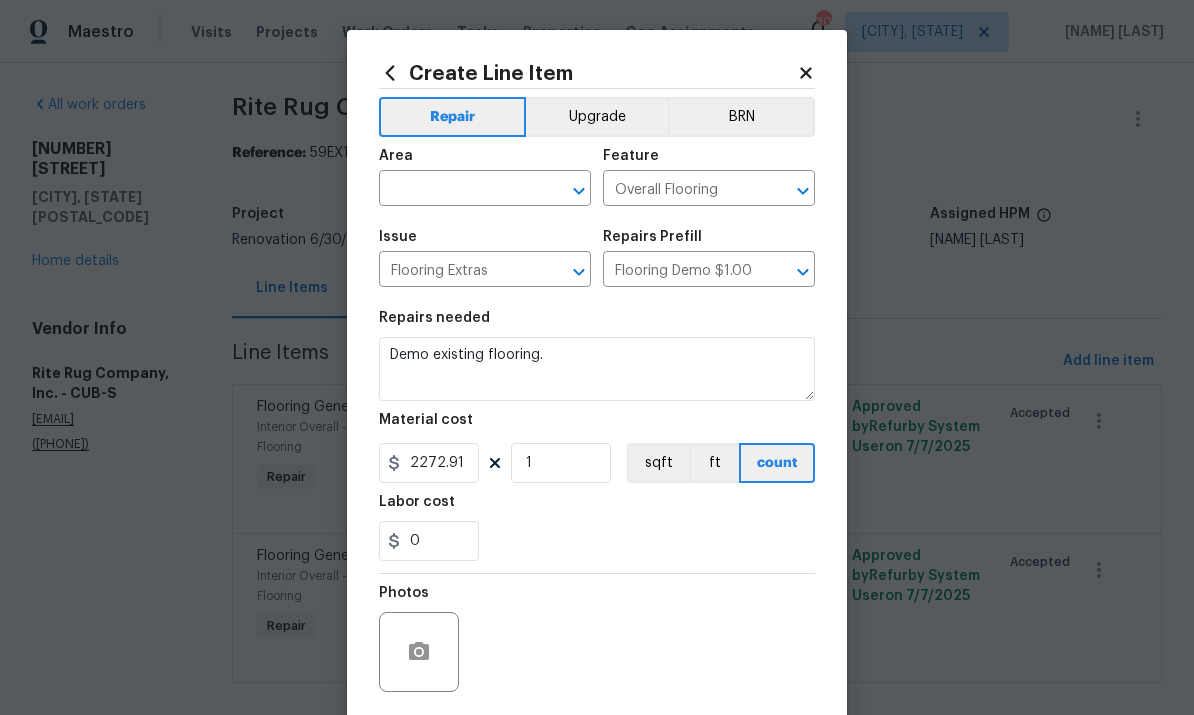 click at bounding box center [457, 190] 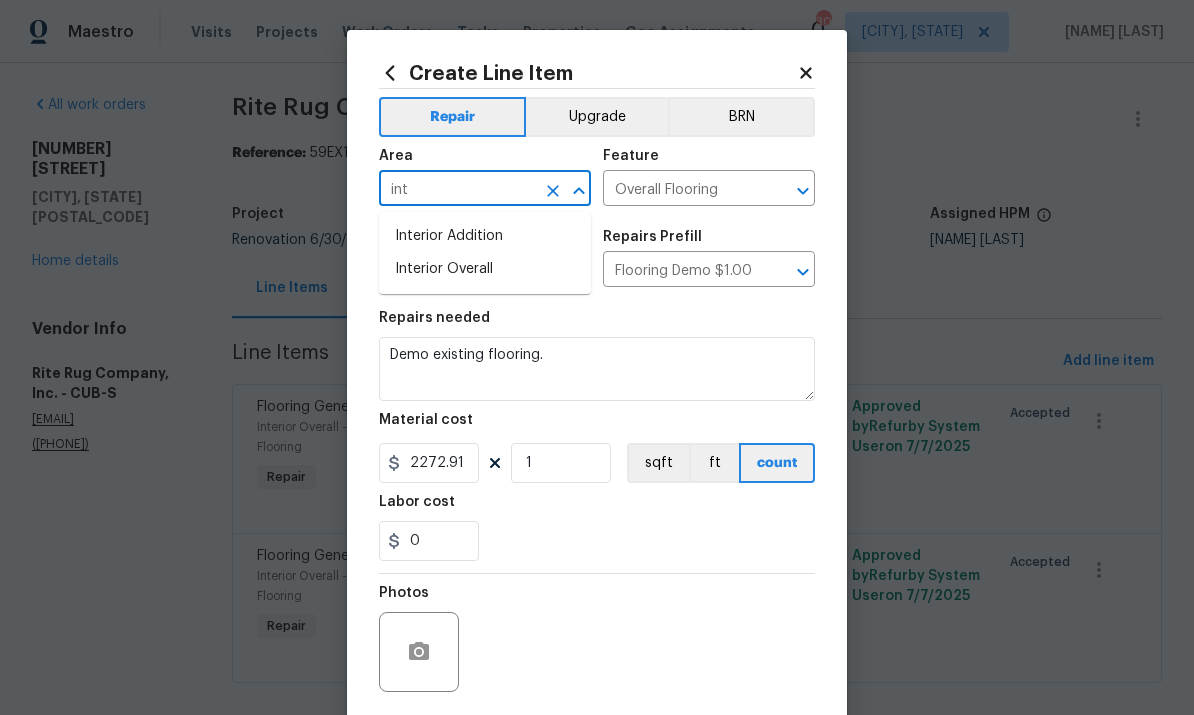 click on "Interior Overall" at bounding box center [485, 269] 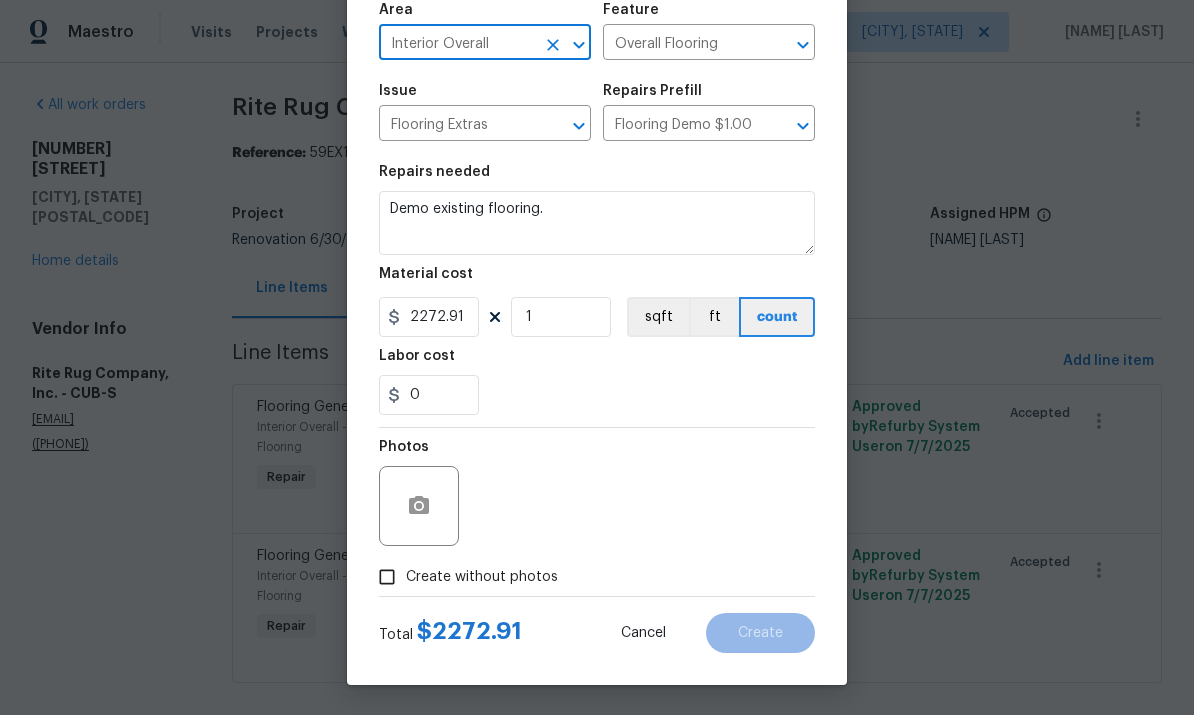 scroll, scrollTop: 150, scrollLeft: 0, axis: vertical 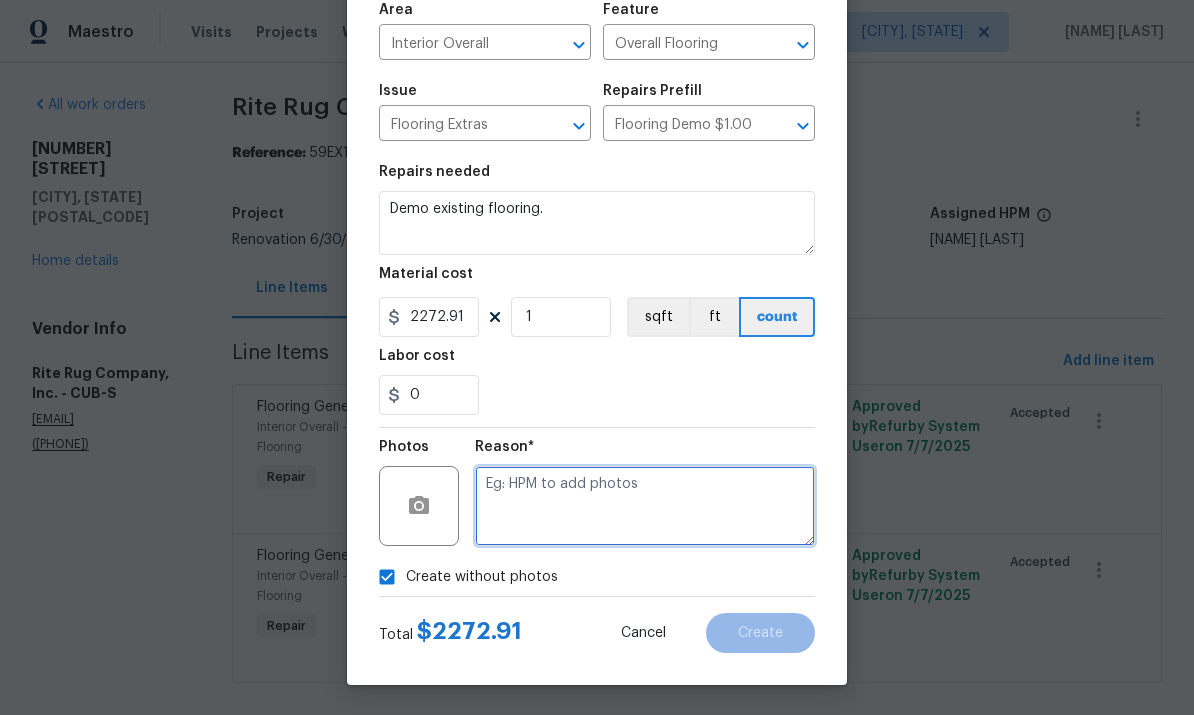 click at bounding box center (645, 506) 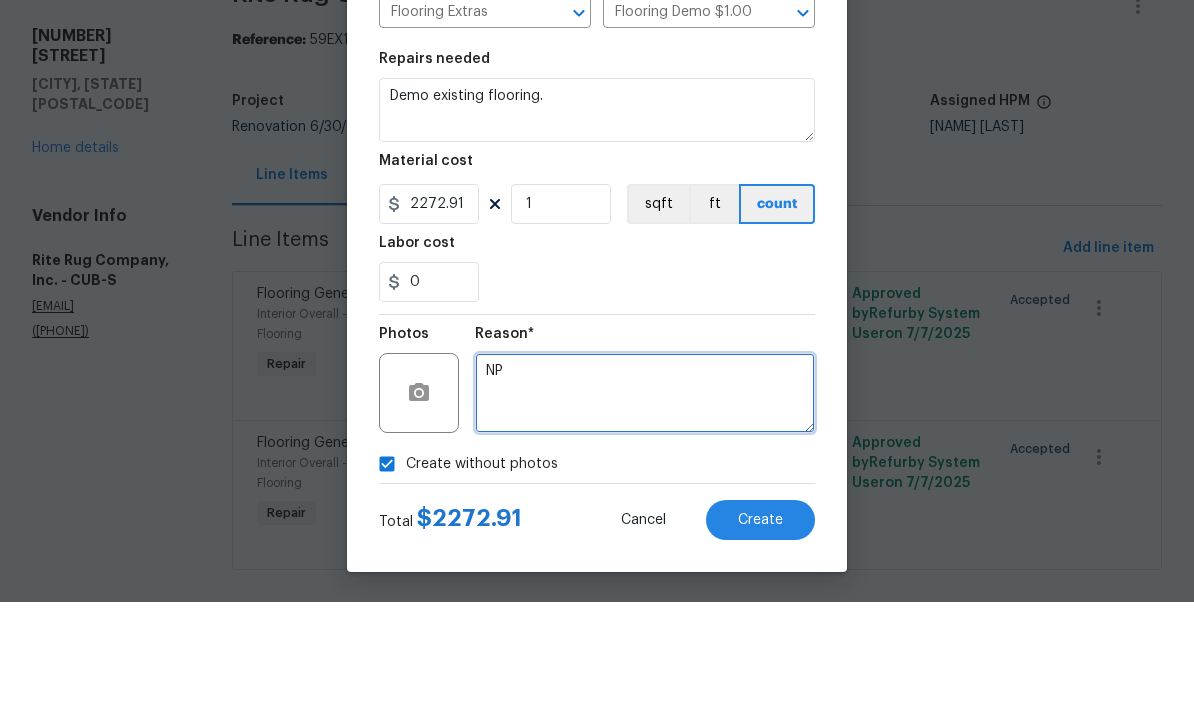 scroll, scrollTop: 28, scrollLeft: 0, axis: vertical 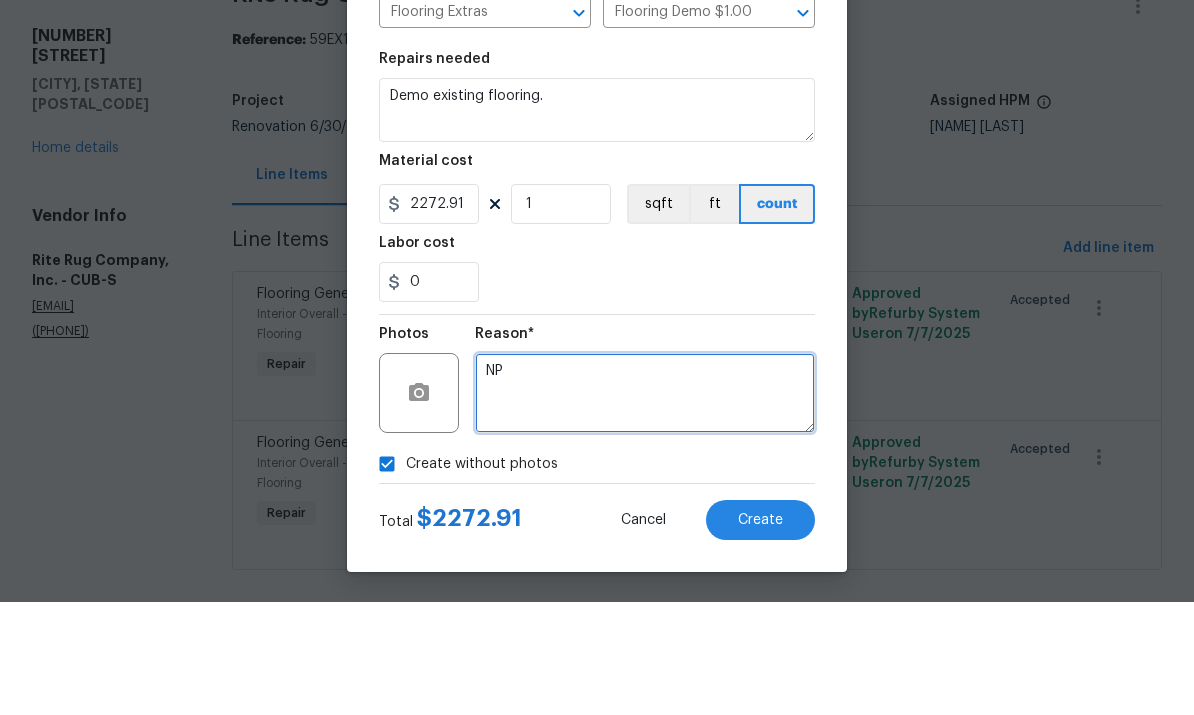 type on "NP" 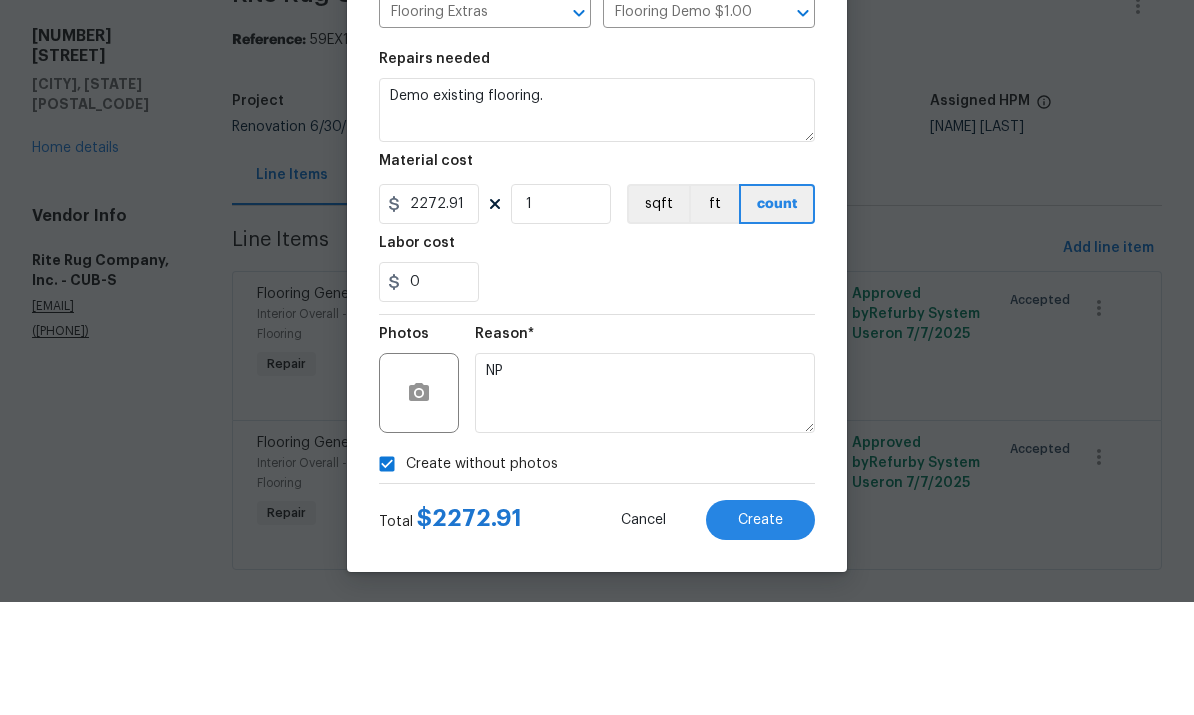click on "Create" at bounding box center [760, 633] 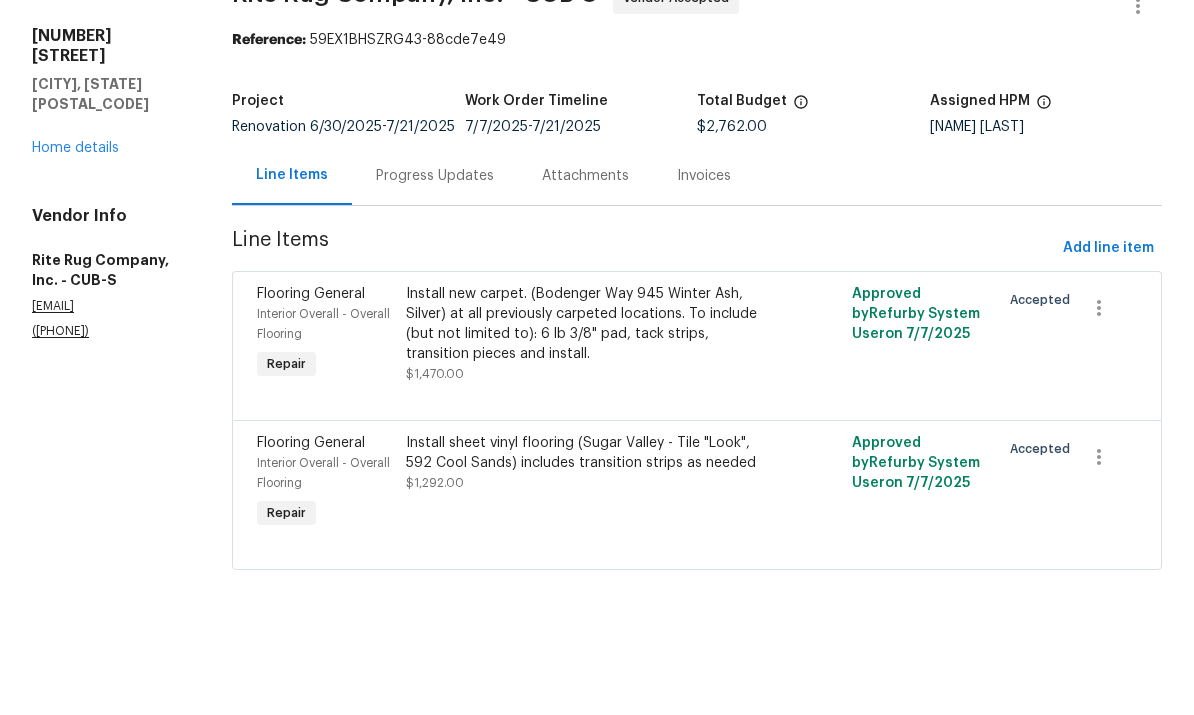 scroll, scrollTop: 0, scrollLeft: 0, axis: both 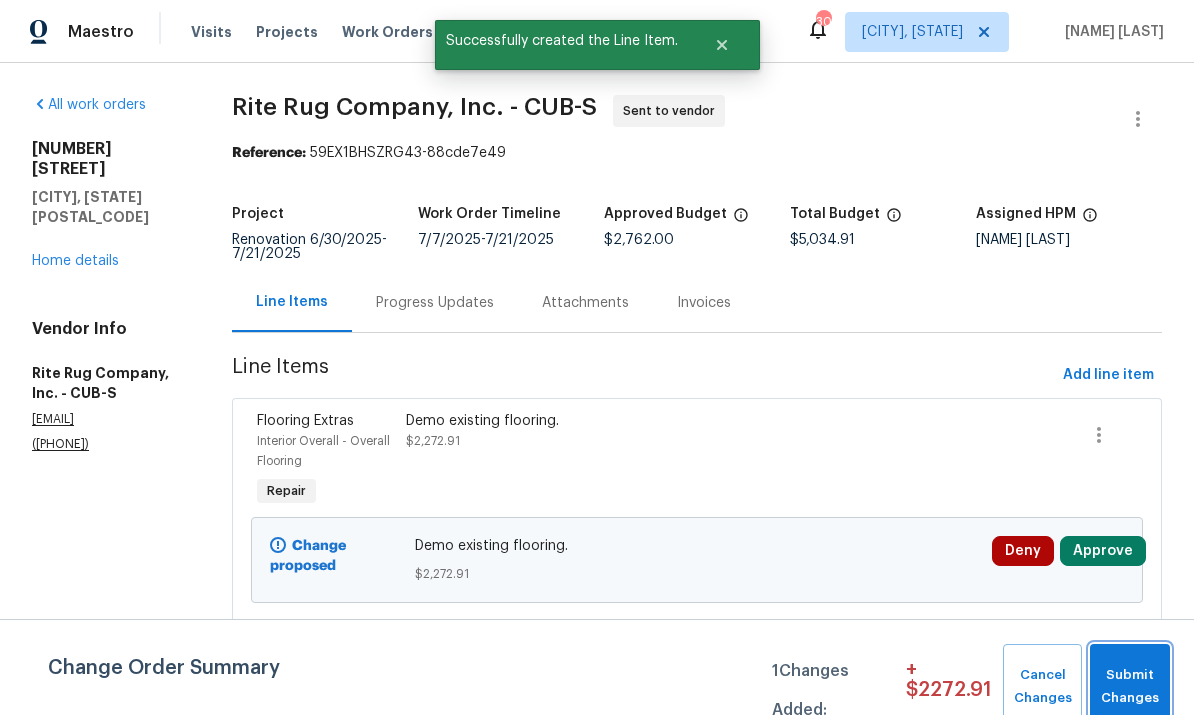 click on "Submit Changes" at bounding box center [1130, 687] 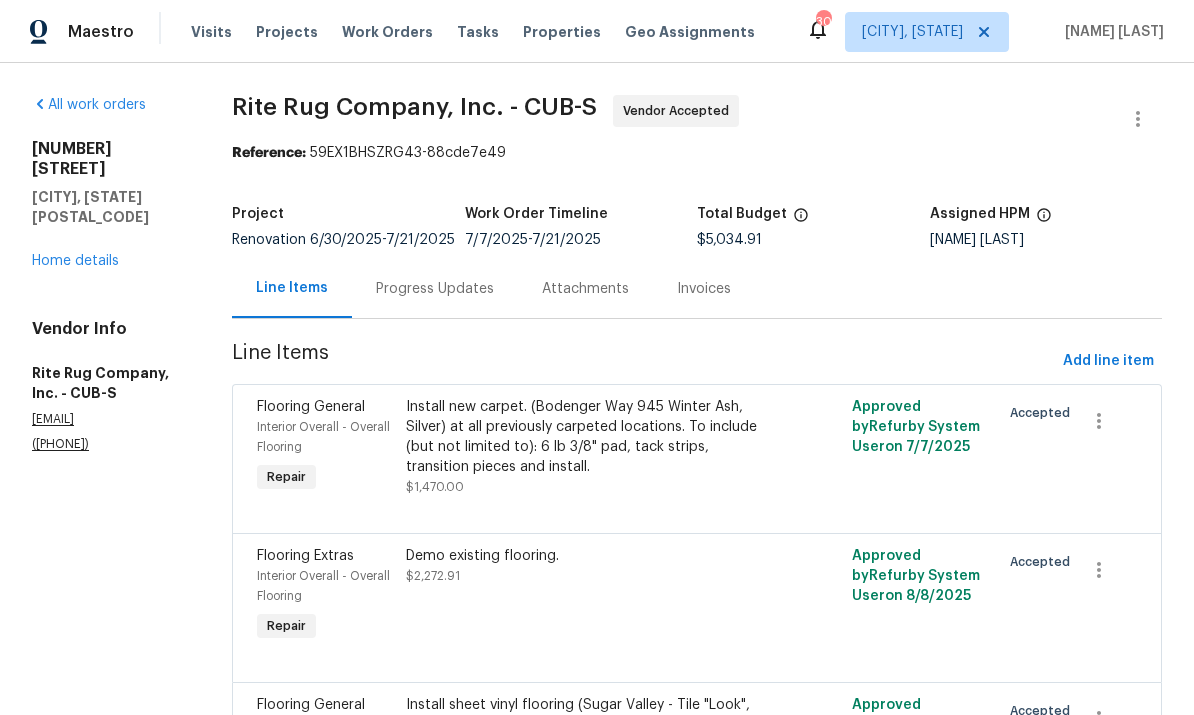 scroll, scrollTop: 0, scrollLeft: 0, axis: both 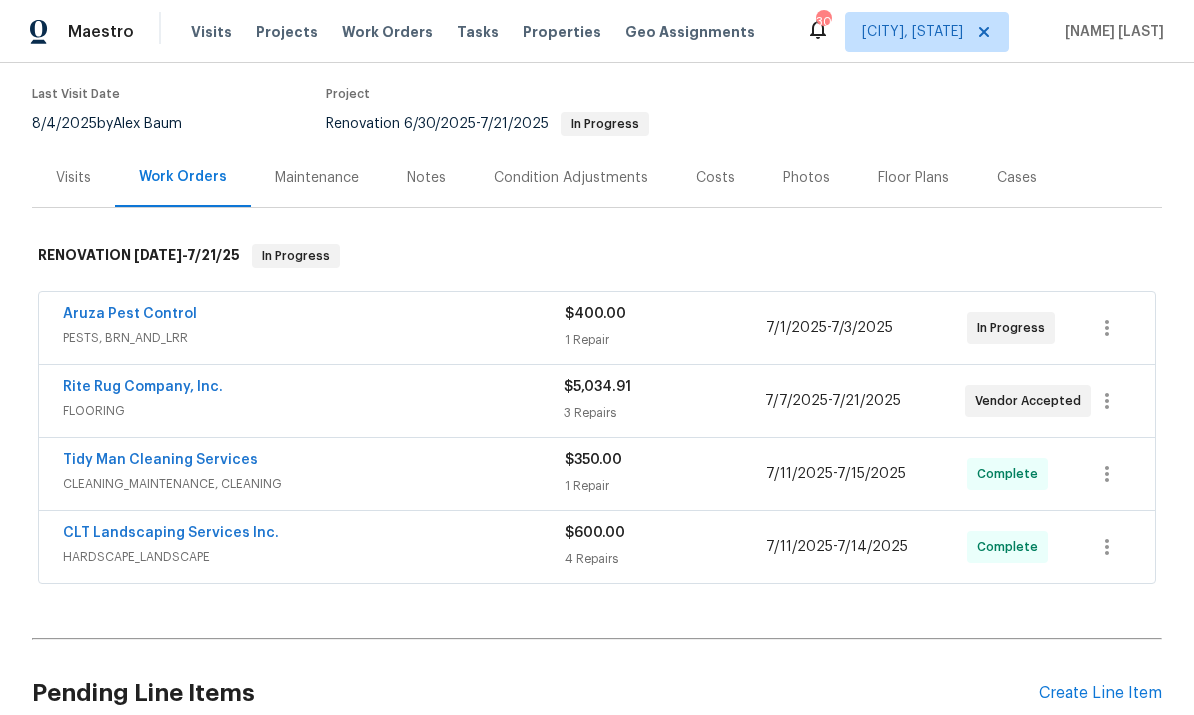 click on "Notes" at bounding box center (426, 178) 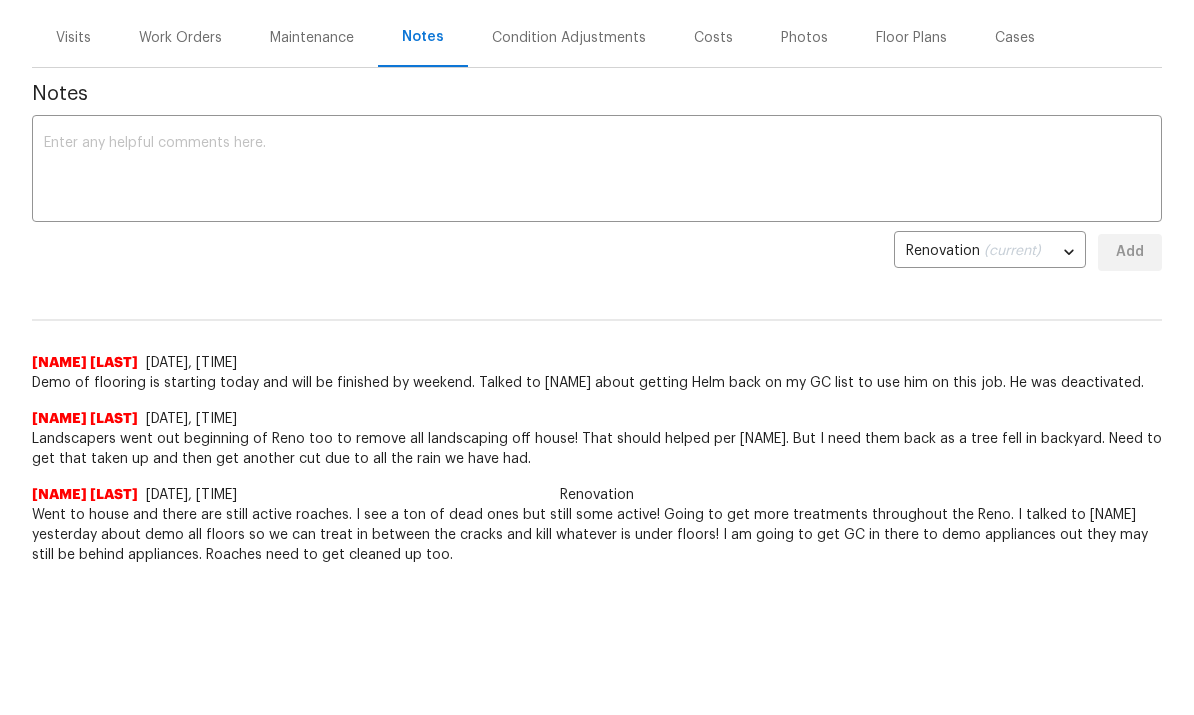 scroll, scrollTop: 139, scrollLeft: 0, axis: vertical 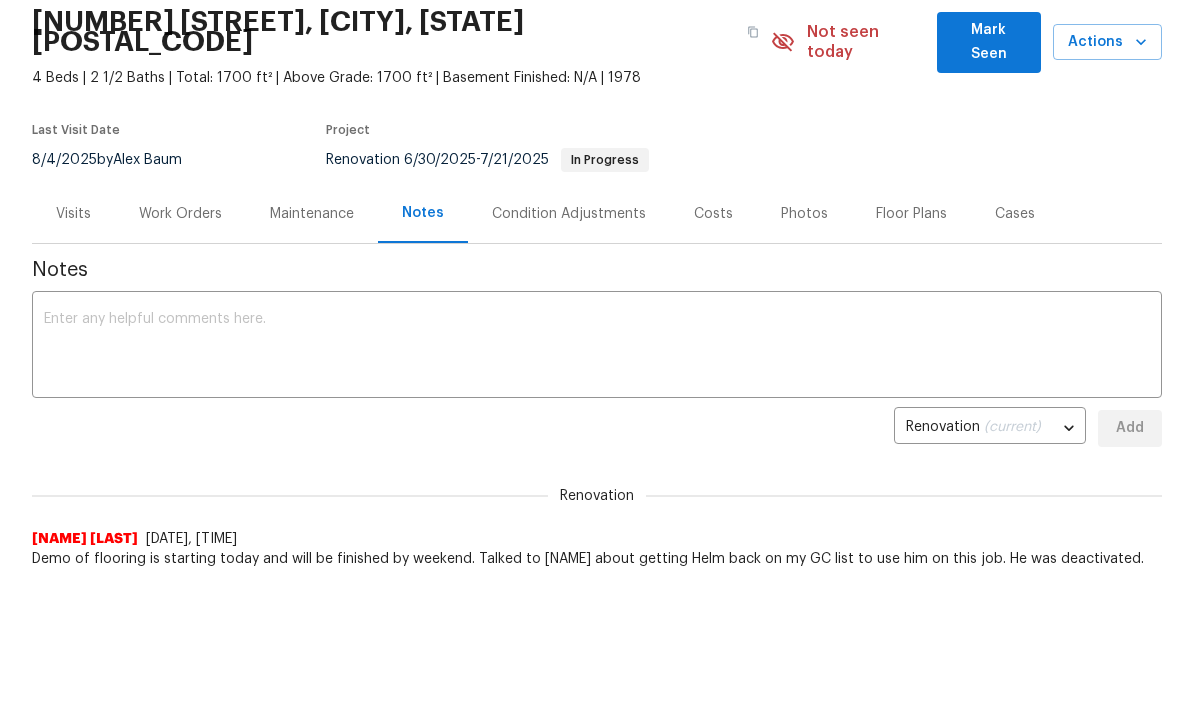 click on "Work Orders" at bounding box center (180, 214) 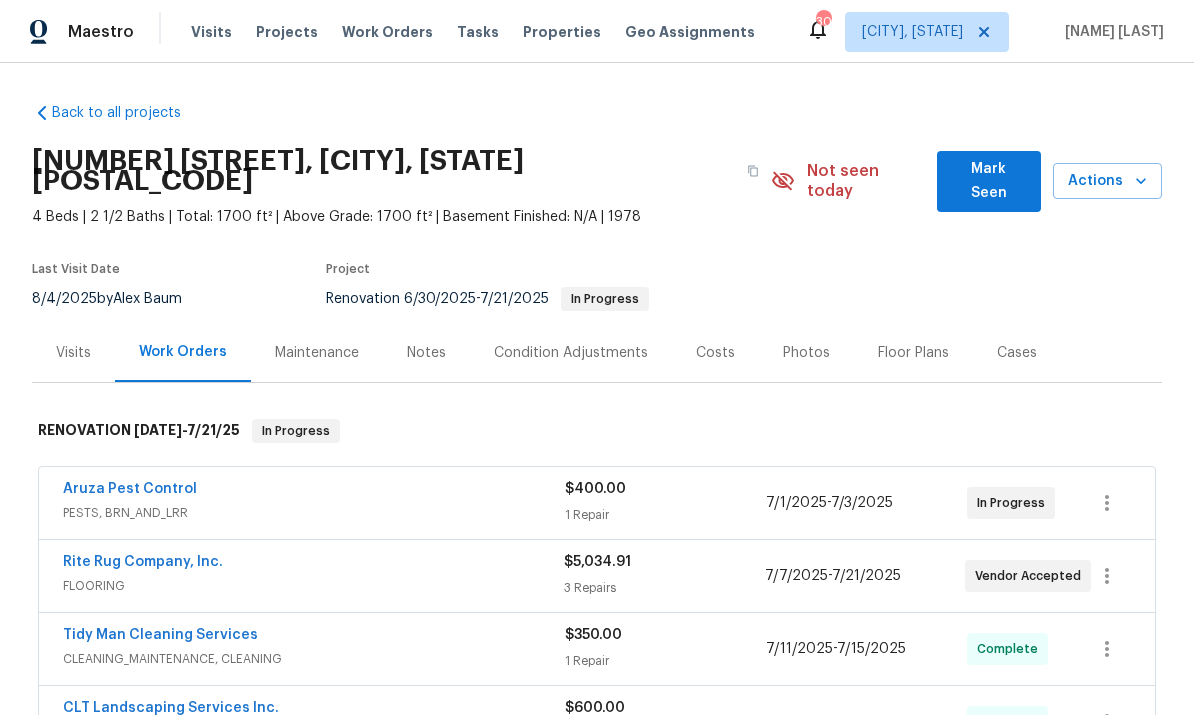scroll, scrollTop: 75, scrollLeft: 0, axis: vertical 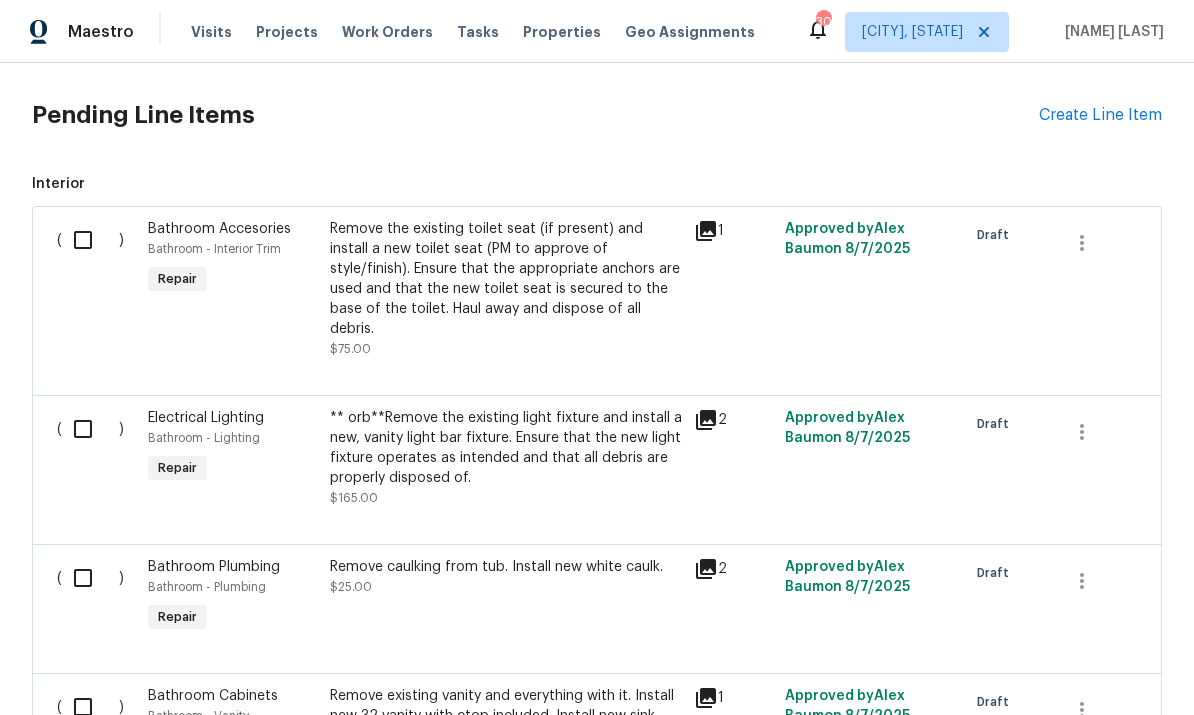 click at bounding box center (90, 240) 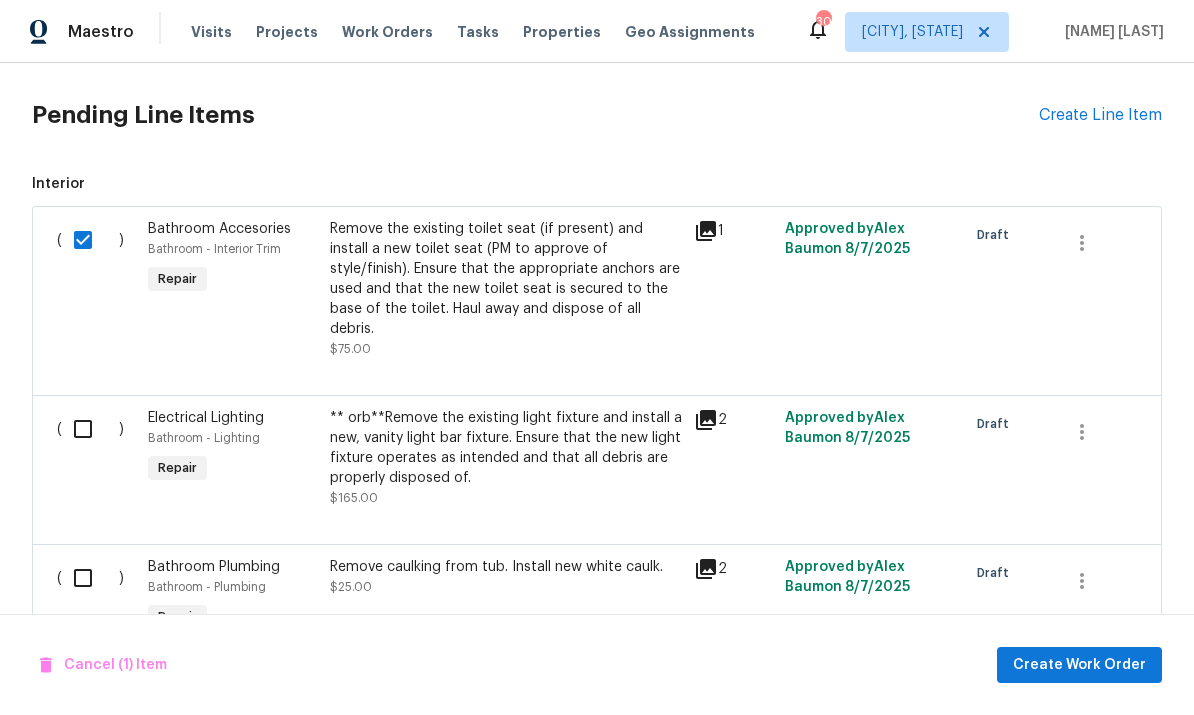 click on "( )" at bounding box center (96, 458) 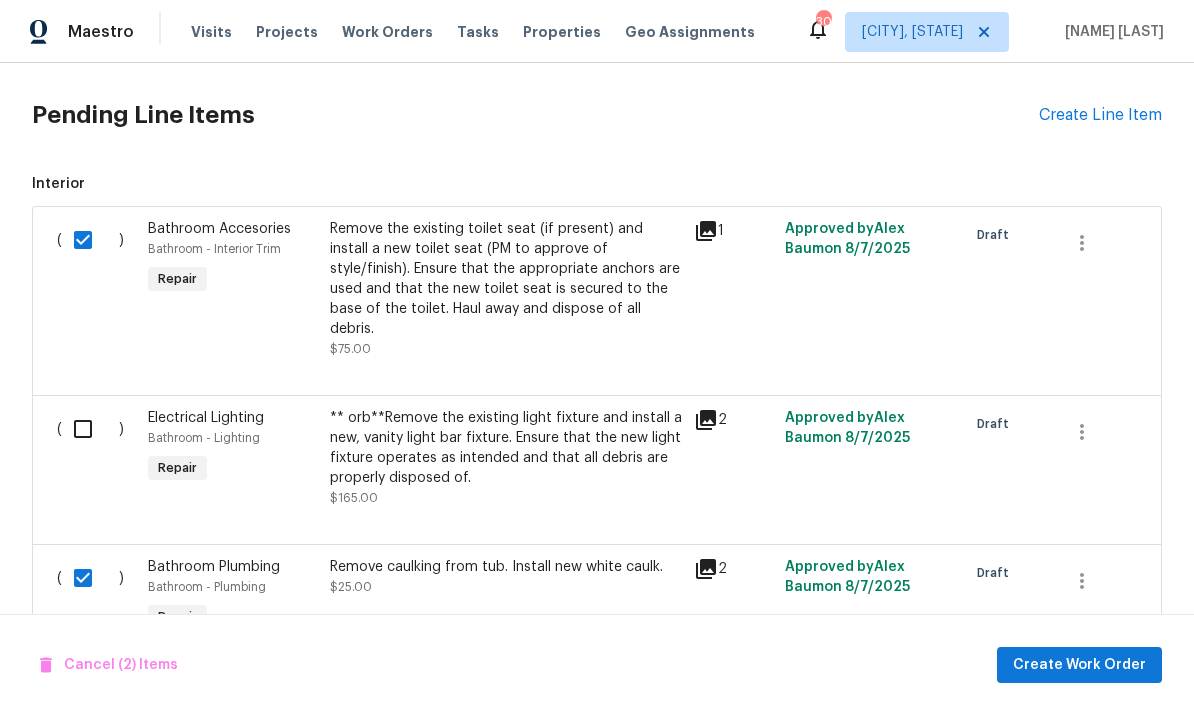 click at bounding box center (90, 429) 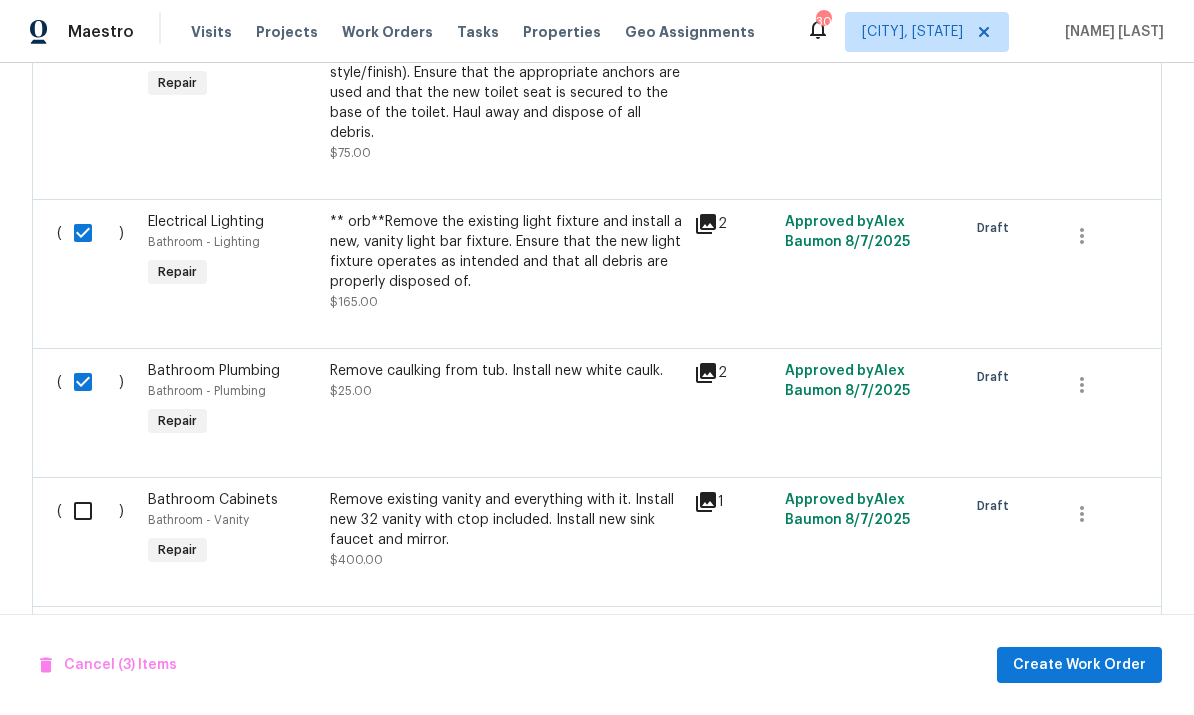 scroll, scrollTop: 979, scrollLeft: 0, axis: vertical 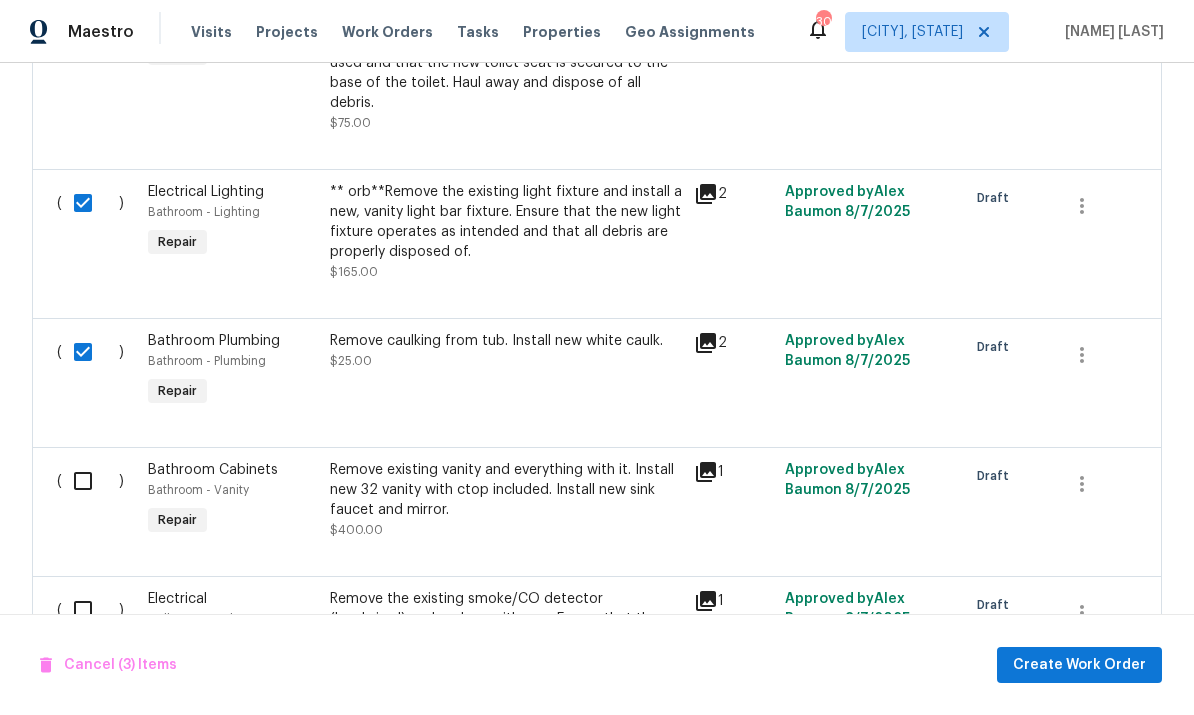 click at bounding box center [90, 481] 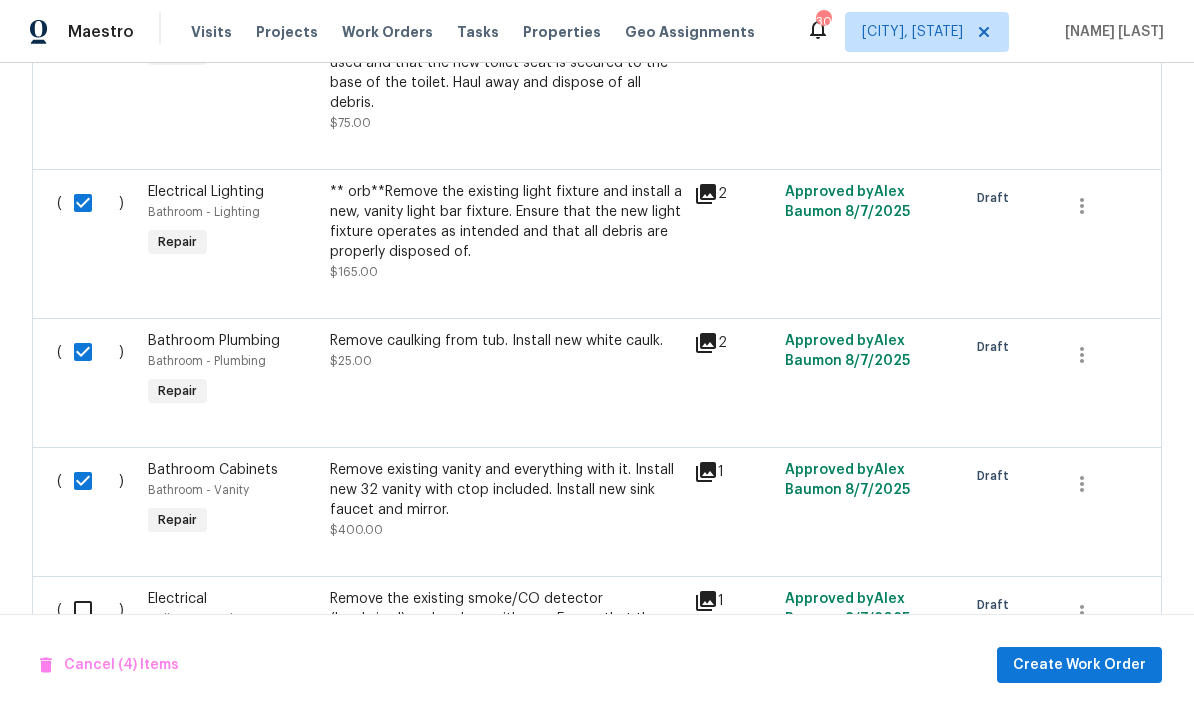 click at bounding box center (90, 610) 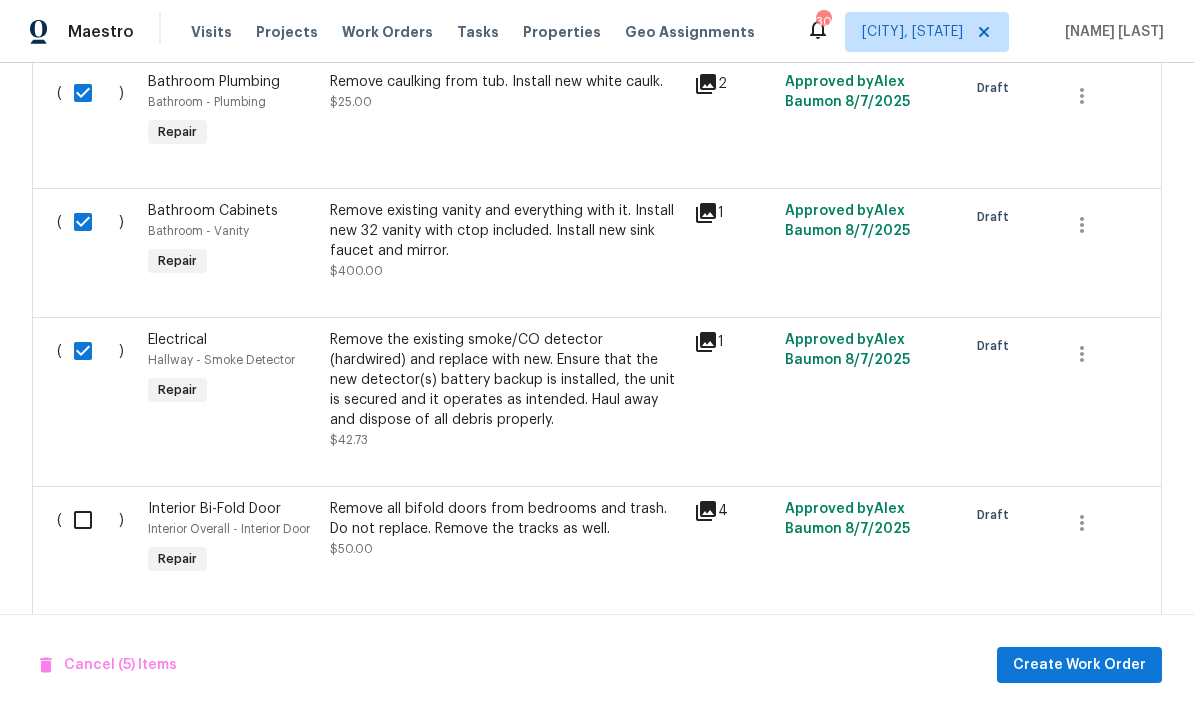 scroll, scrollTop: 1252, scrollLeft: 0, axis: vertical 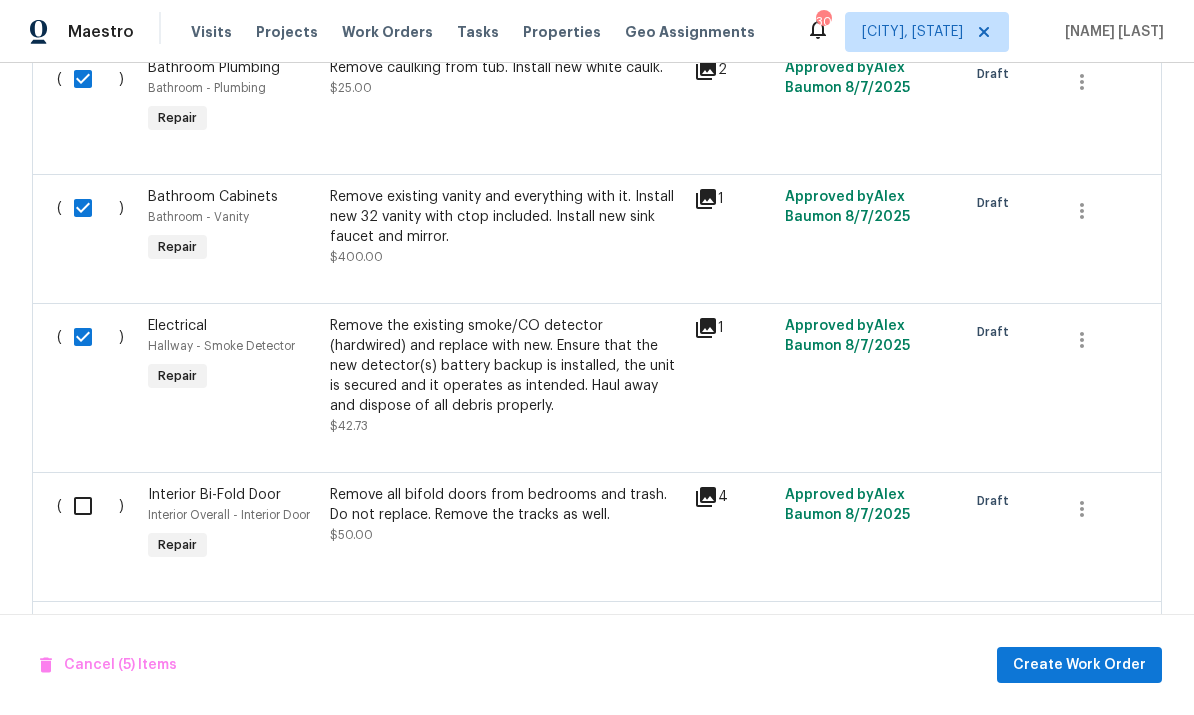 click at bounding box center [90, 506] 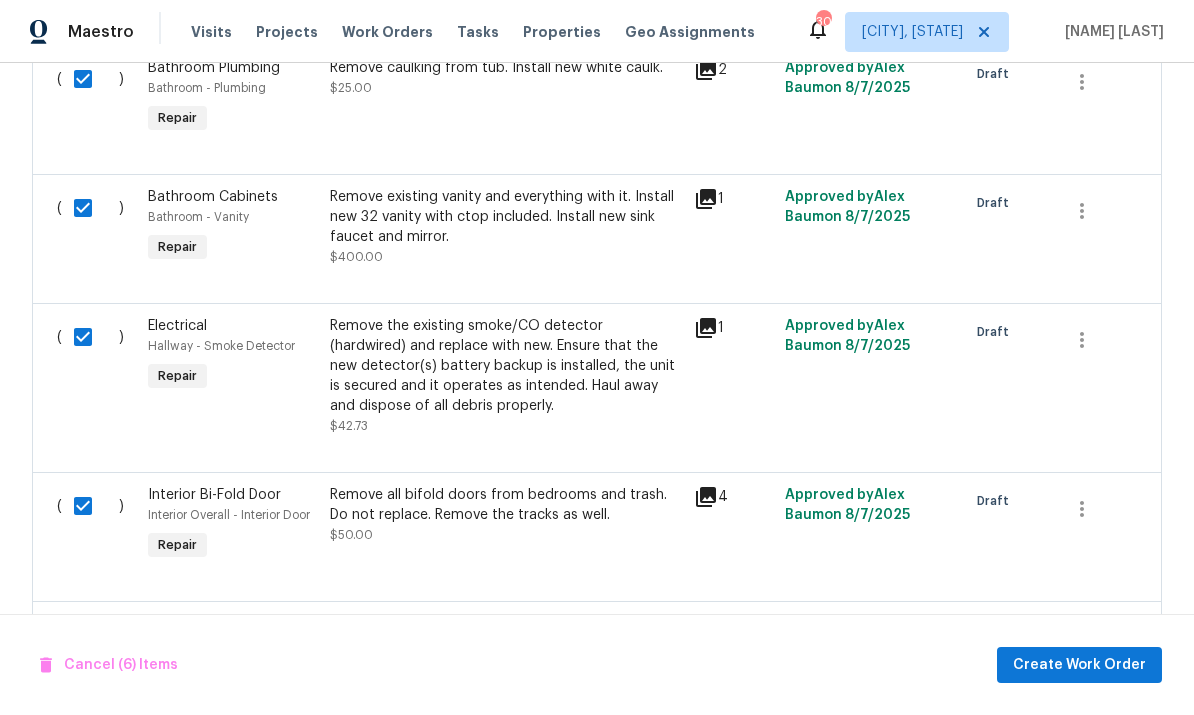 click at bounding box center (90, 635) 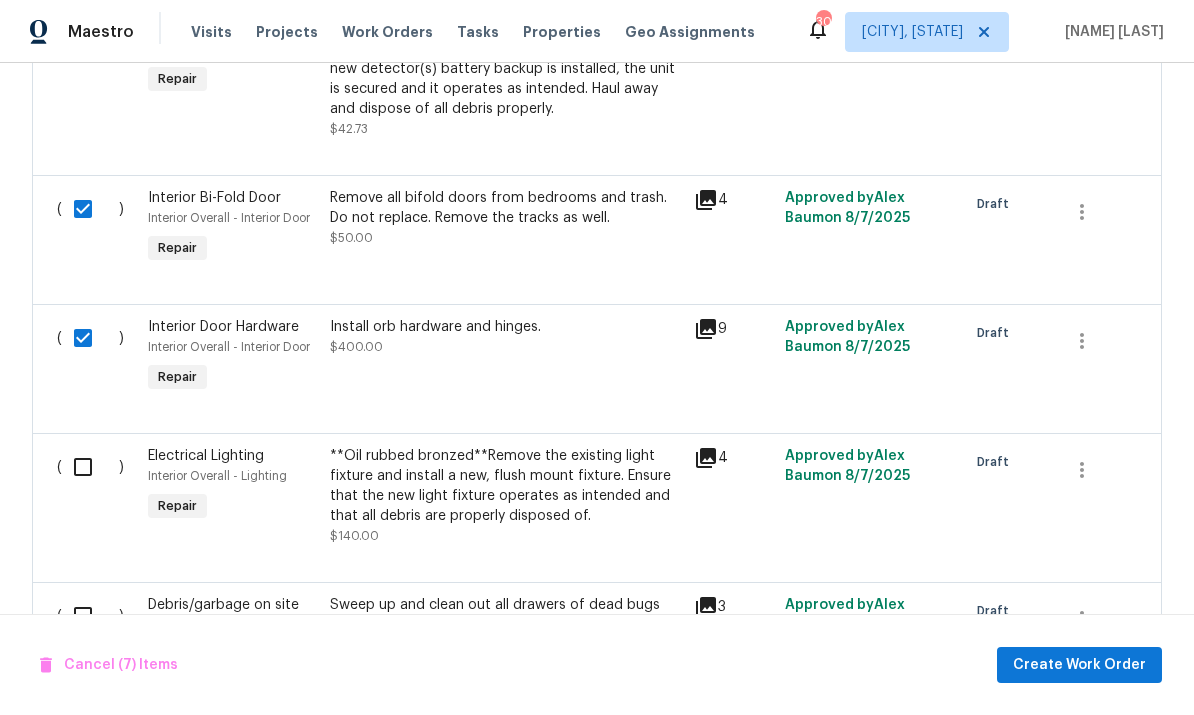 click at bounding box center [90, 467] 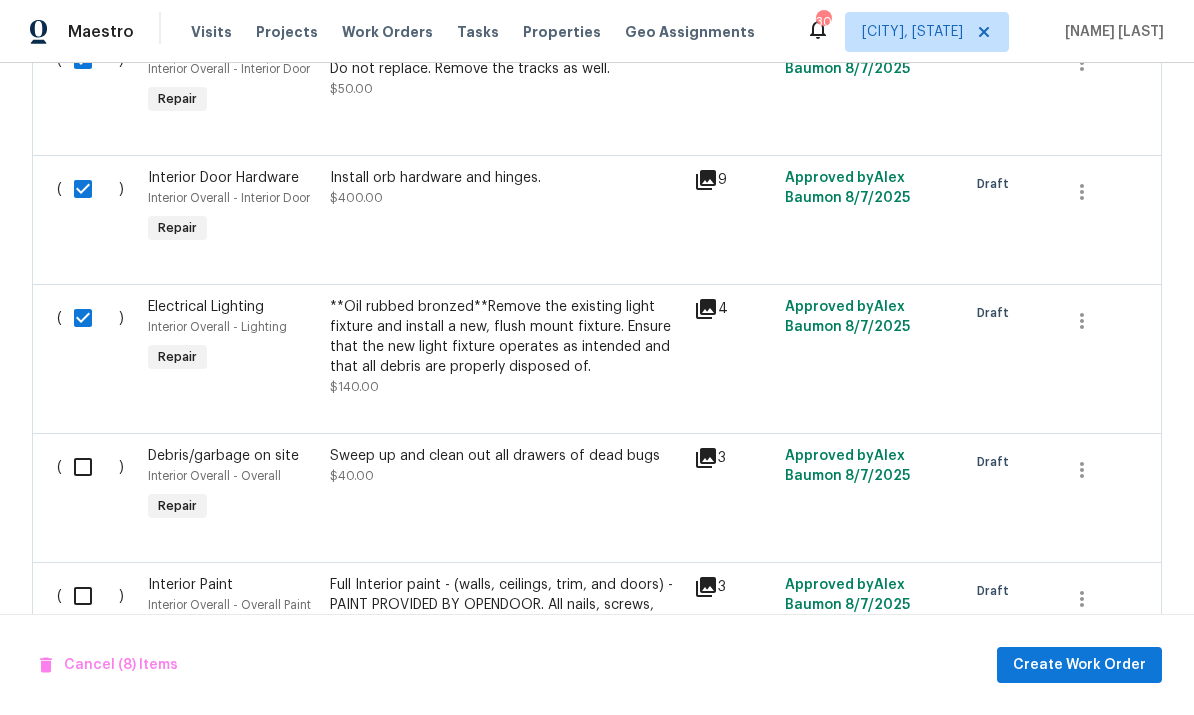 scroll, scrollTop: 1703, scrollLeft: 0, axis: vertical 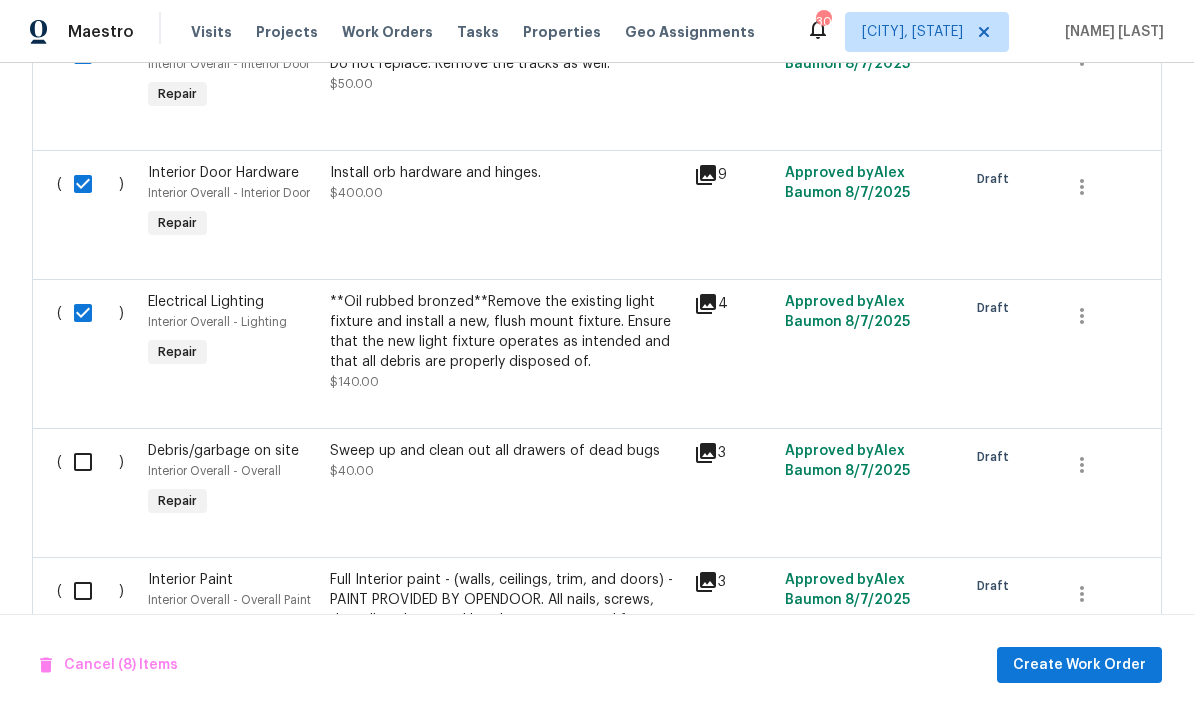 click at bounding box center [90, 462] 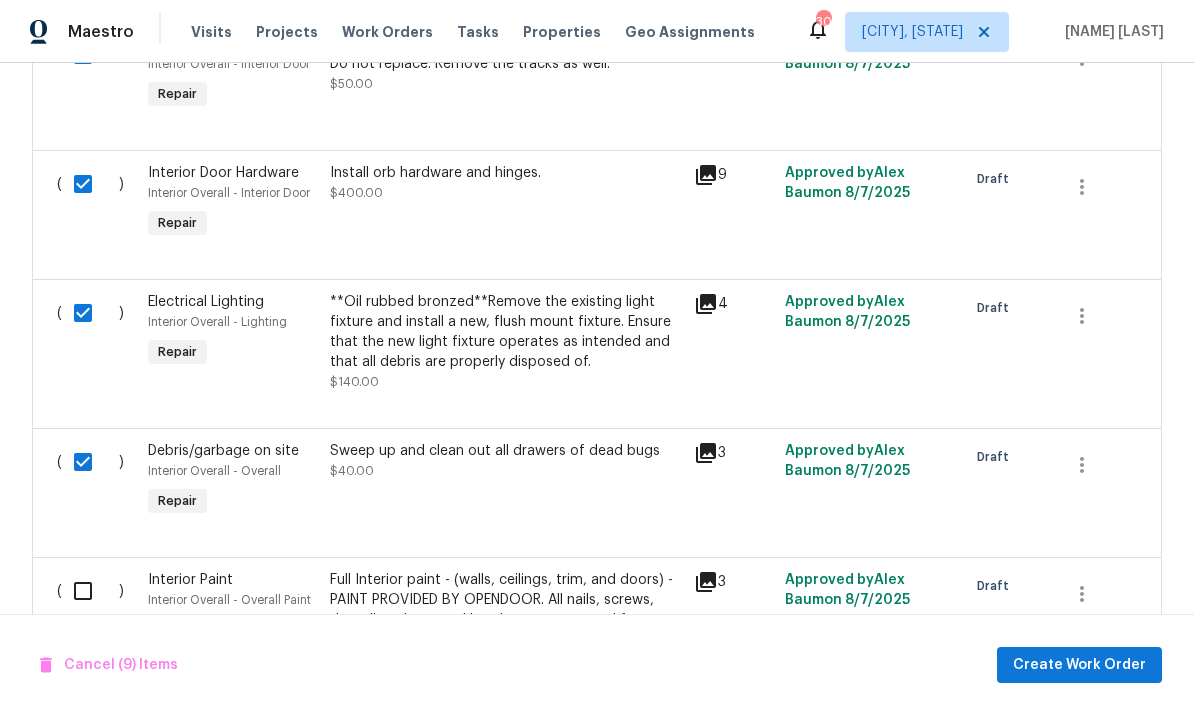 click at bounding box center [90, 591] 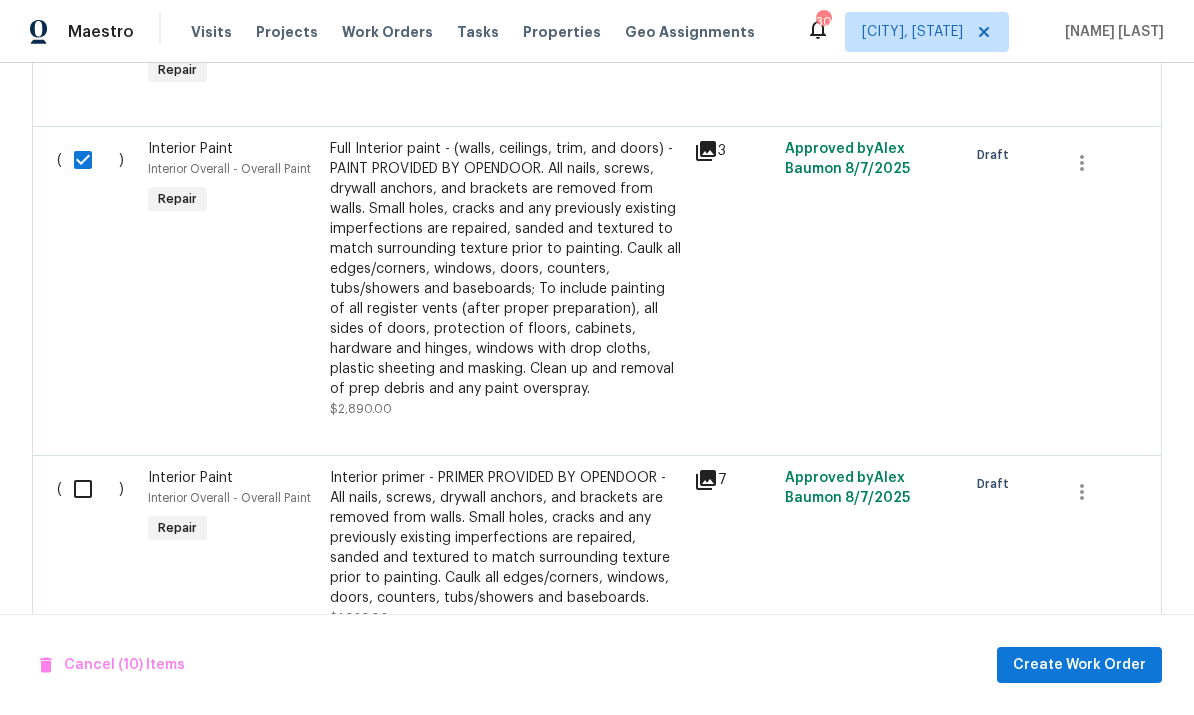 scroll, scrollTop: 2149, scrollLeft: 0, axis: vertical 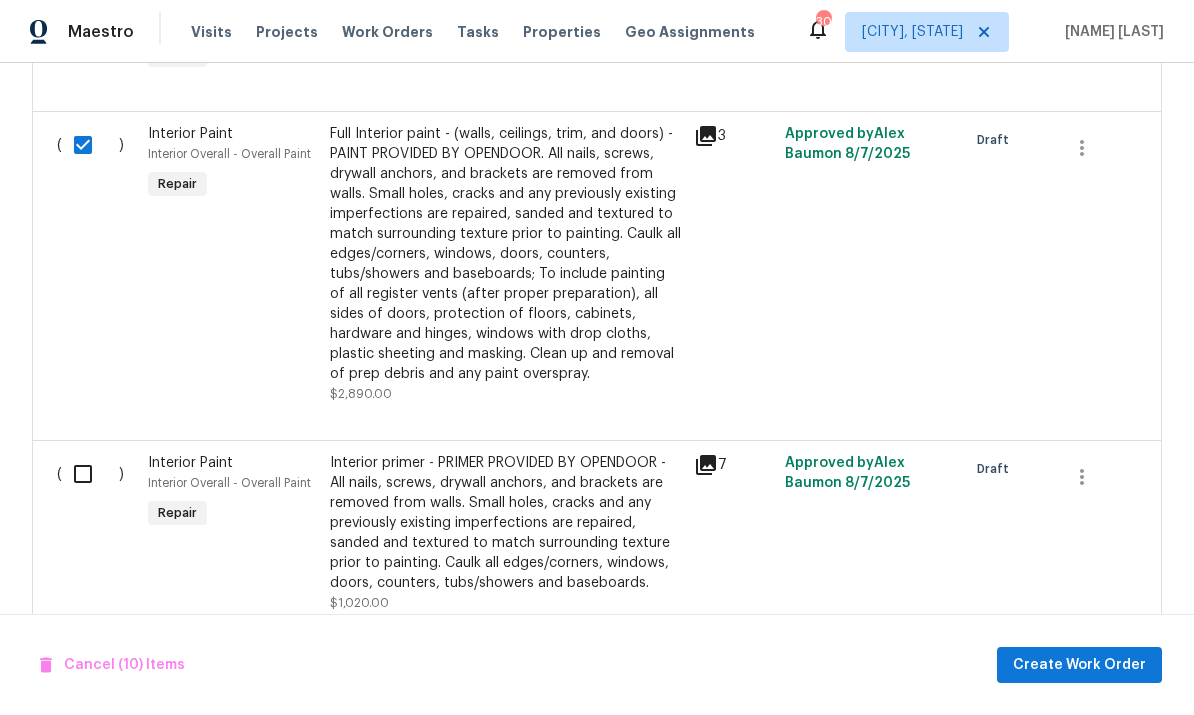 click at bounding box center (90, 474) 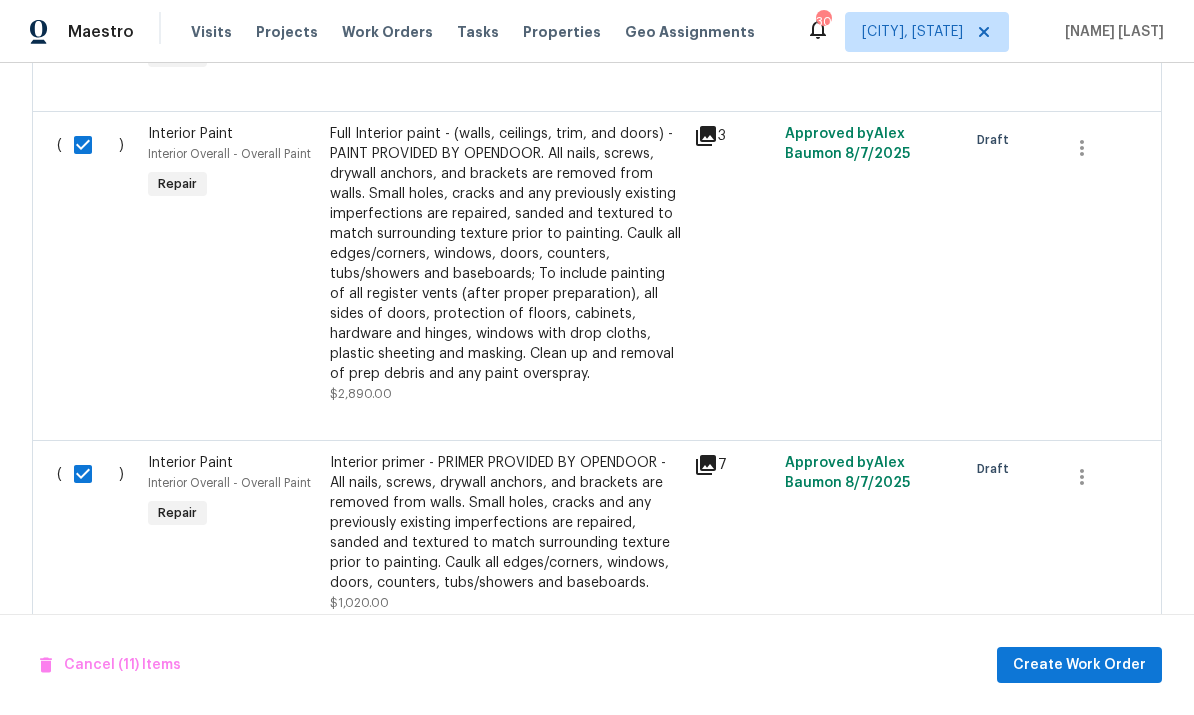 click at bounding box center [90, 683] 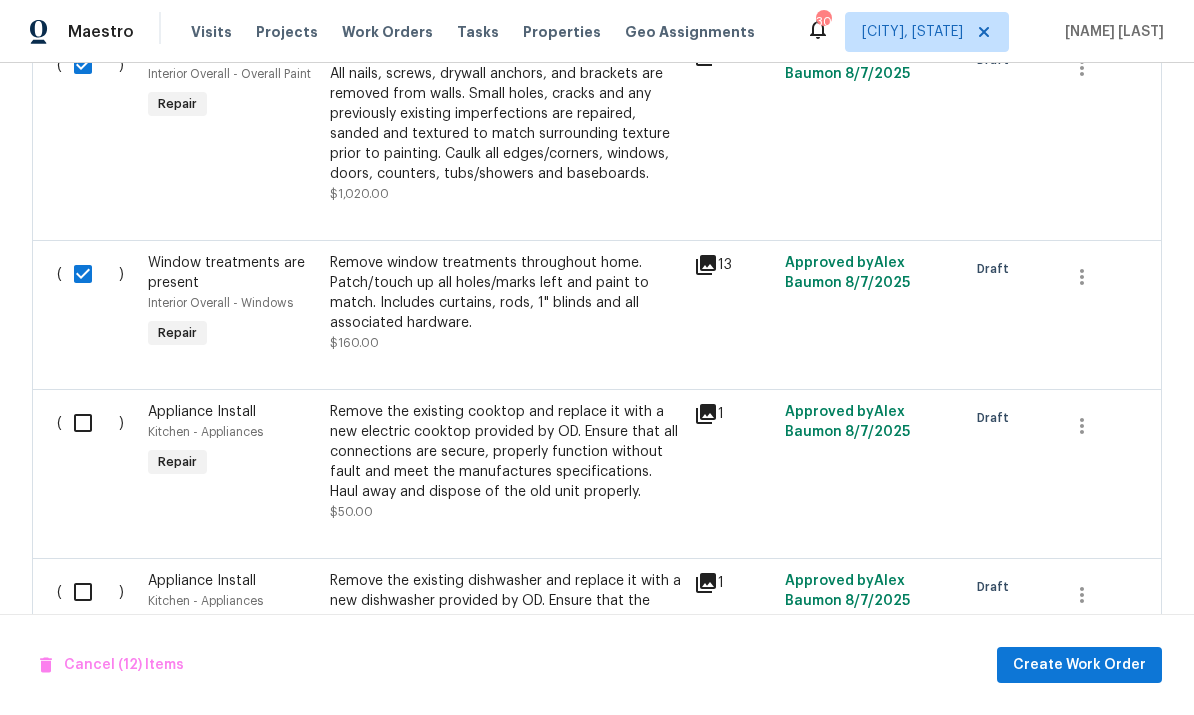 scroll, scrollTop: 2564, scrollLeft: 0, axis: vertical 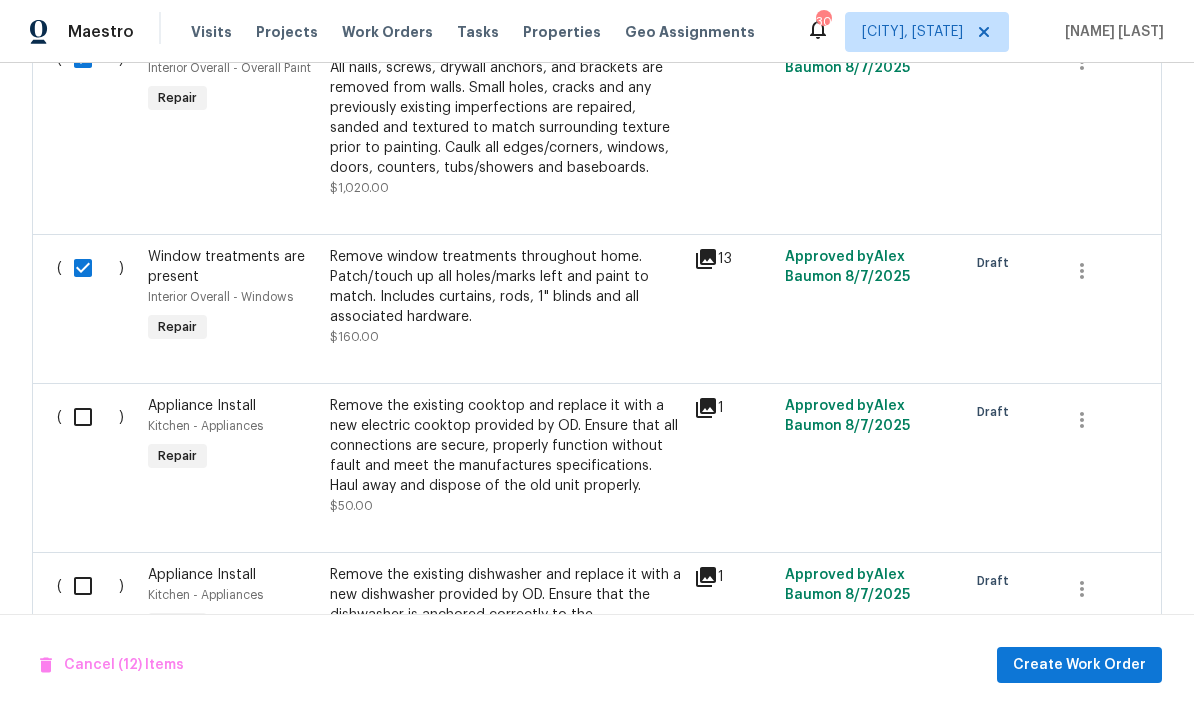 click at bounding box center (90, 417) 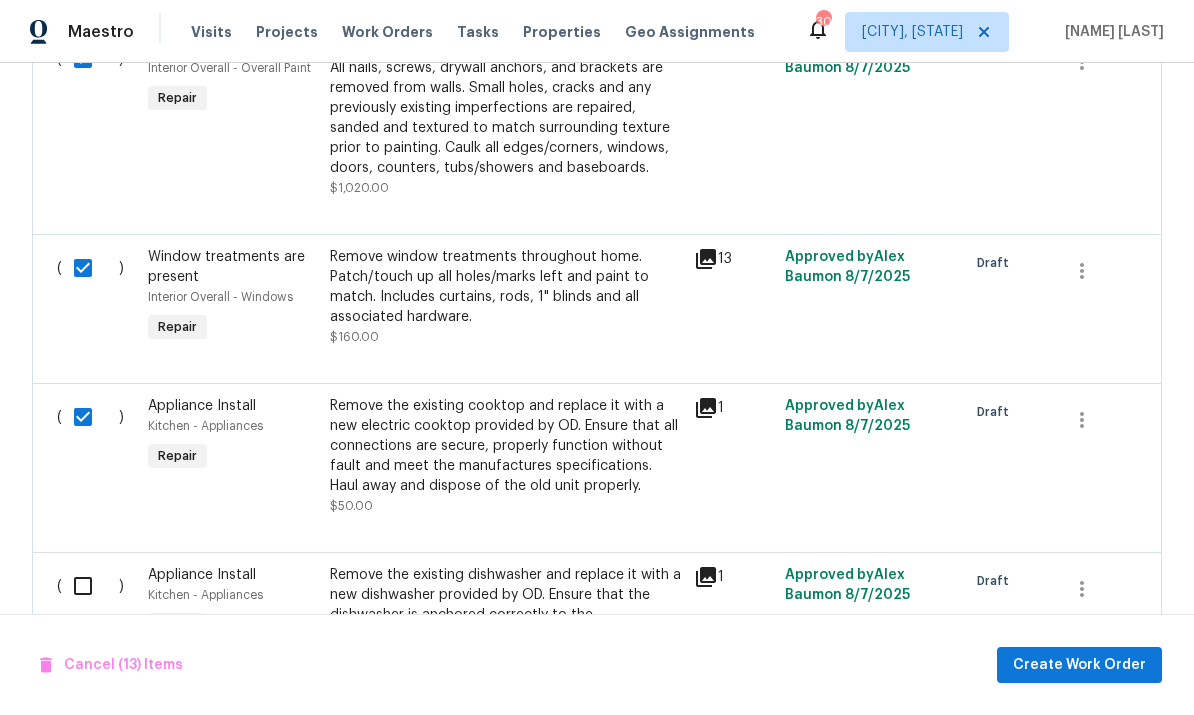 click on "( )" at bounding box center [96, 645] 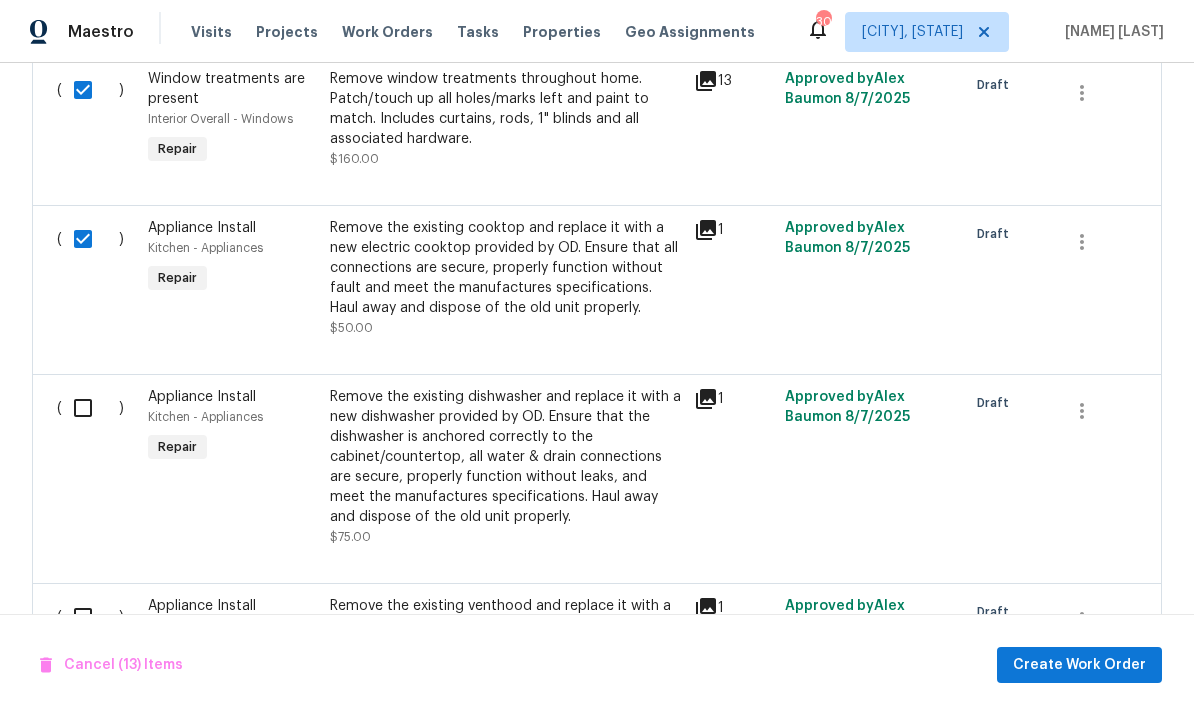 scroll, scrollTop: 2743, scrollLeft: 0, axis: vertical 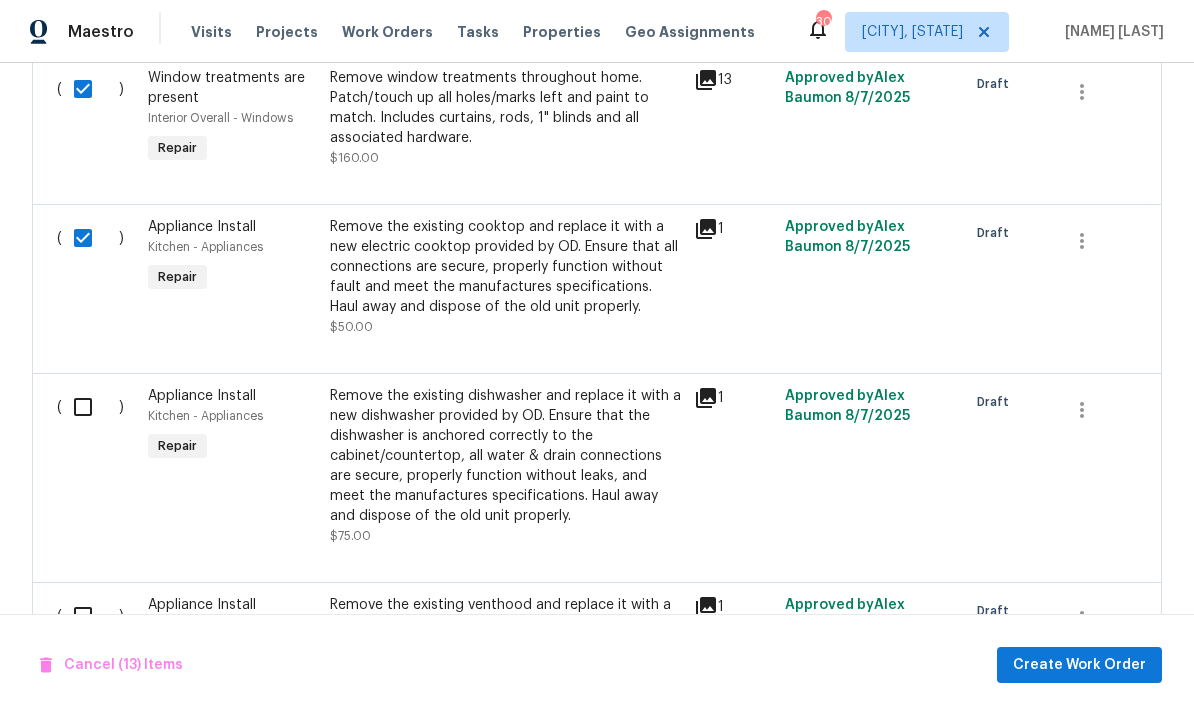 click at bounding box center (90, 407) 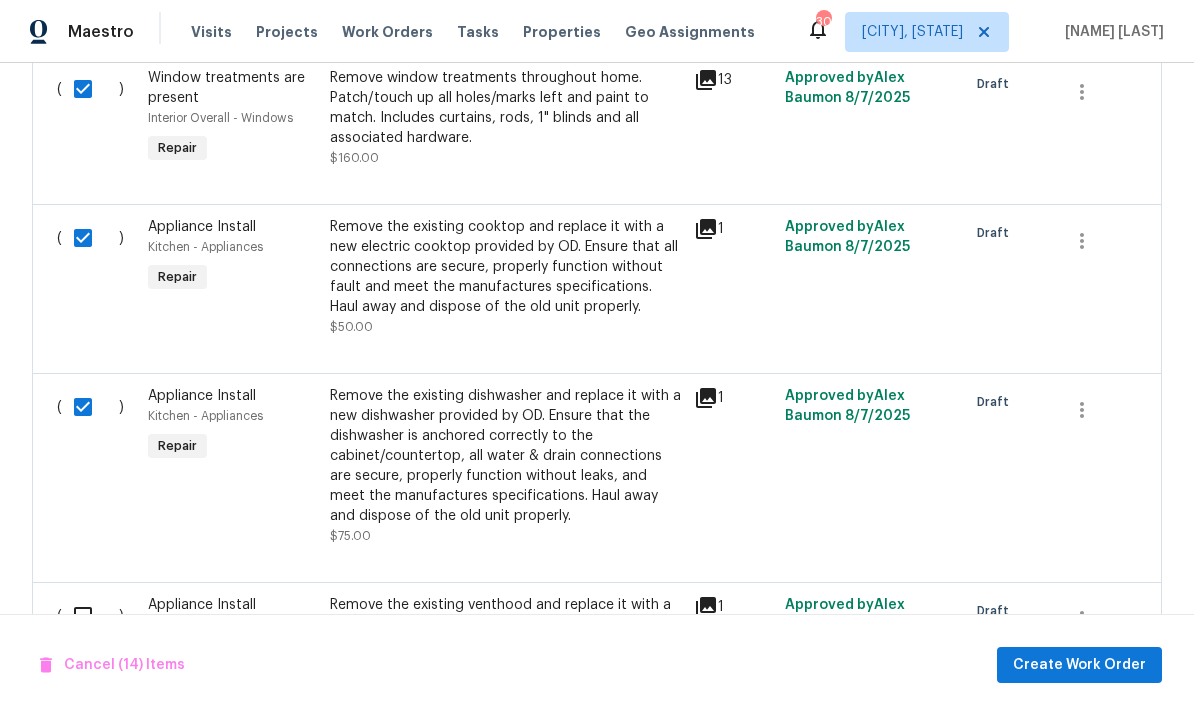 click at bounding box center [90, 616] 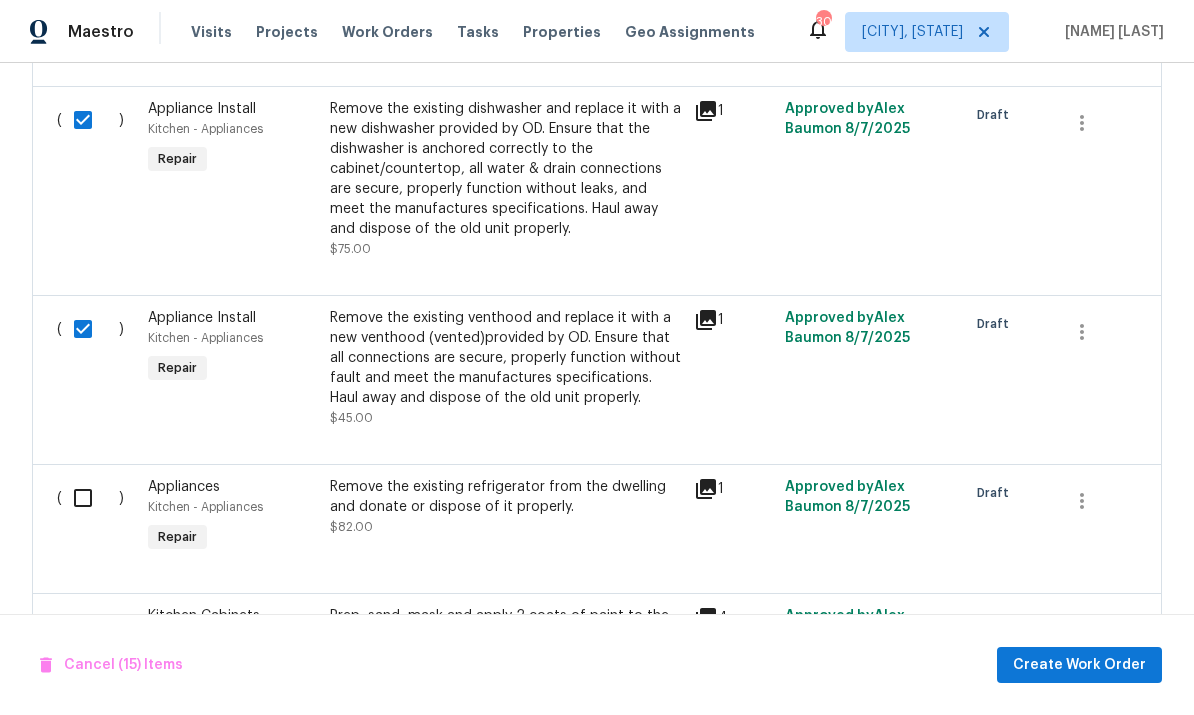 scroll, scrollTop: 3034, scrollLeft: 0, axis: vertical 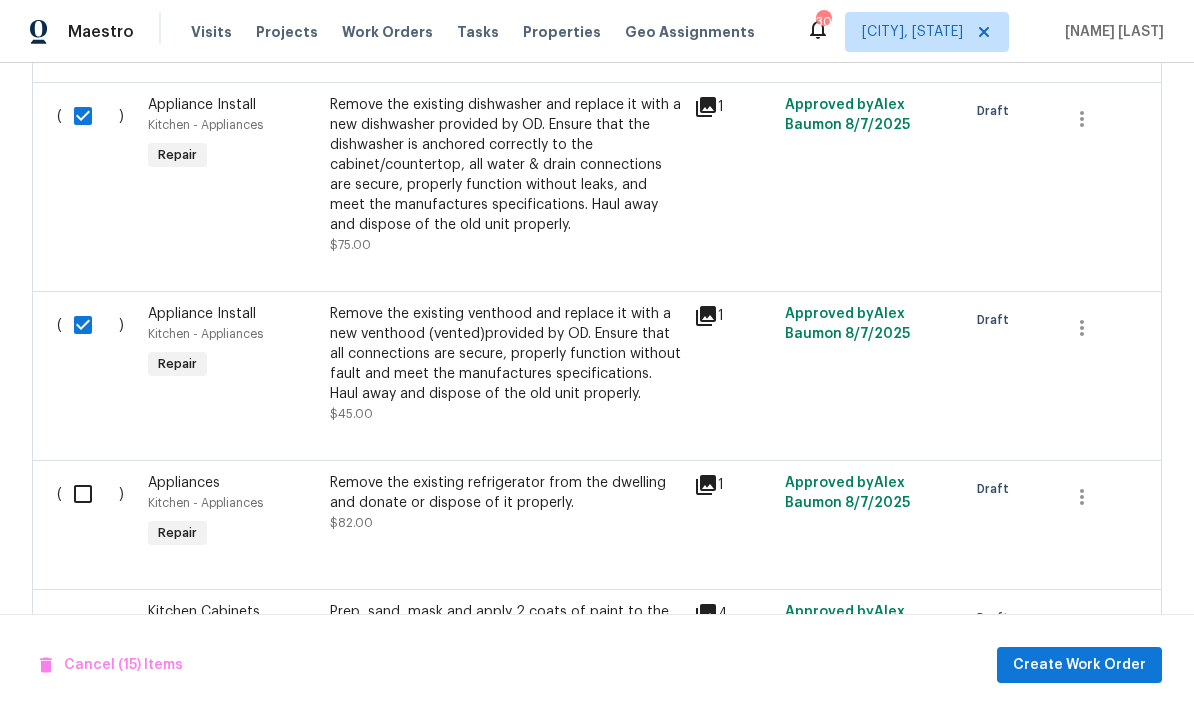 click at bounding box center [90, 494] 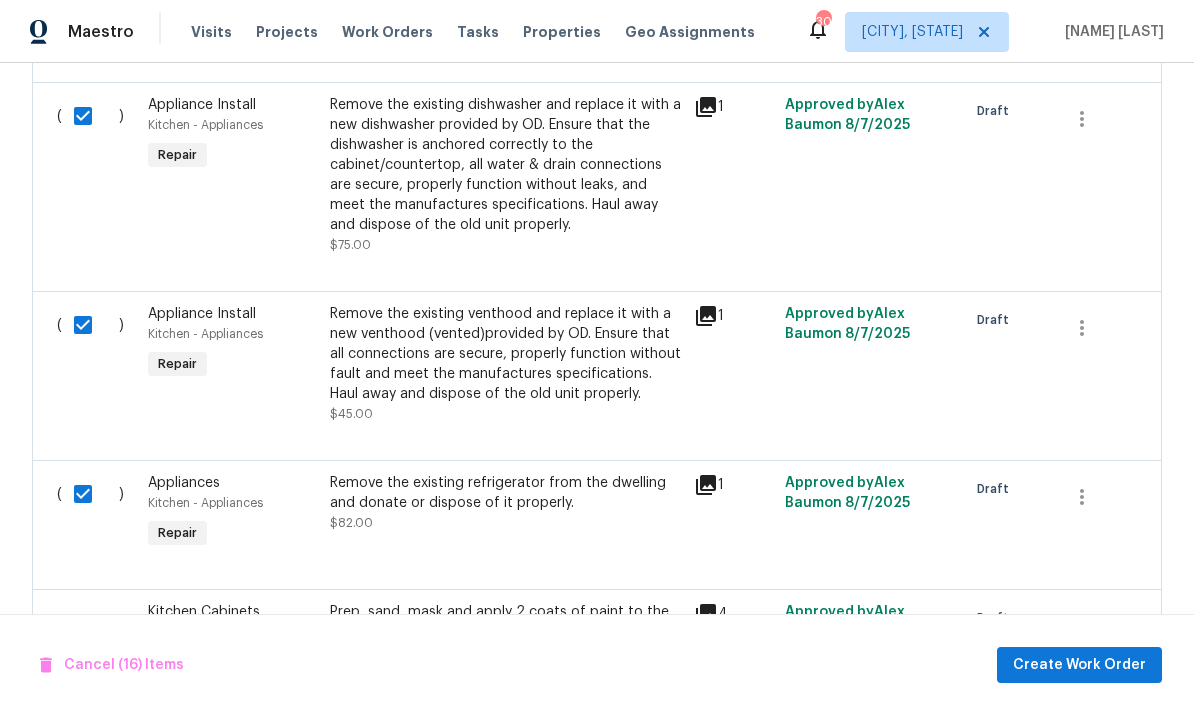 click at bounding box center [90, 623] 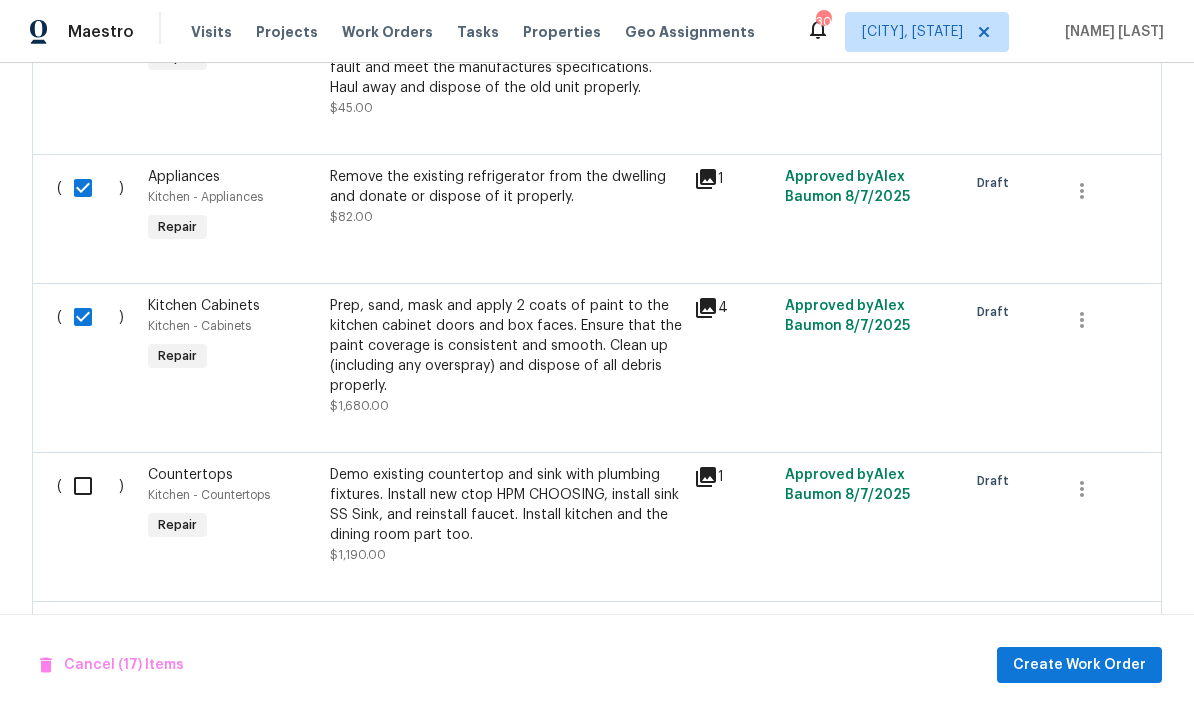 scroll, scrollTop: 3353, scrollLeft: 0, axis: vertical 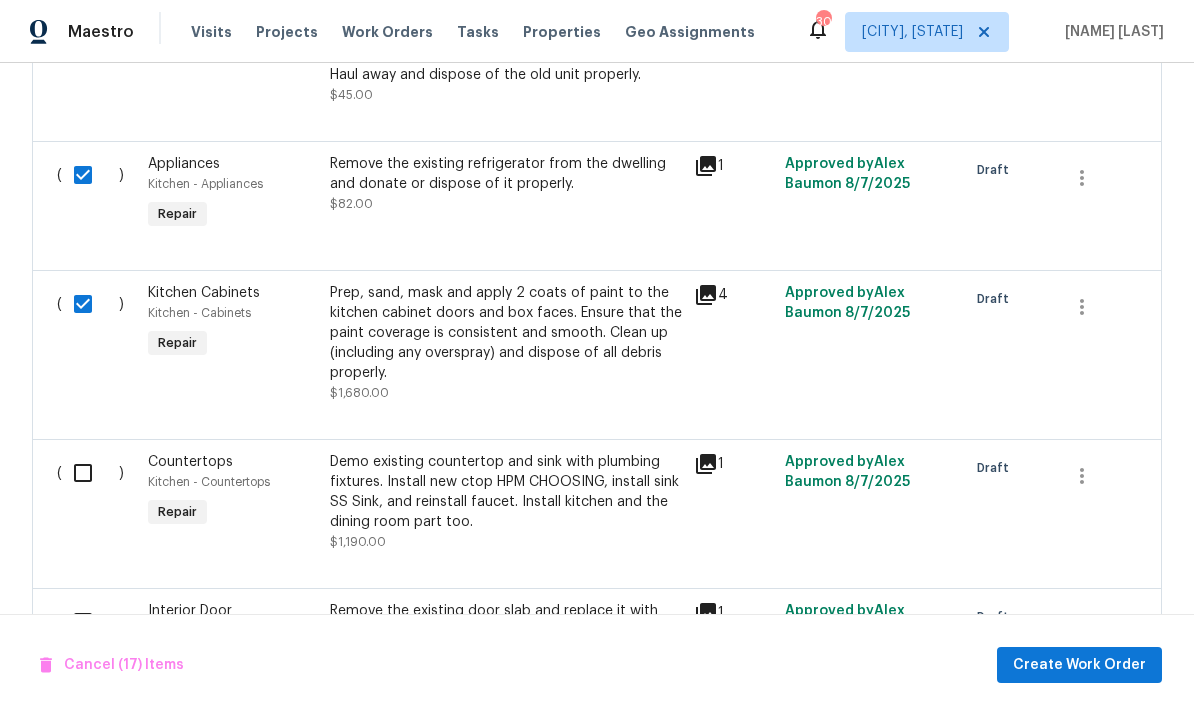 click at bounding box center (90, 473) 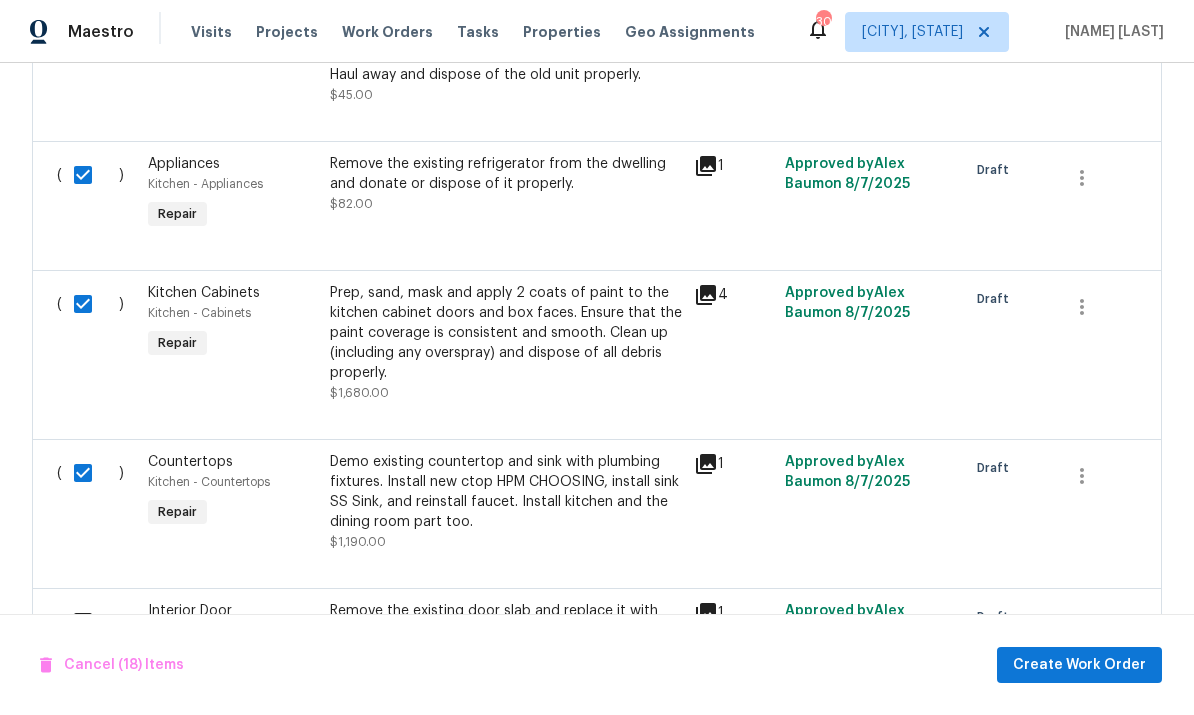 click at bounding box center (90, 622) 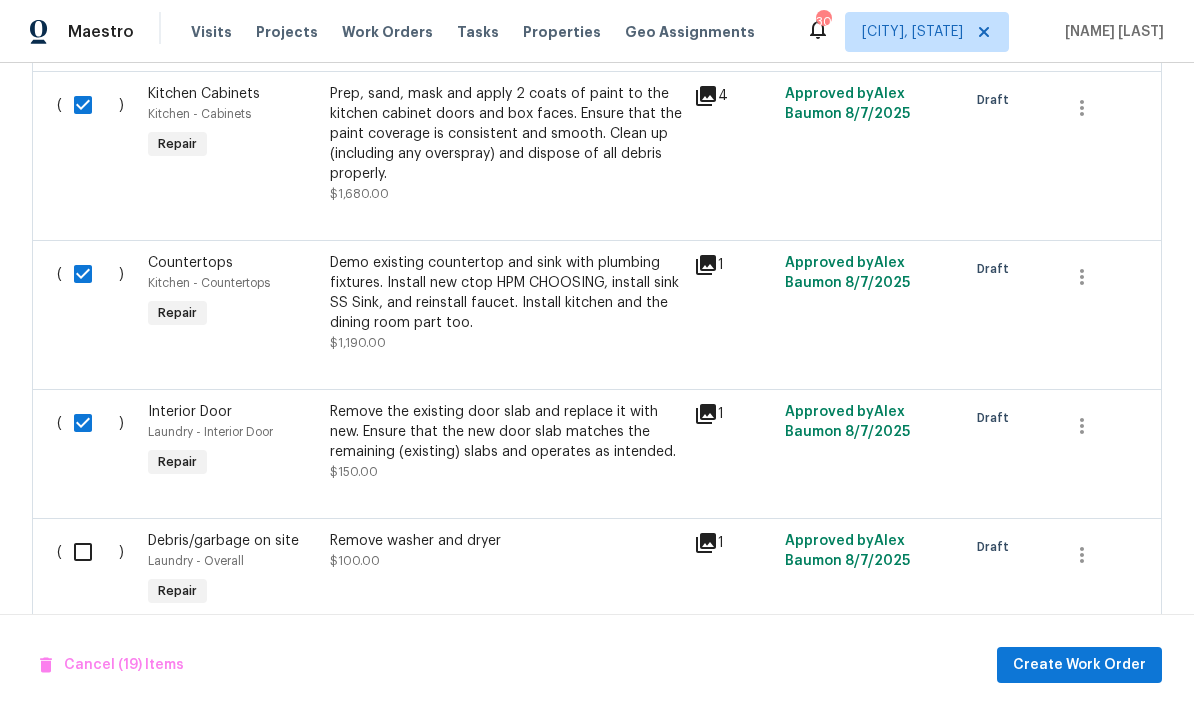 scroll, scrollTop: 3555, scrollLeft: 0, axis: vertical 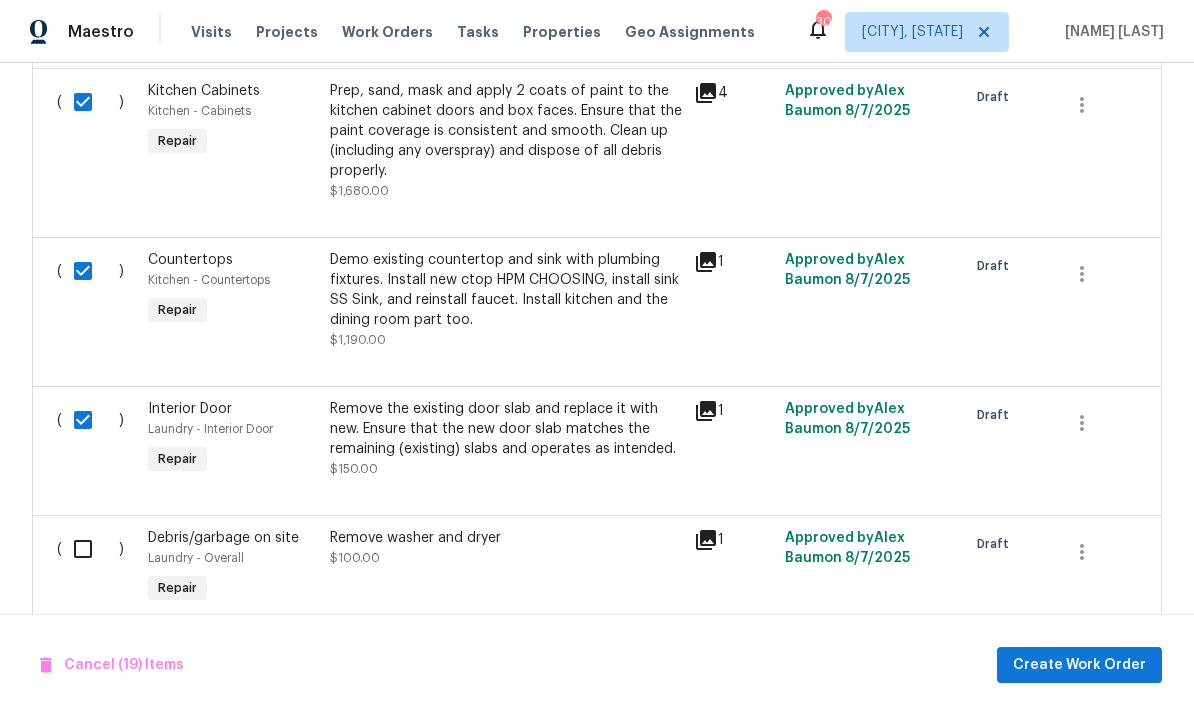 click on "( )" at bounding box center (96, 568) 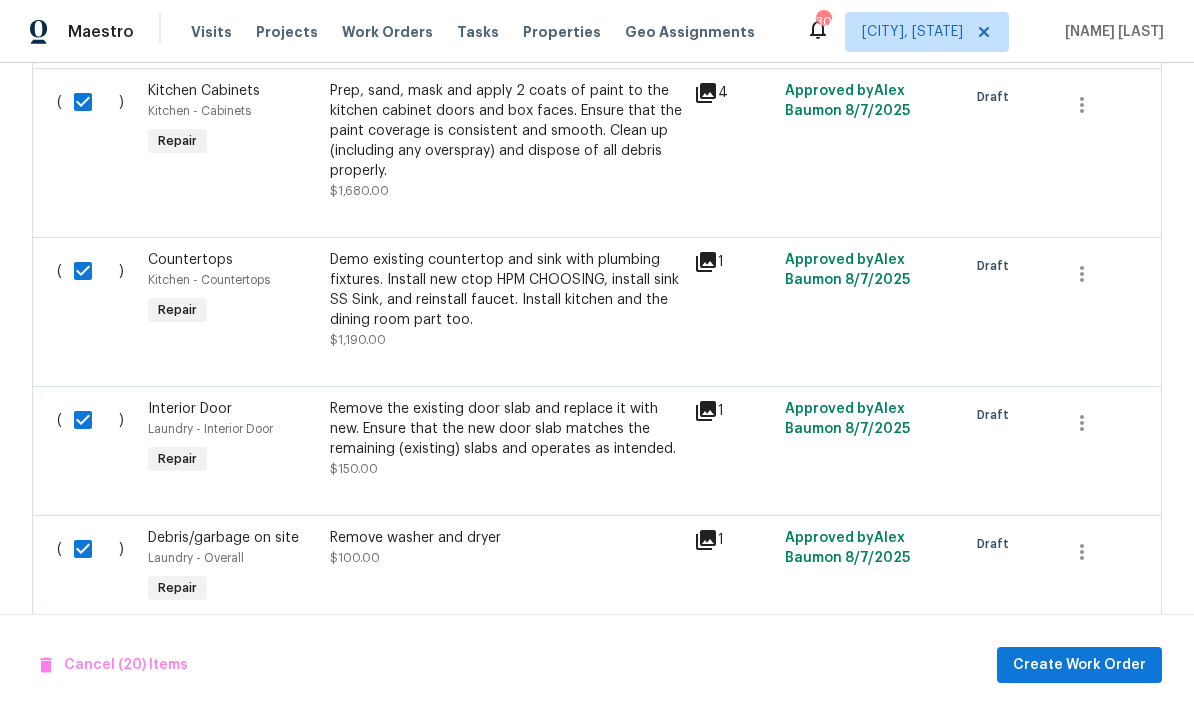 click at bounding box center [90, 678] 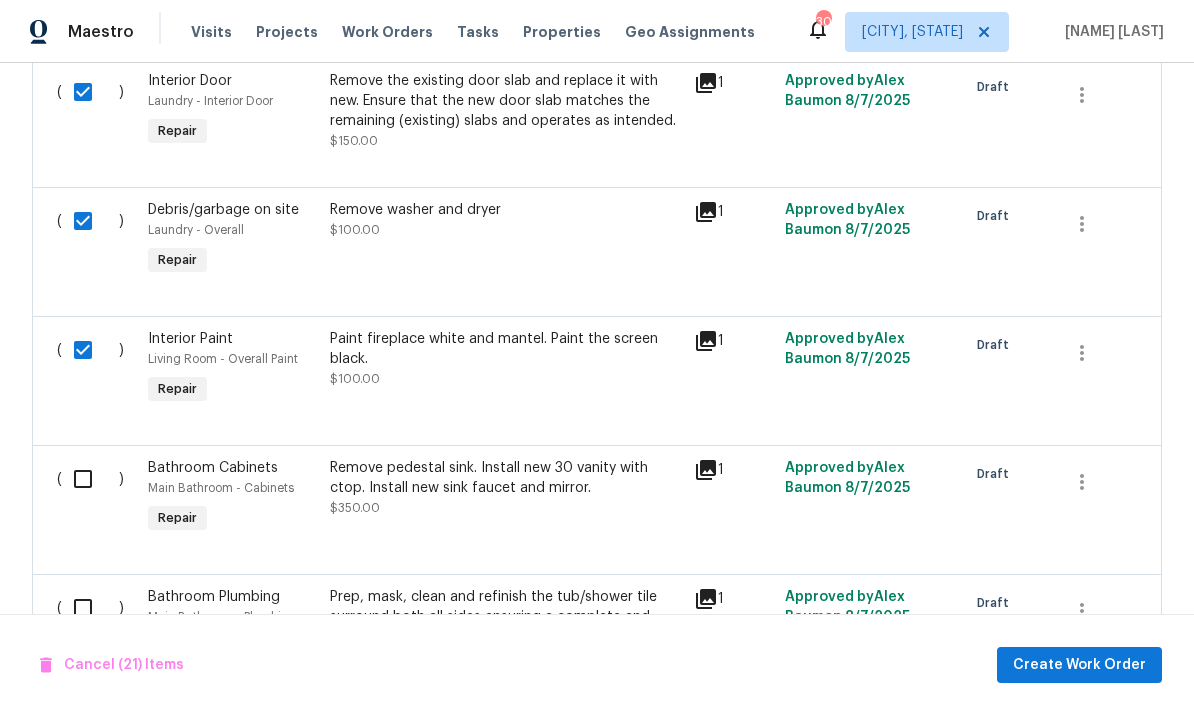 scroll, scrollTop: 3927, scrollLeft: 0, axis: vertical 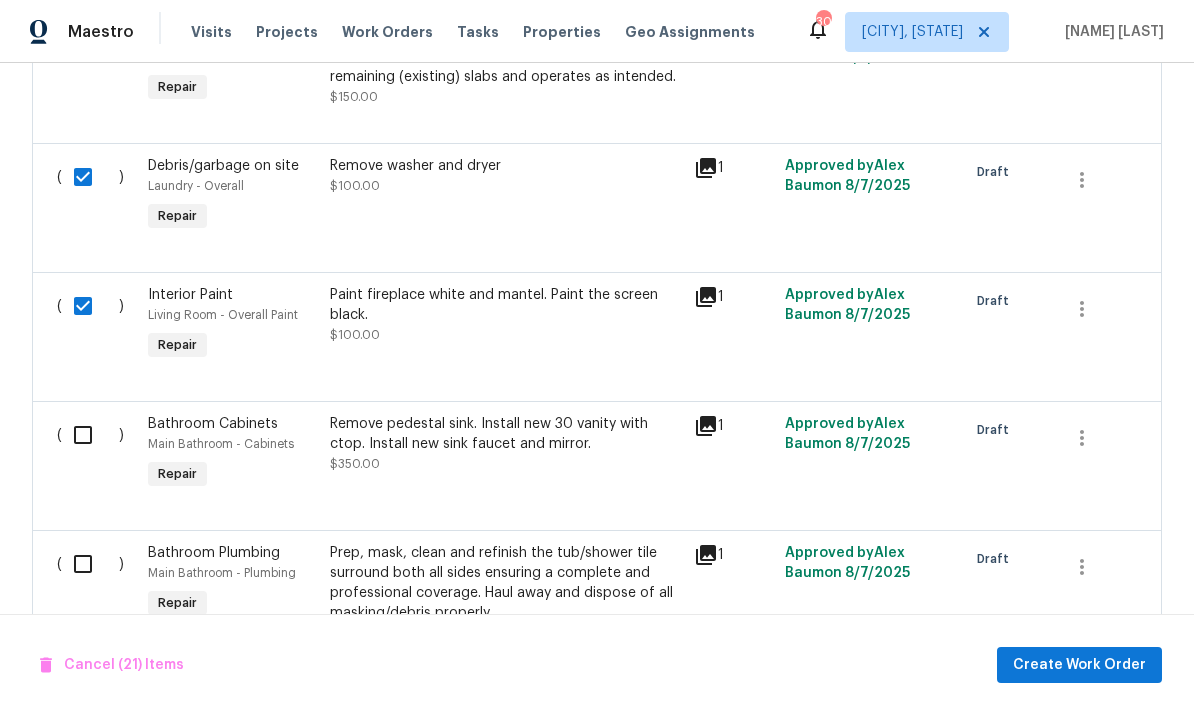 click at bounding box center (90, 435) 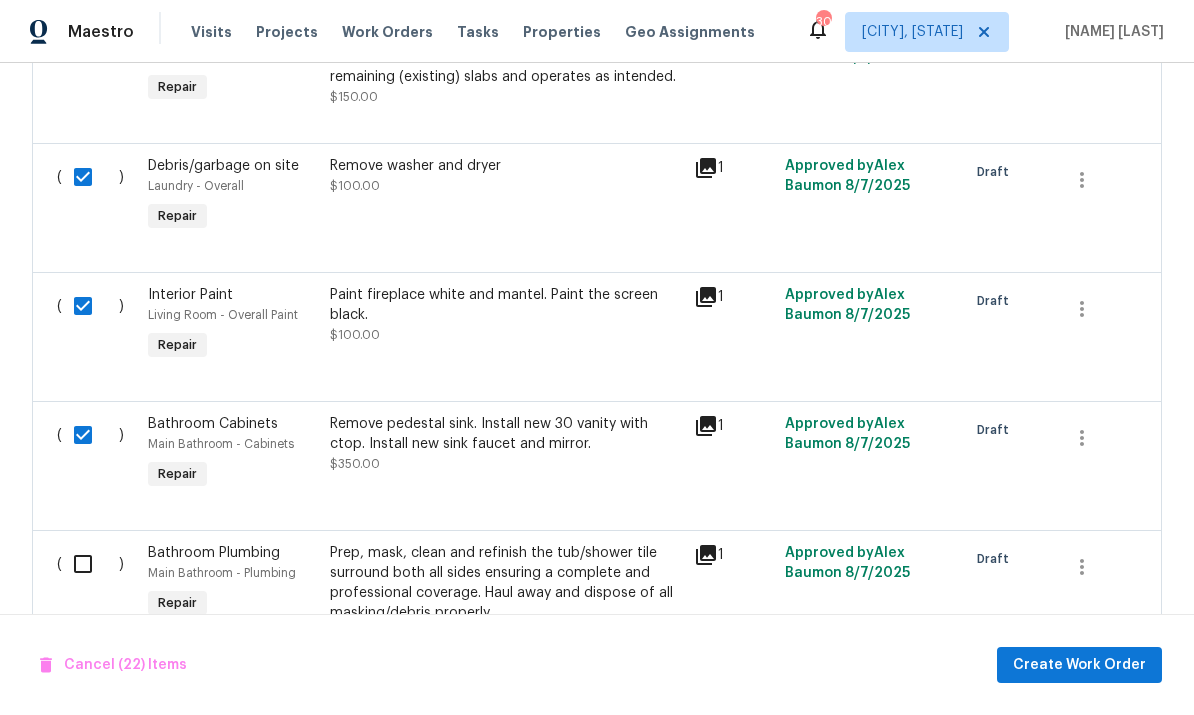 click at bounding box center [90, 564] 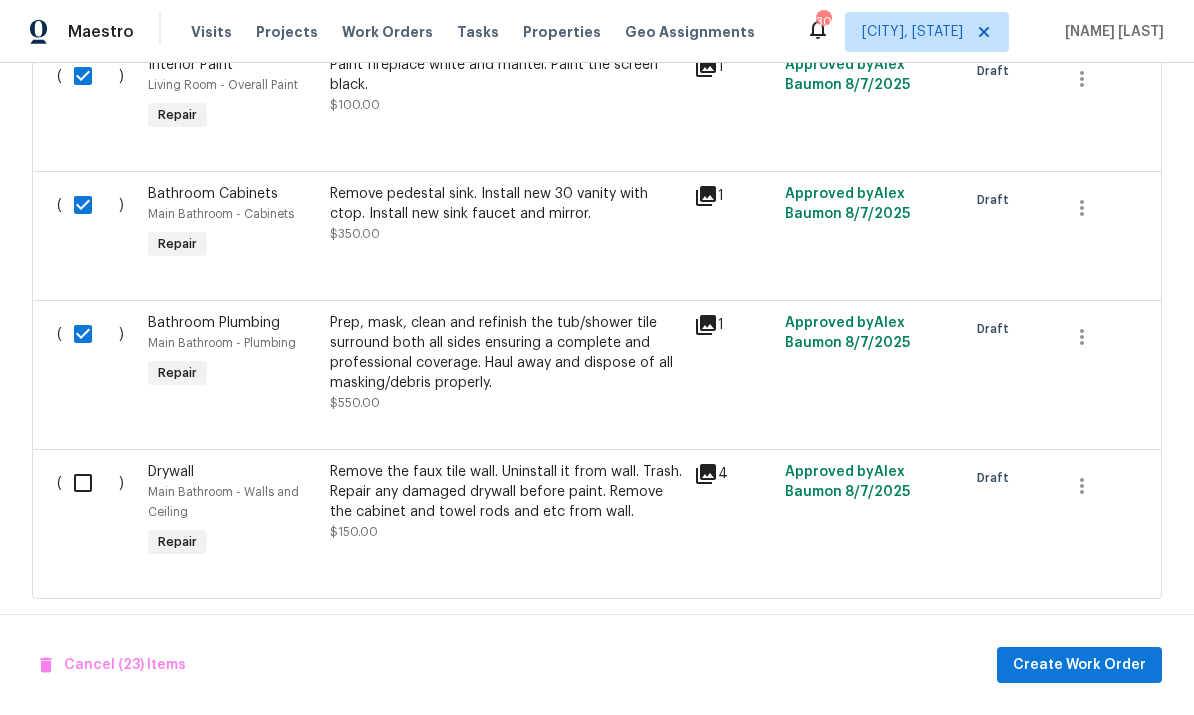 scroll, scrollTop: 4165, scrollLeft: 0, axis: vertical 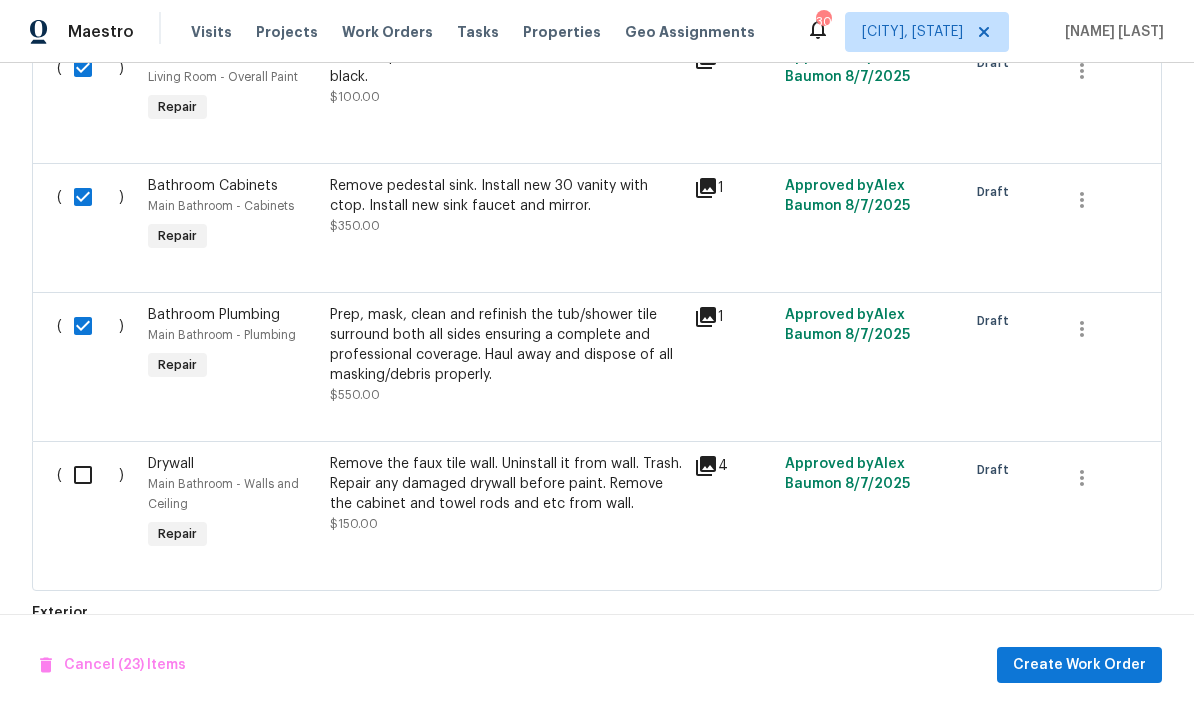 click at bounding box center [90, 475] 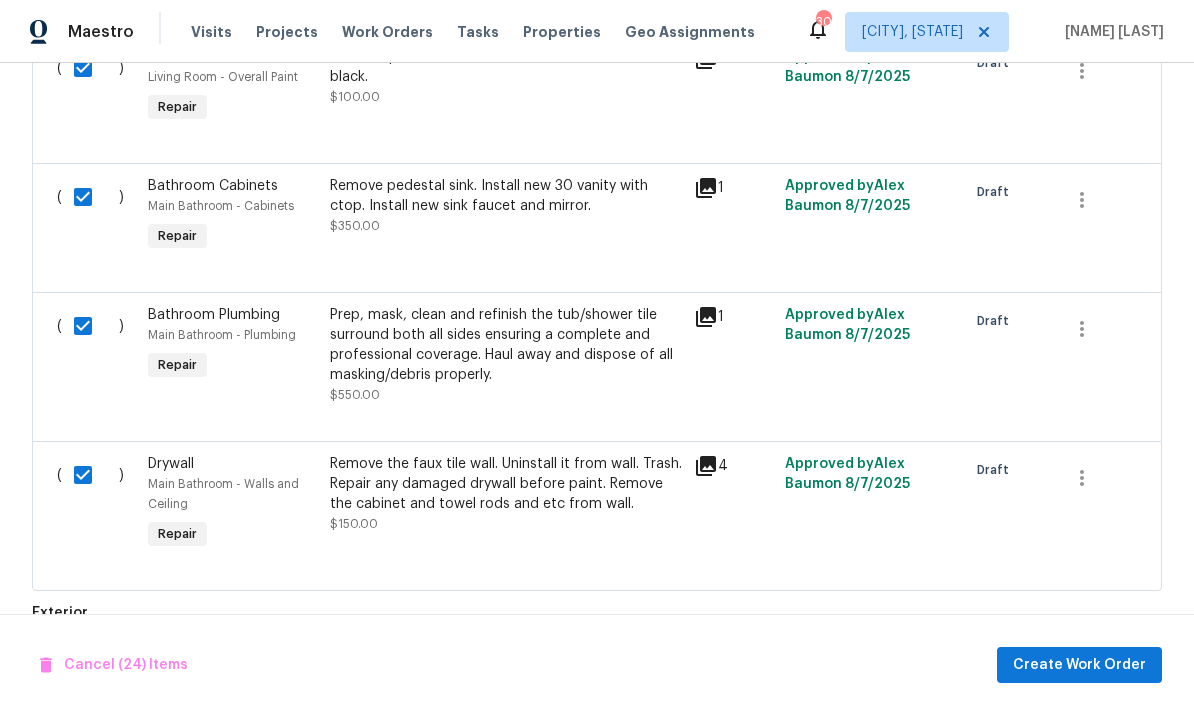 click at bounding box center (90, 669) 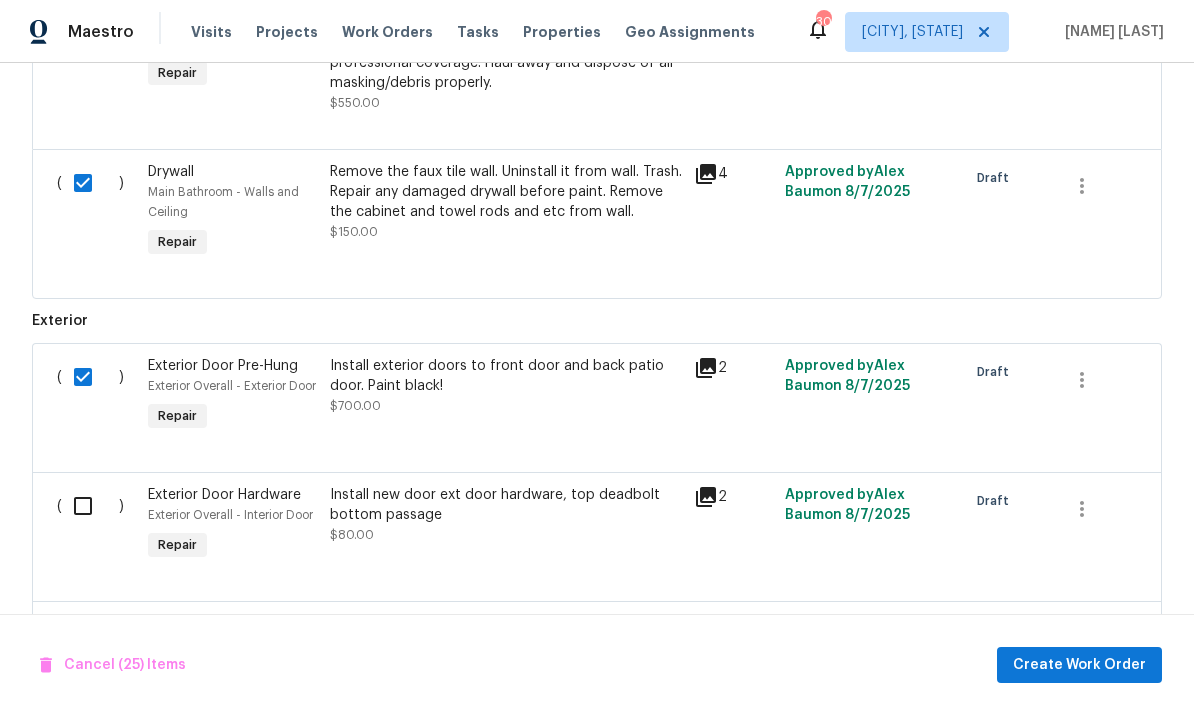 scroll, scrollTop: 4458, scrollLeft: 0, axis: vertical 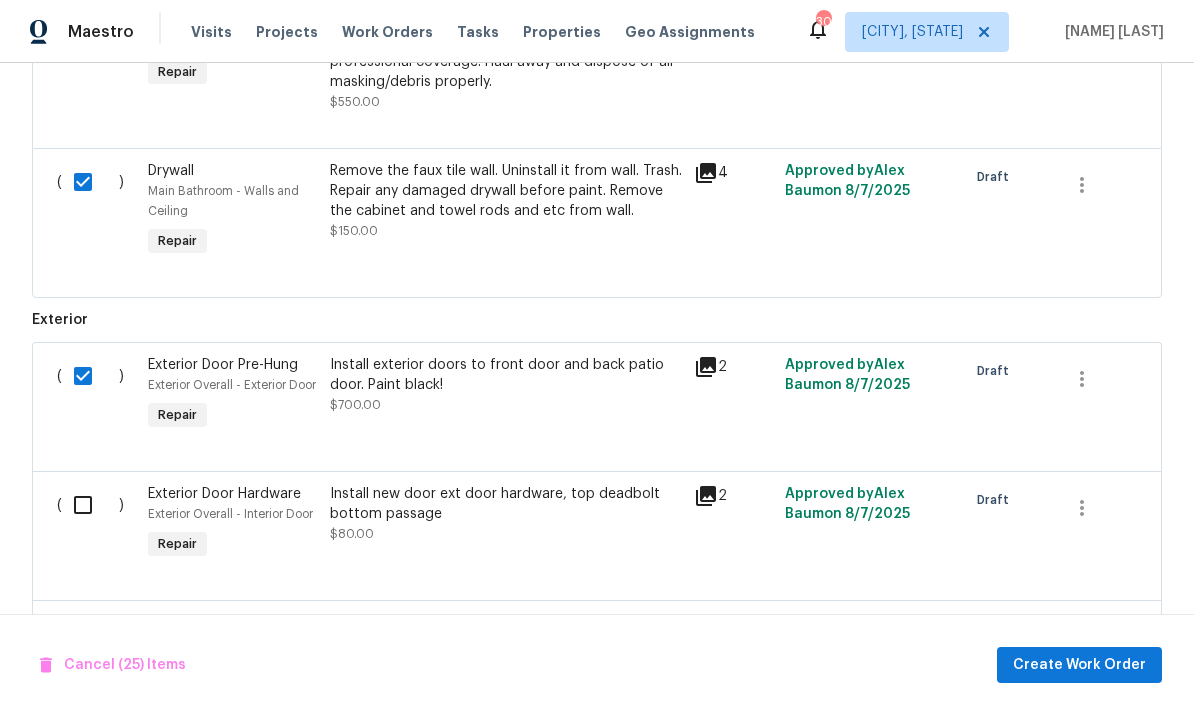 click at bounding box center (90, 505) 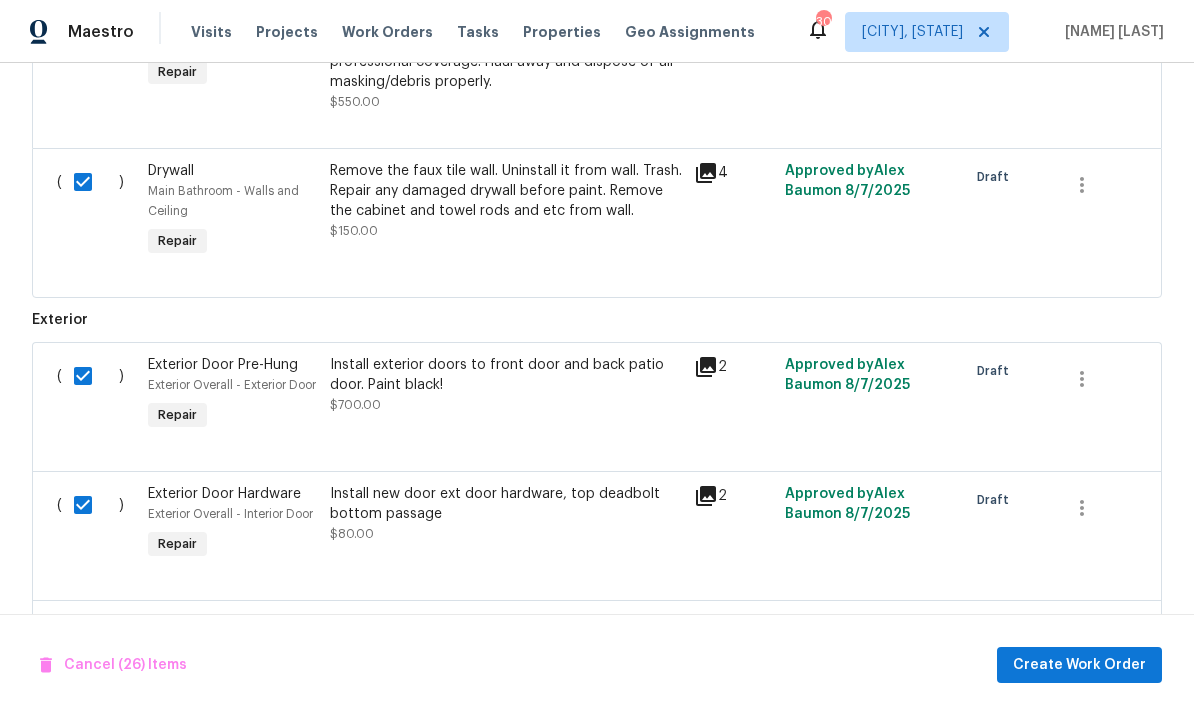 click at bounding box center (90, 634) 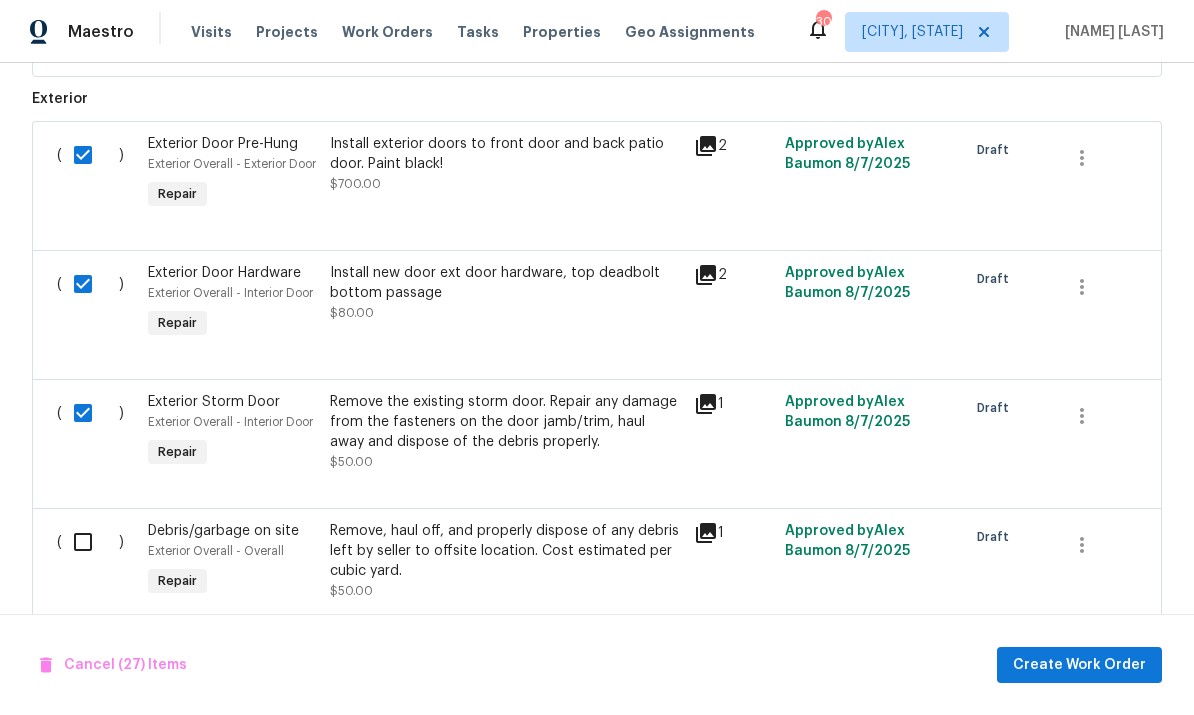 scroll, scrollTop: 4722, scrollLeft: 0, axis: vertical 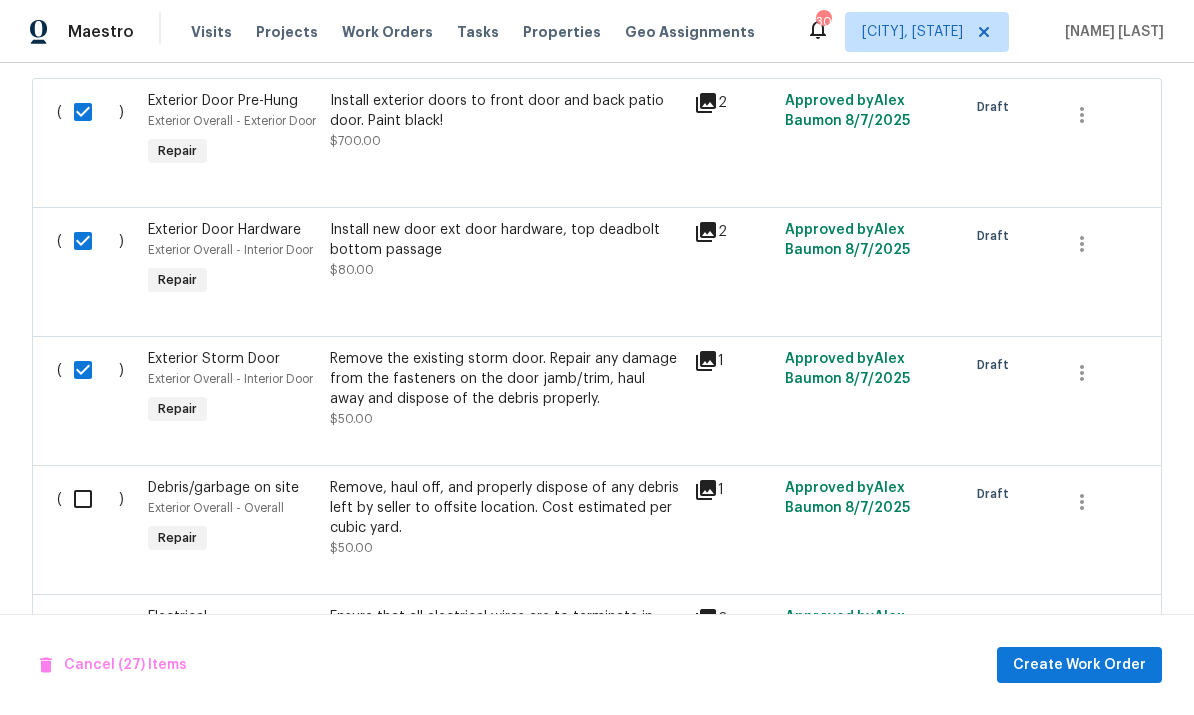 click at bounding box center [90, 499] 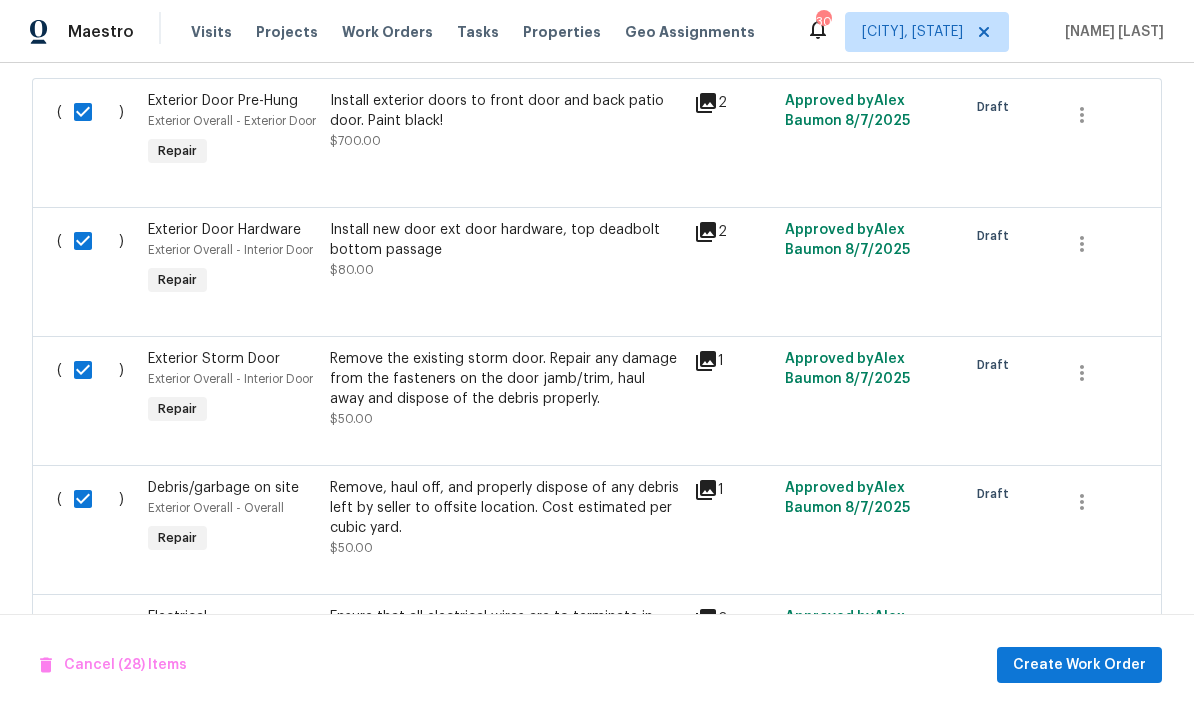 click at bounding box center (90, 628) 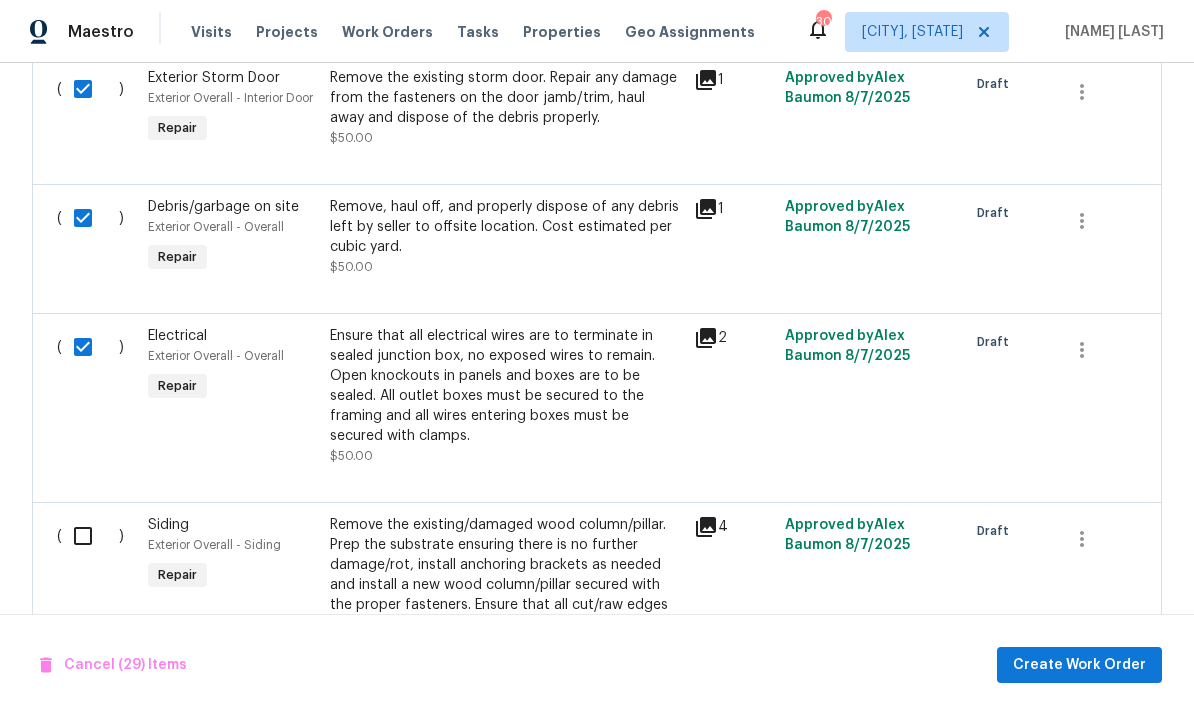 click at bounding box center [90, 536] 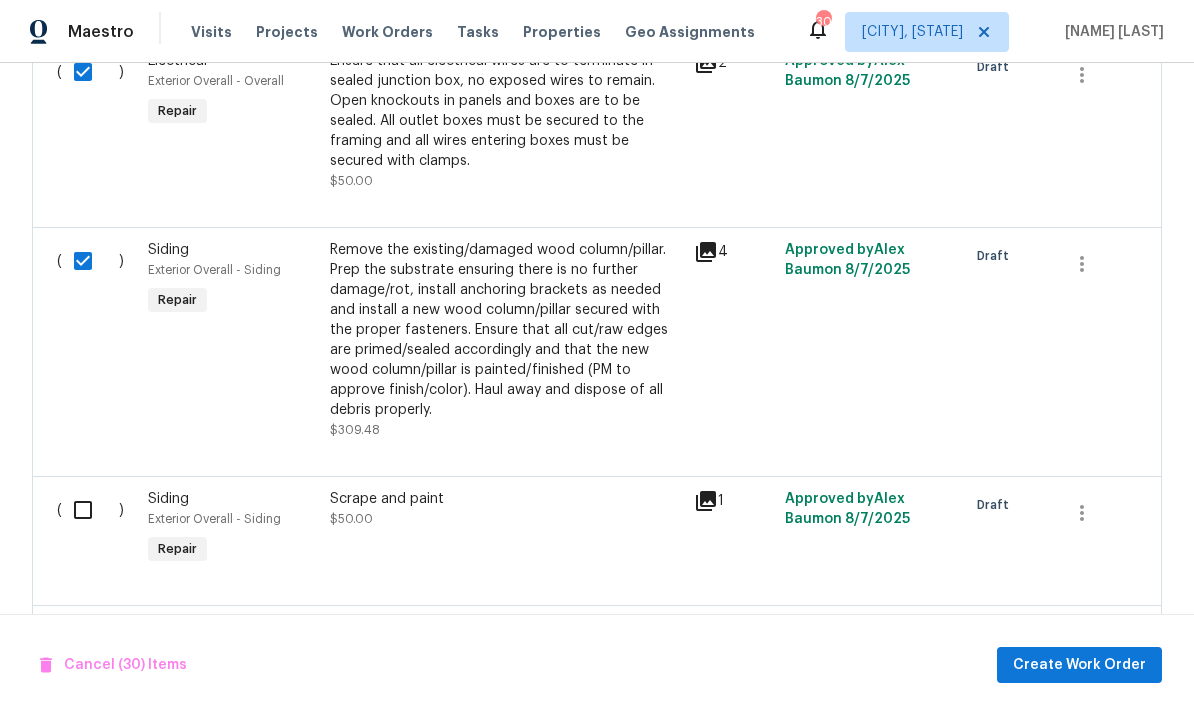 scroll, scrollTop: 5285, scrollLeft: 0, axis: vertical 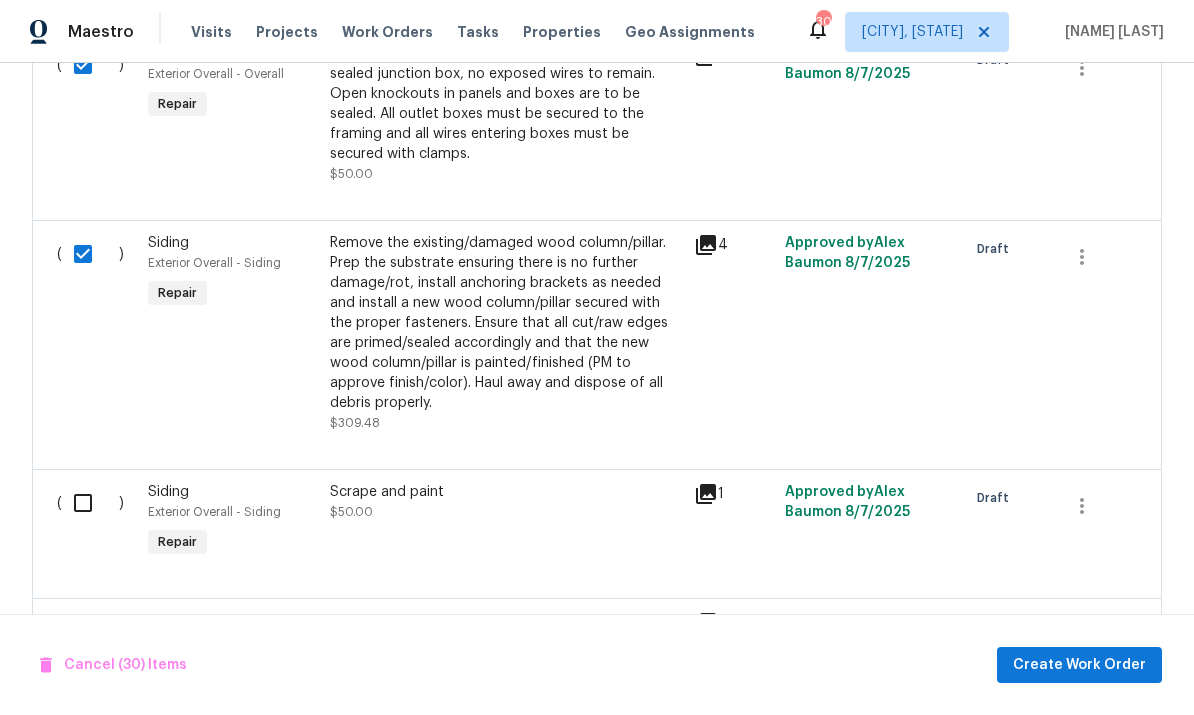 click at bounding box center [90, 503] 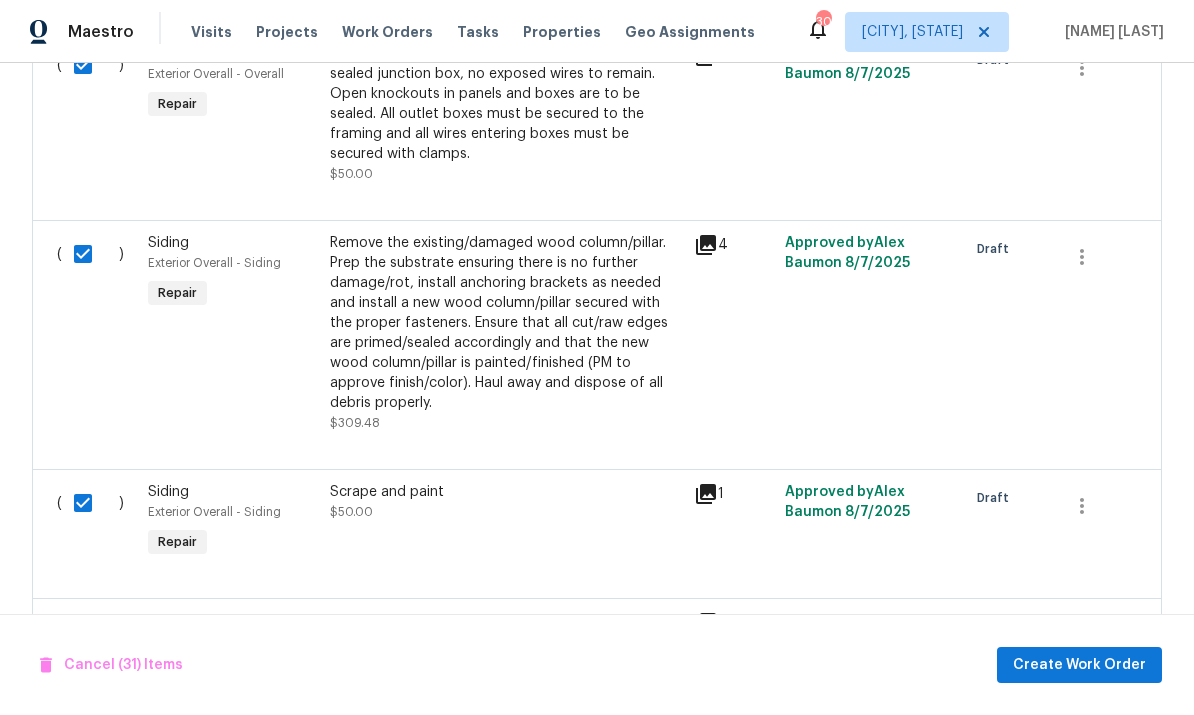 click at bounding box center [90, 632] 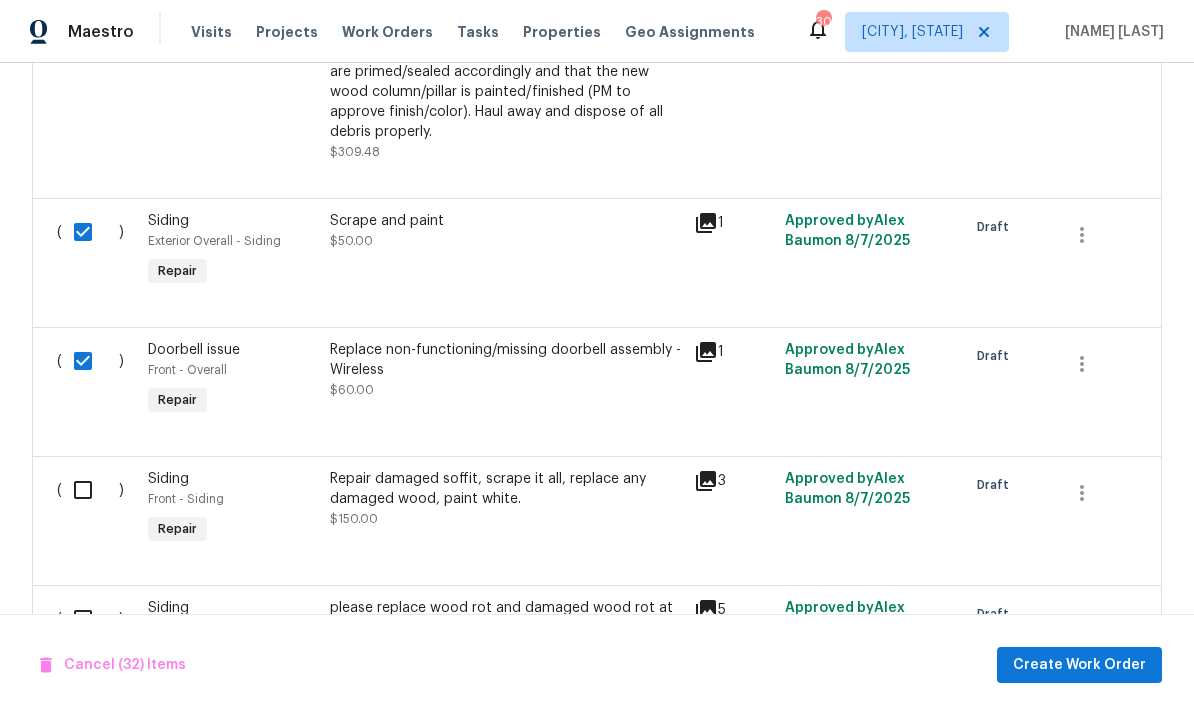 scroll, scrollTop: 5577, scrollLeft: 0, axis: vertical 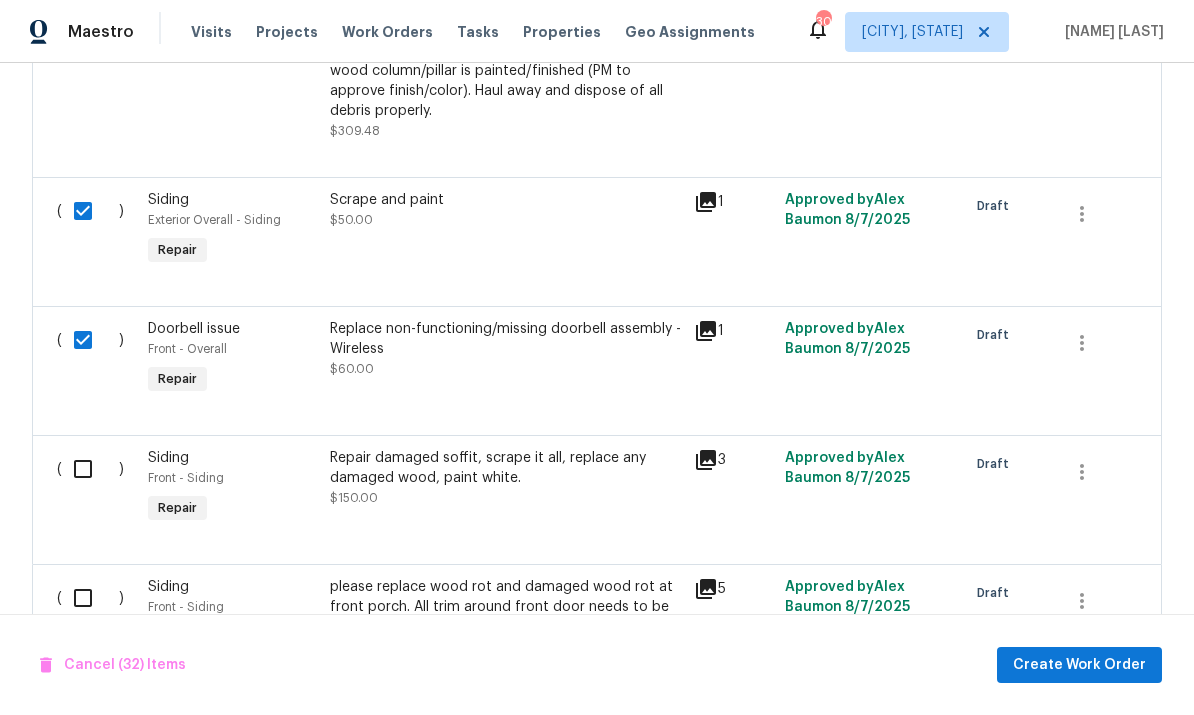 click at bounding box center (90, 469) 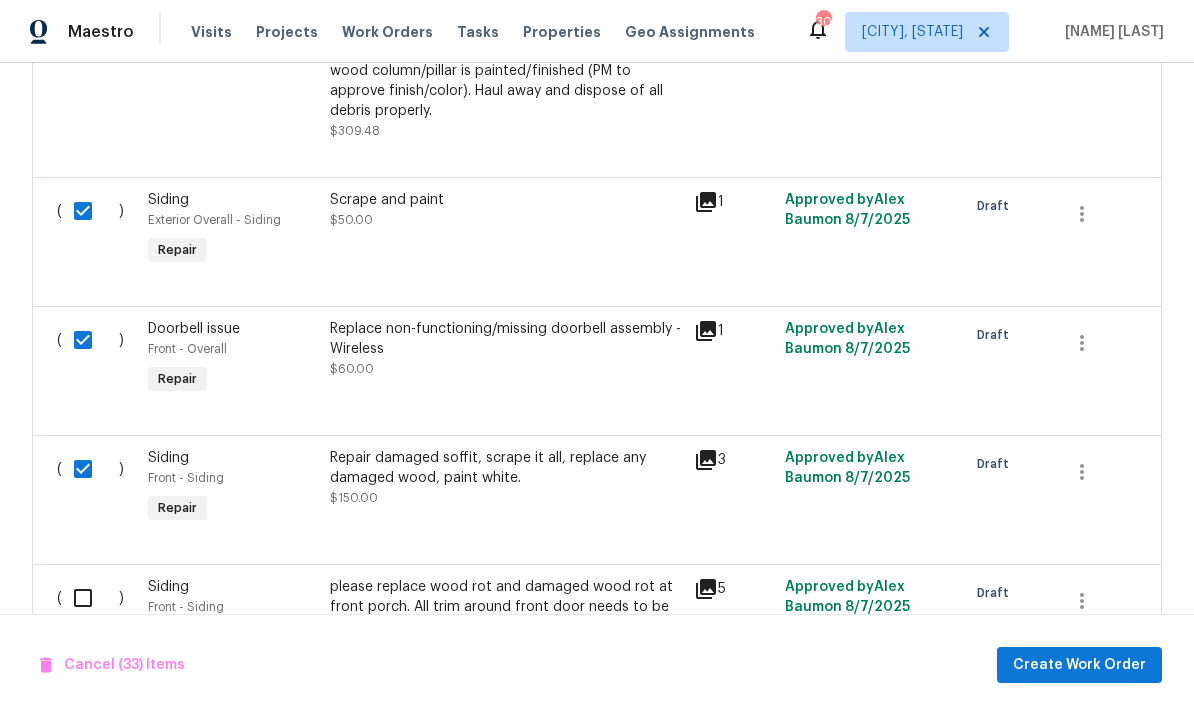 click at bounding box center (90, 598) 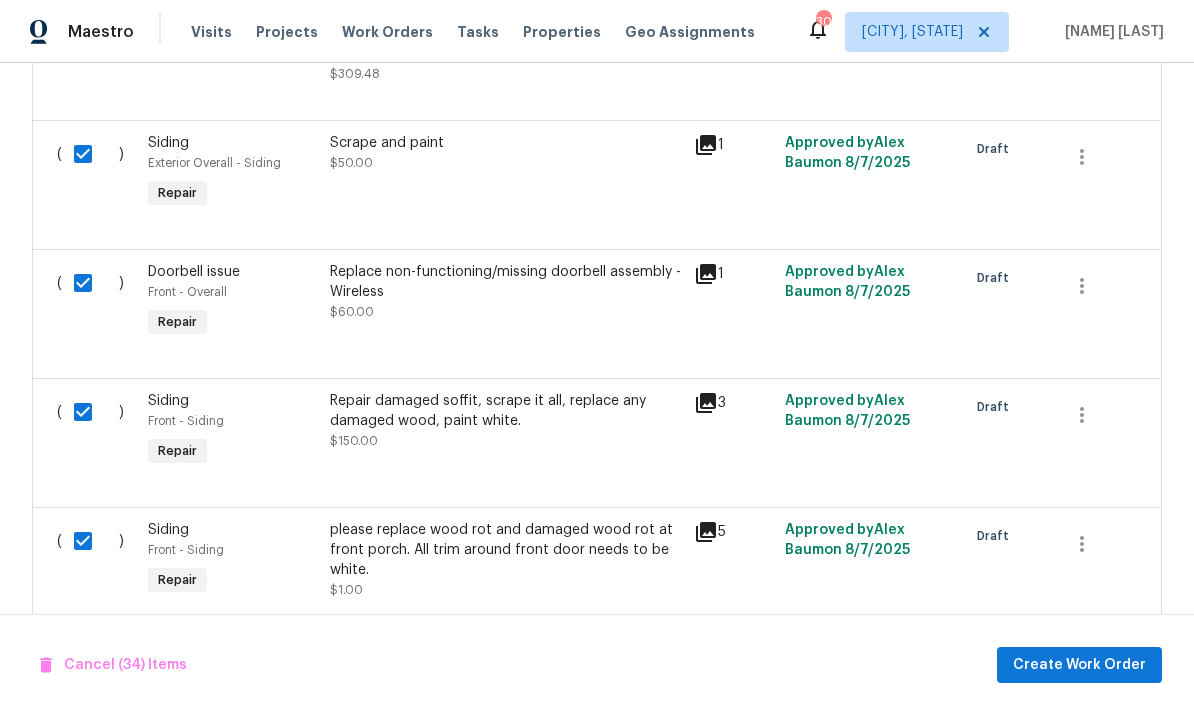 scroll, scrollTop: 5632, scrollLeft: 0, axis: vertical 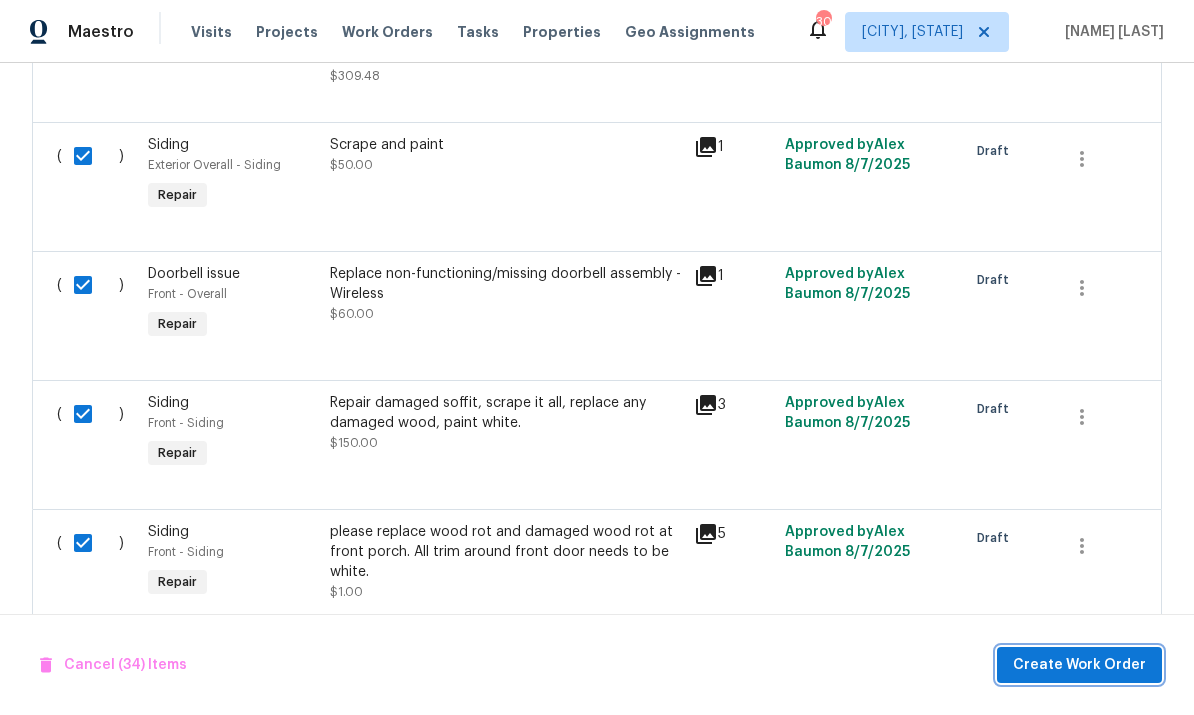 click on "Create Work Order" at bounding box center (1079, 665) 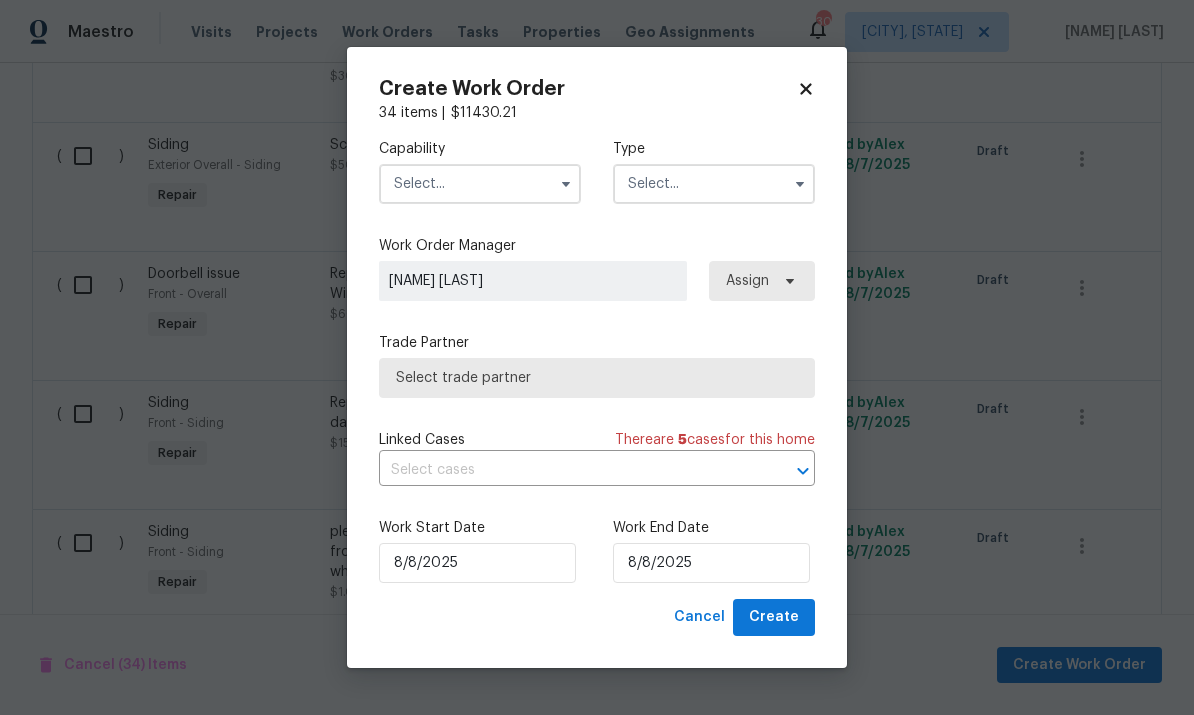 checkbox on "false" 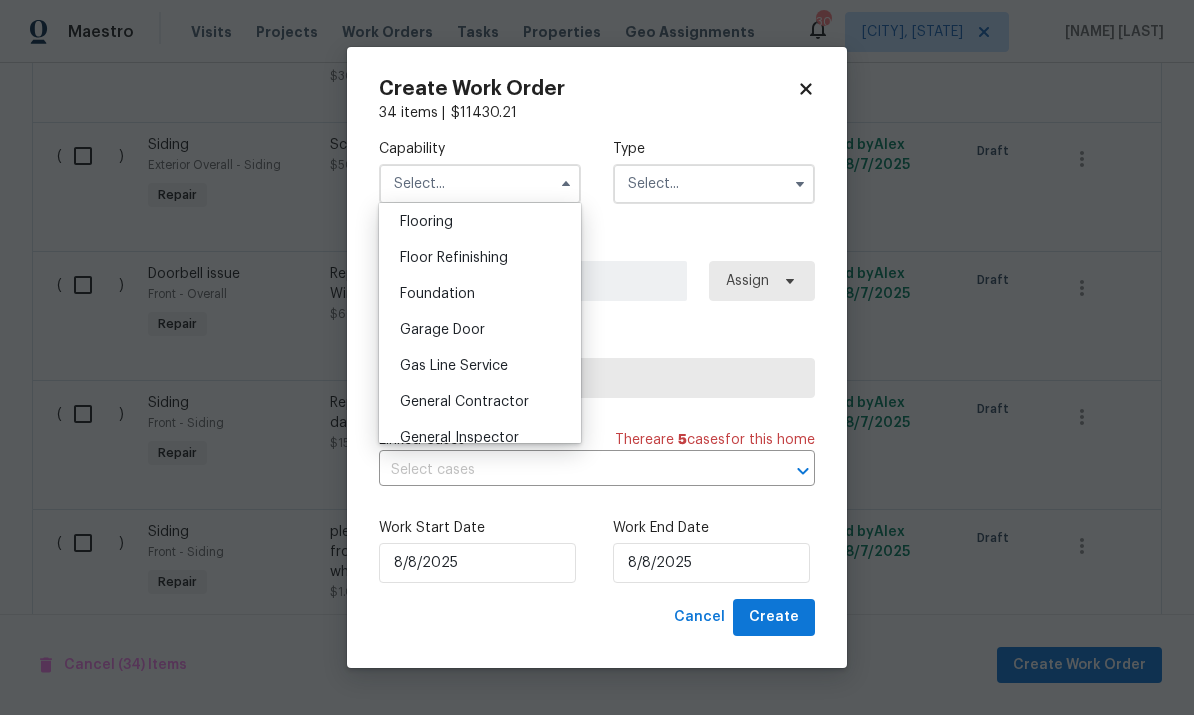 scroll, scrollTop: 796, scrollLeft: 0, axis: vertical 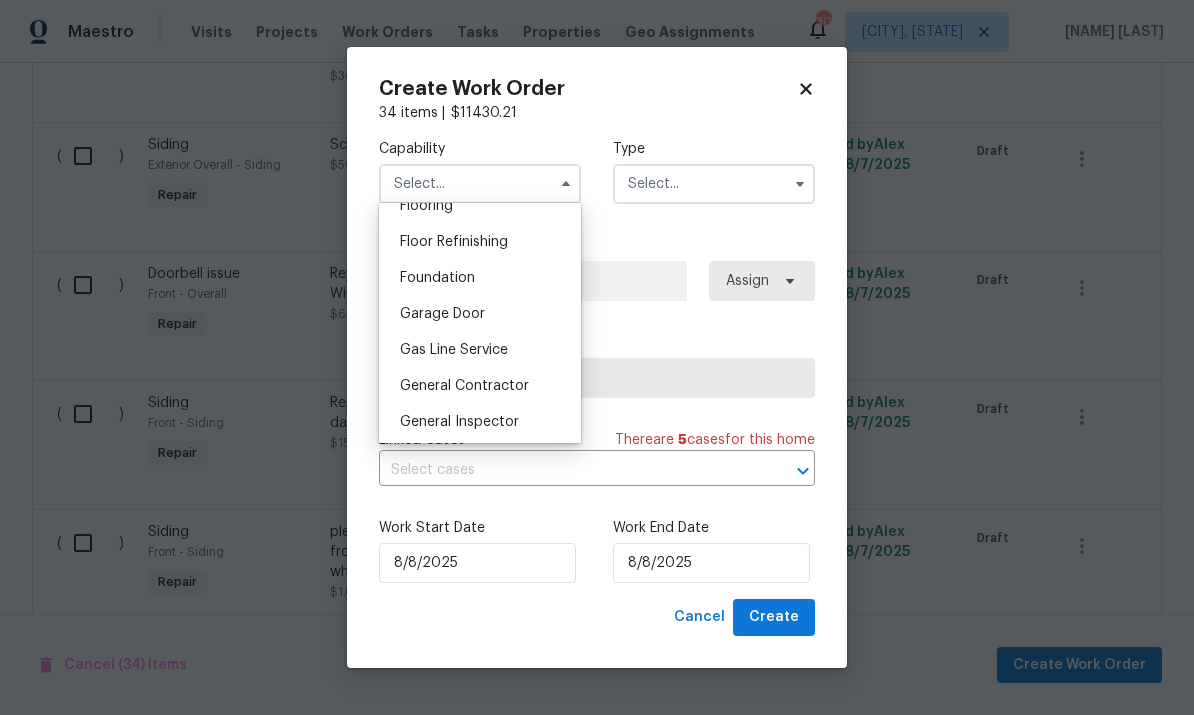 click on "General Contractor" at bounding box center (464, 386) 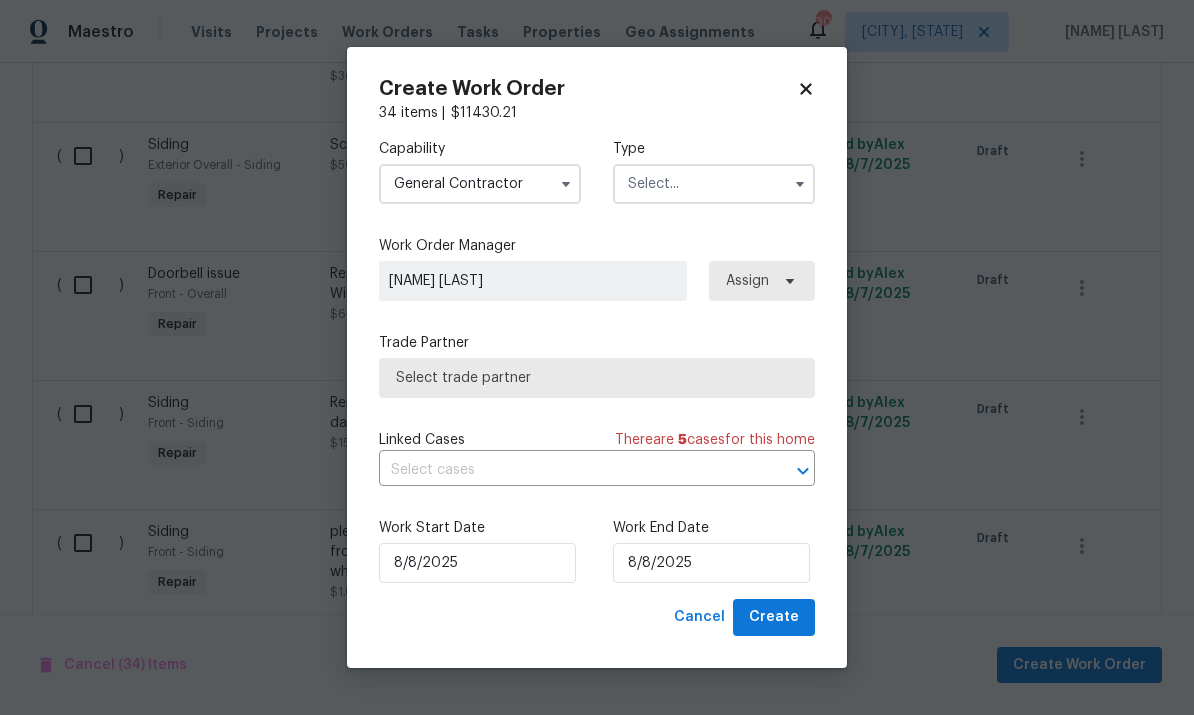 type on "General Contractor" 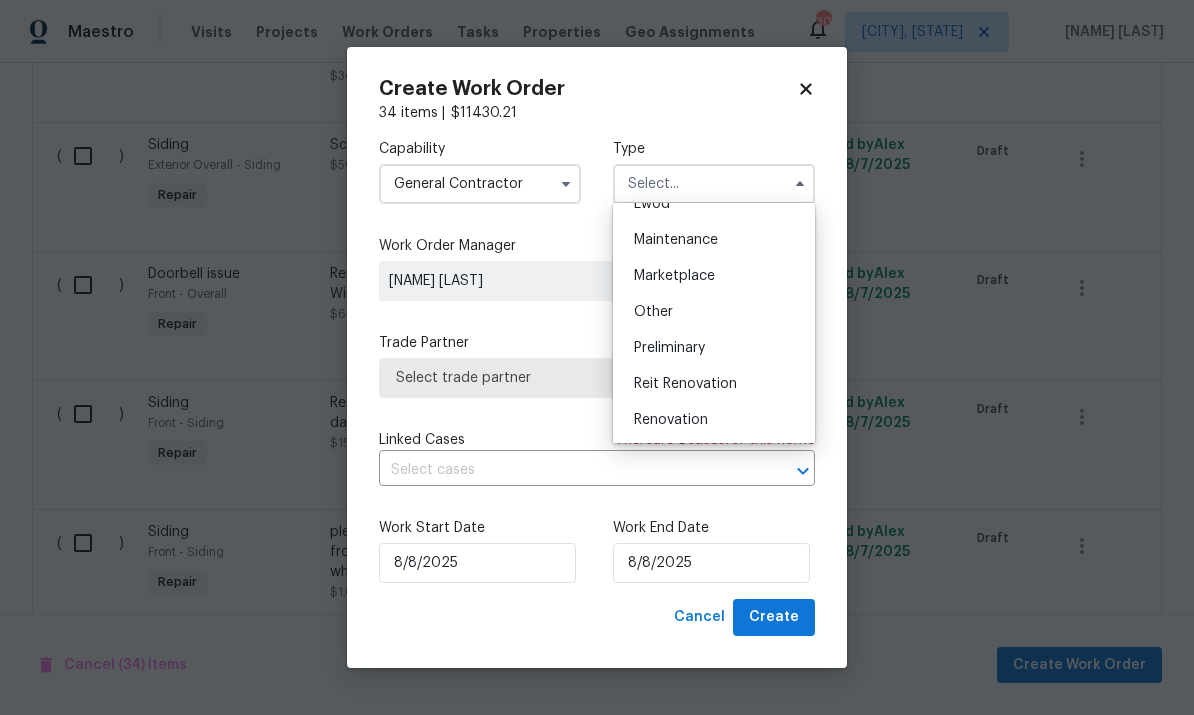 scroll, scrollTop: 318, scrollLeft: 0, axis: vertical 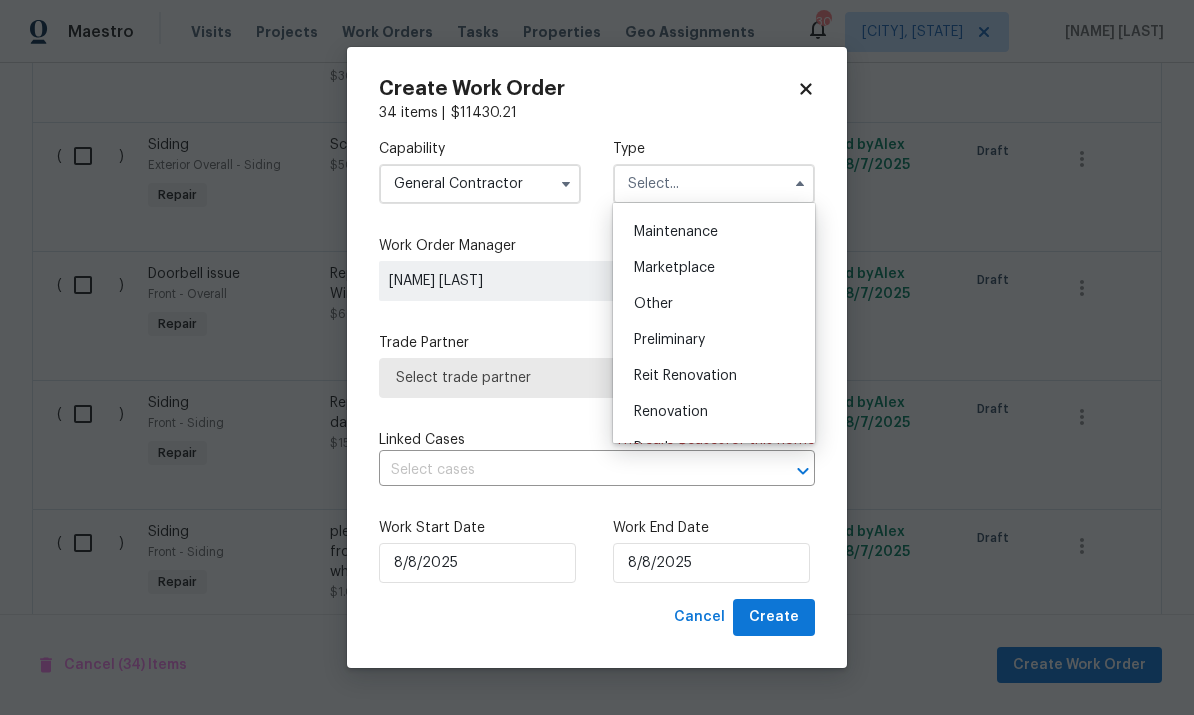 click on "Renovation" at bounding box center [714, 412] 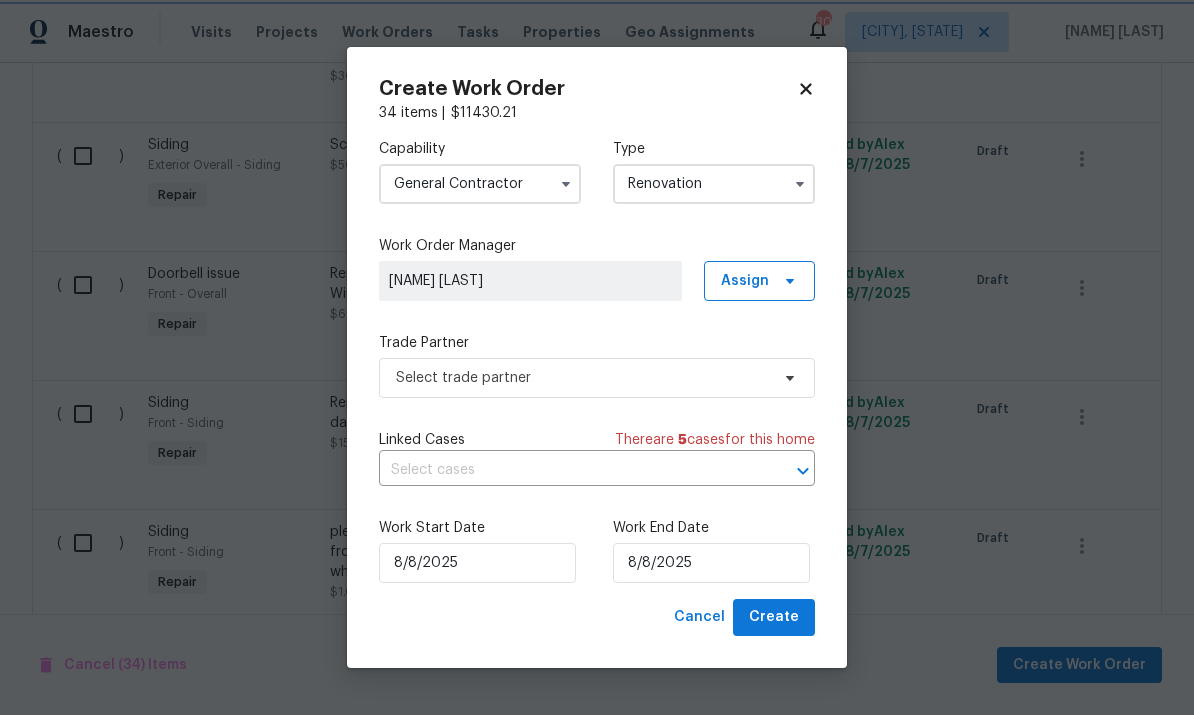 scroll, scrollTop: 0, scrollLeft: 0, axis: both 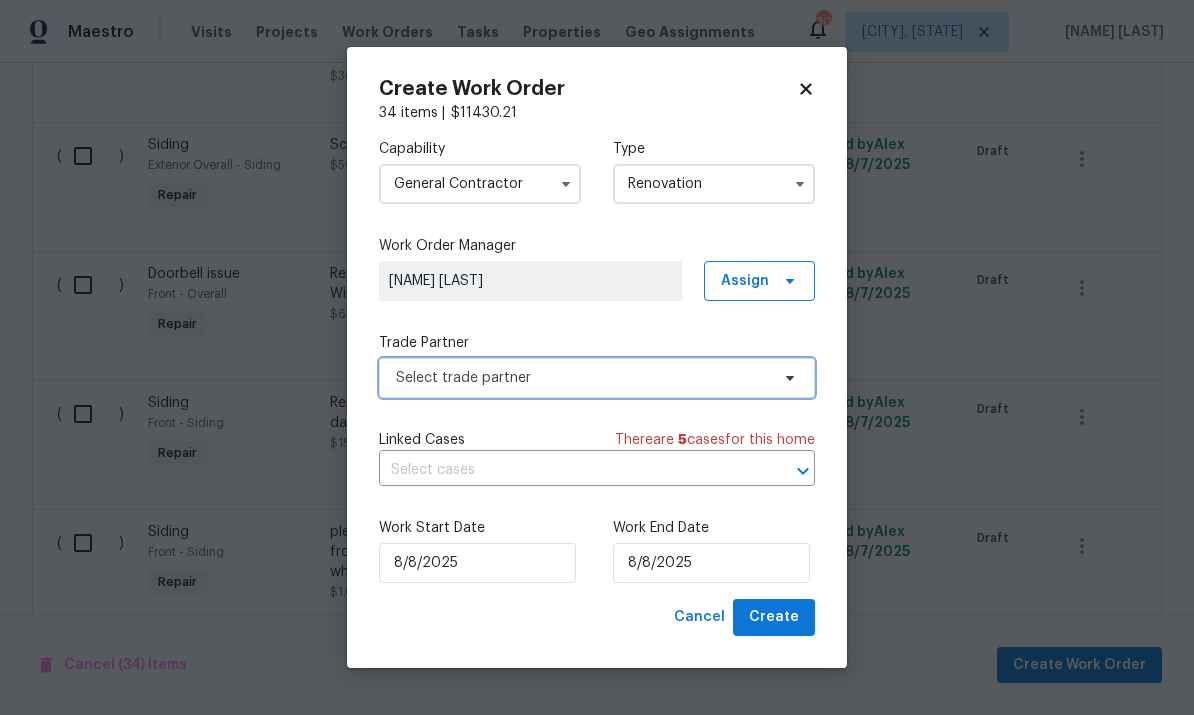 click on "Select trade partner" at bounding box center (582, 378) 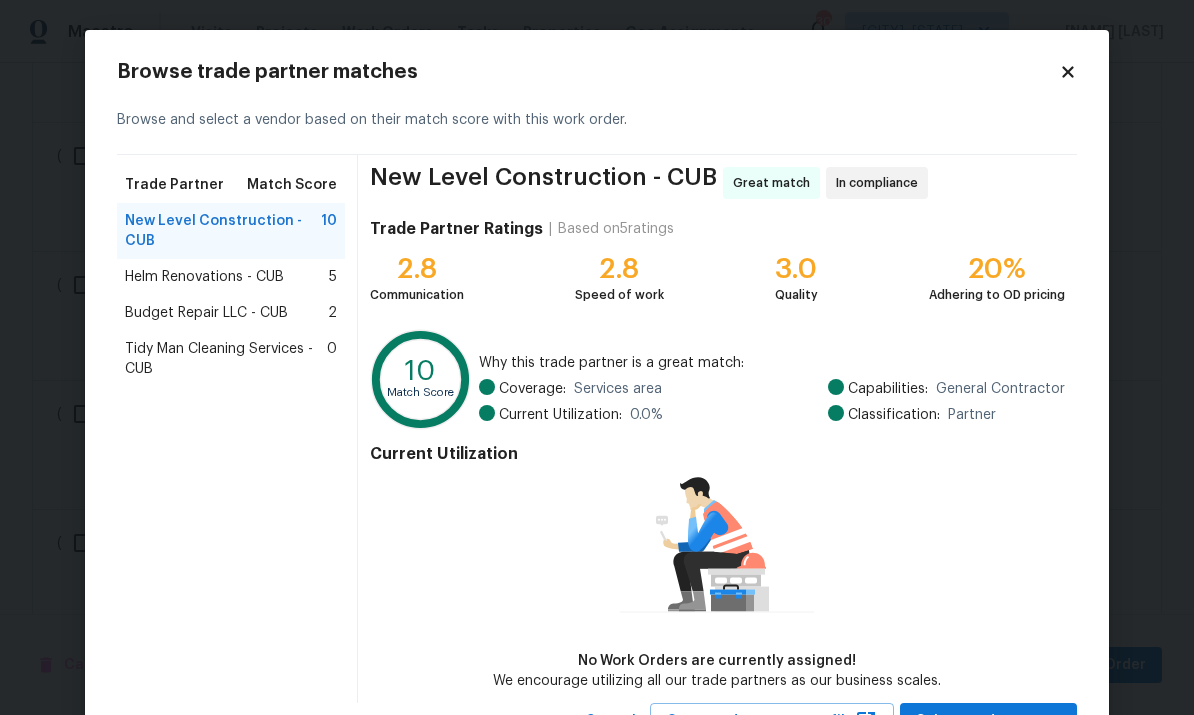click on "Helm Renovations - CUB" at bounding box center [204, 277] 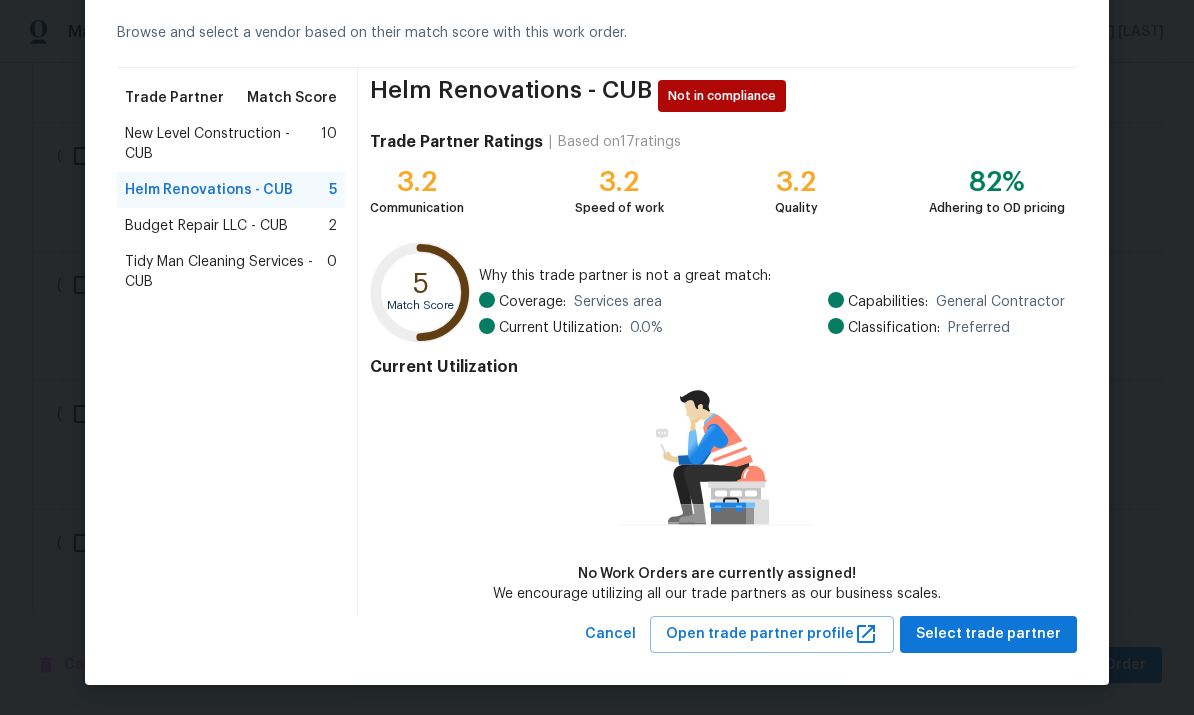 scroll, scrollTop: 86, scrollLeft: 0, axis: vertical 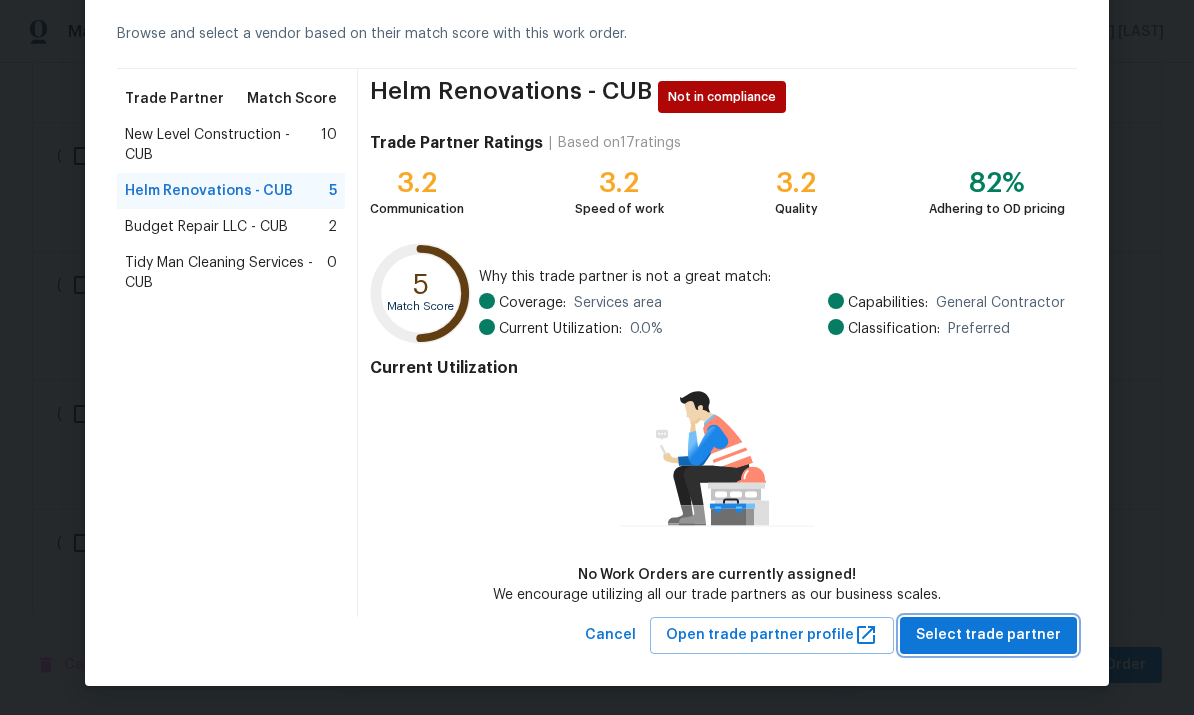 click on "Select trade partner" at bounding box center [988, 635] 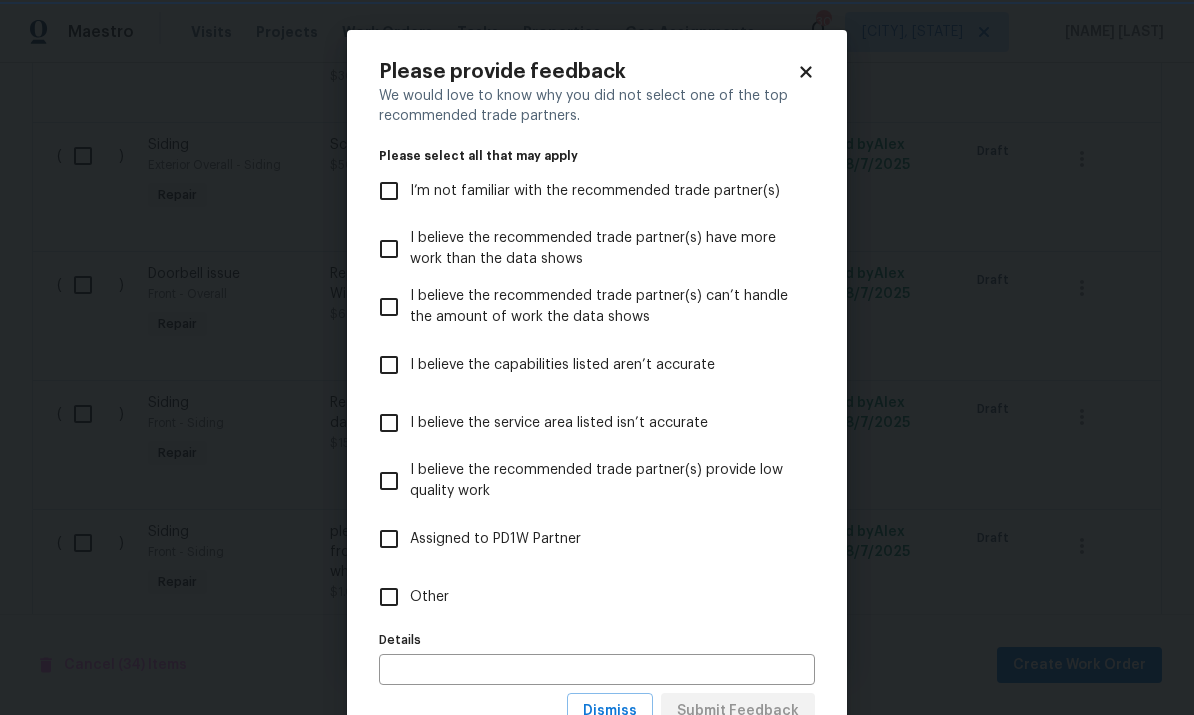 scroll, scrollTop: 0, scrollLeft: 0, axis: both 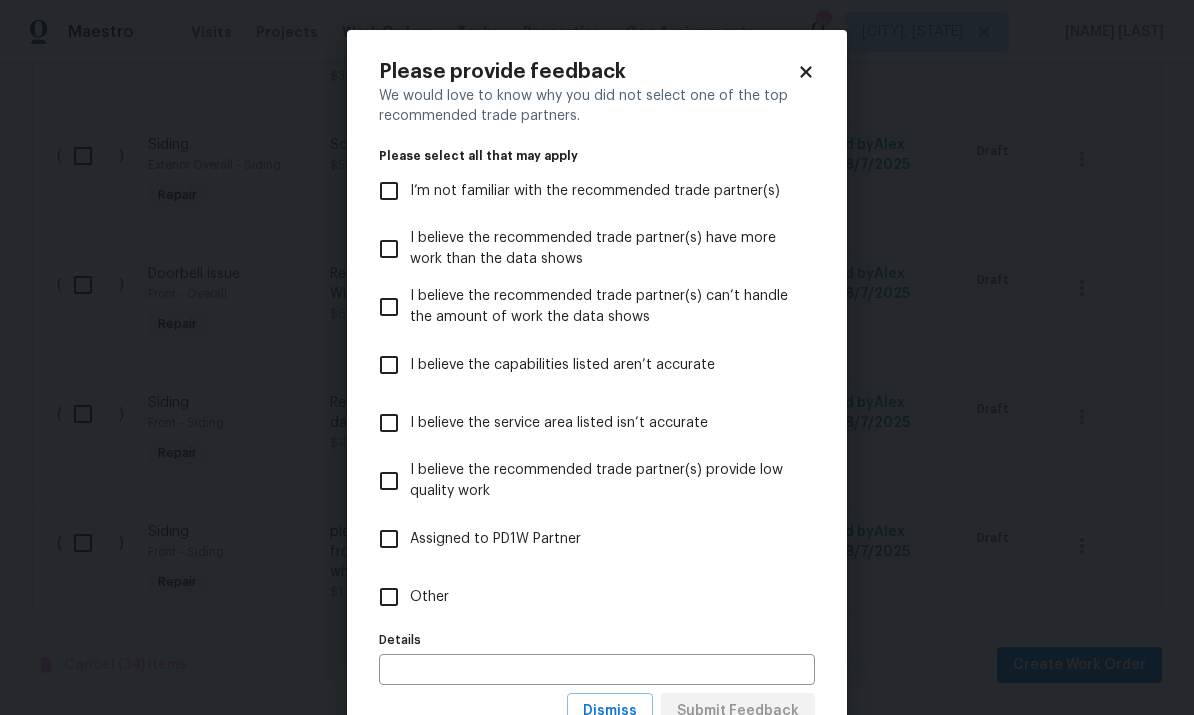 click on "Other" at bounding box center (389, 597) 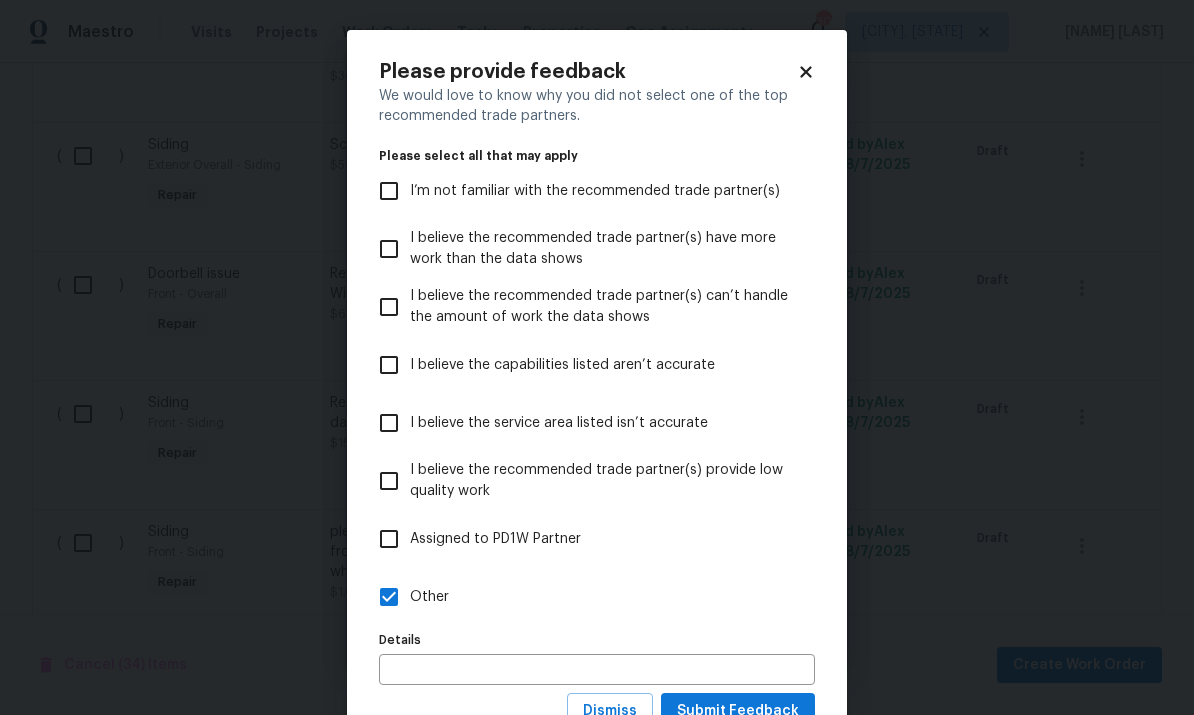 click at bounding box center (597, 669) 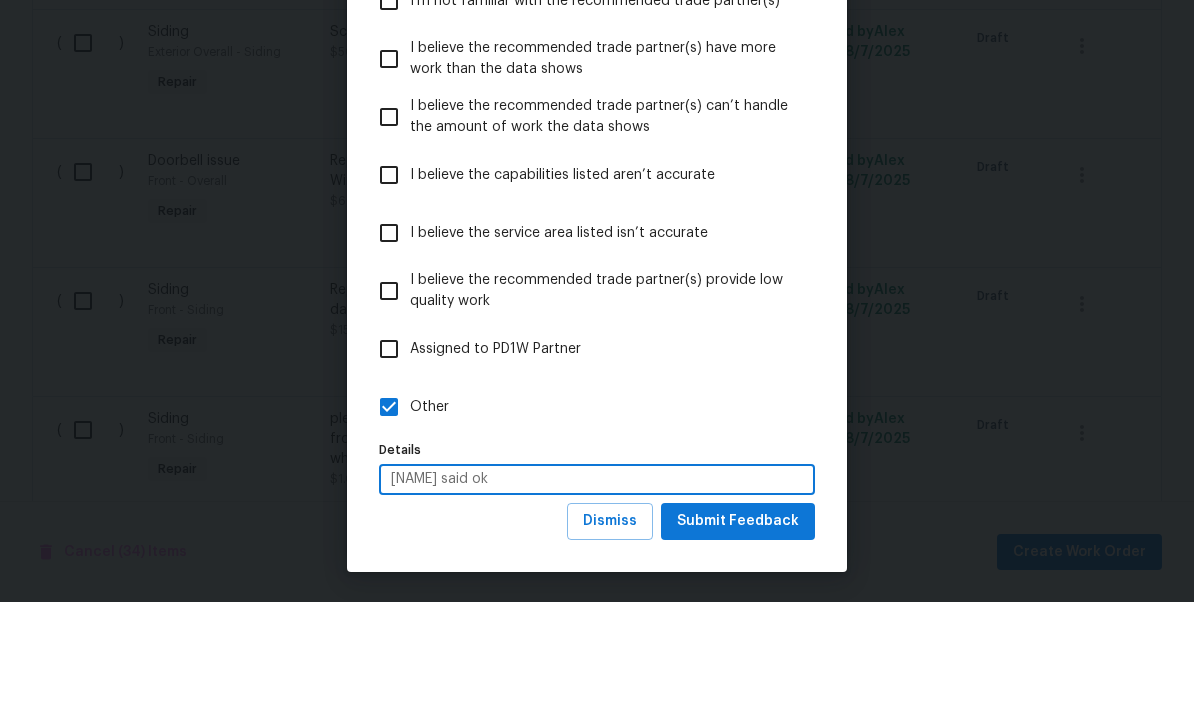 scroll, scrollTop: 78, scrollLeft: 0, axis: vertical 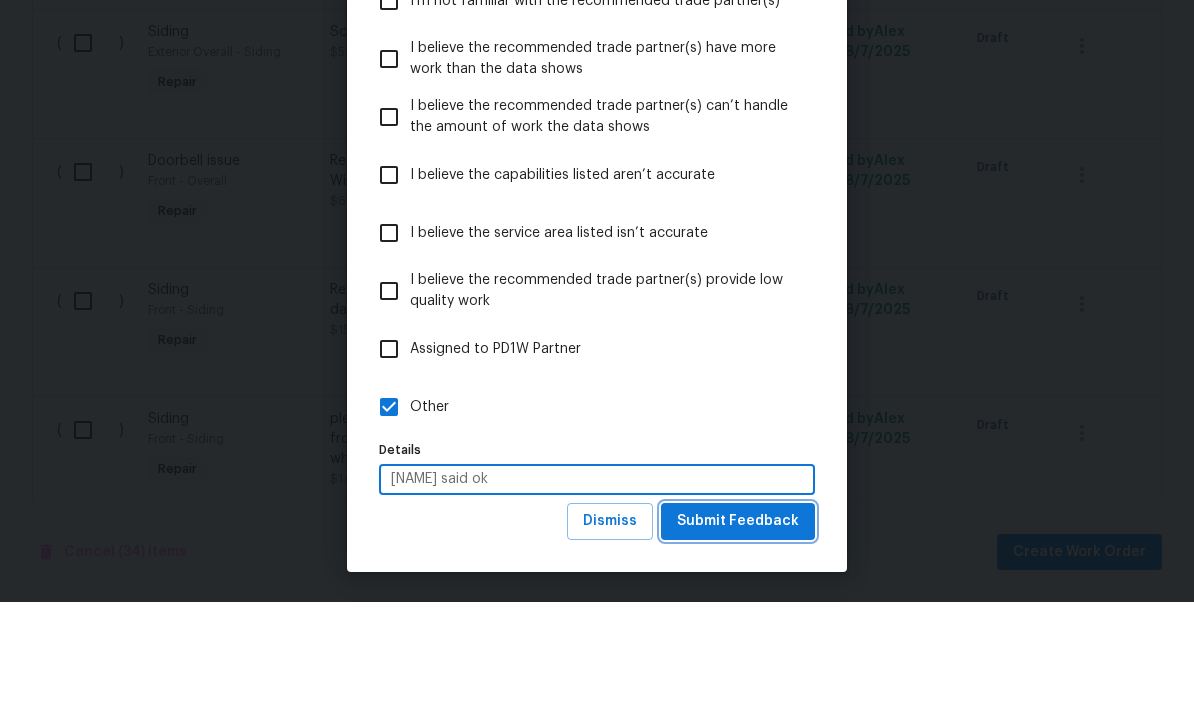 click on "Submit Feedback" at bounding box center [738, 634] 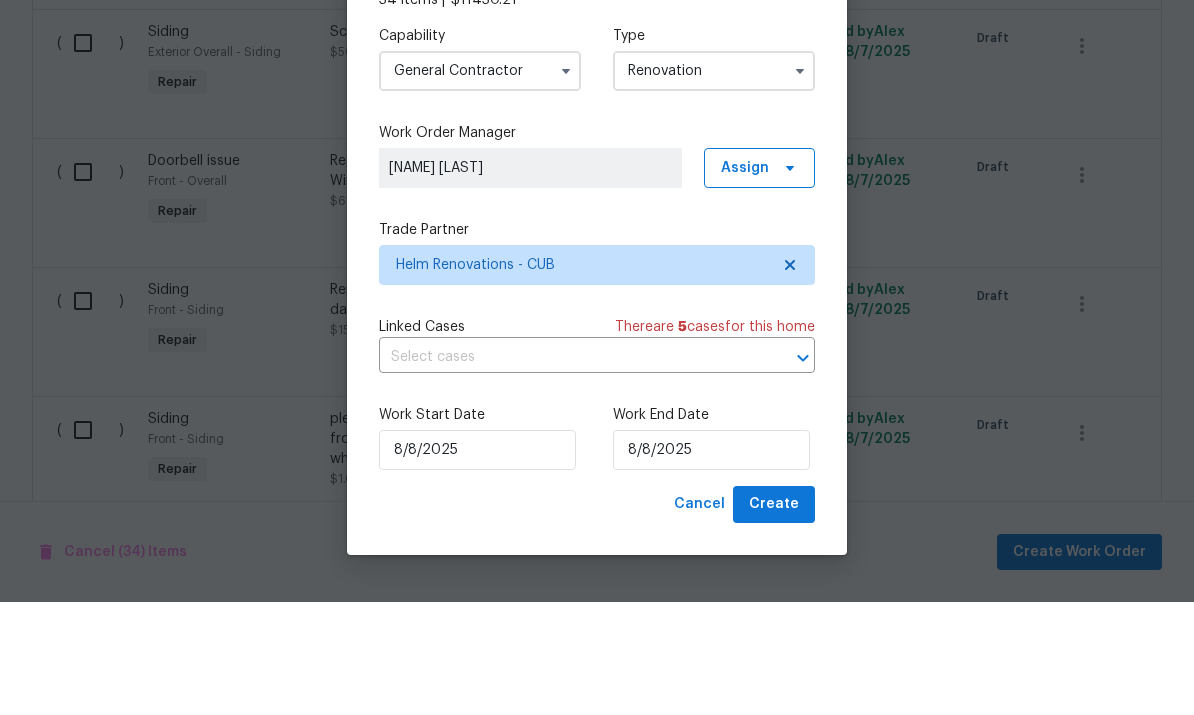 scroll, scrollTop: 0, scrollLeft: 0, axis: both 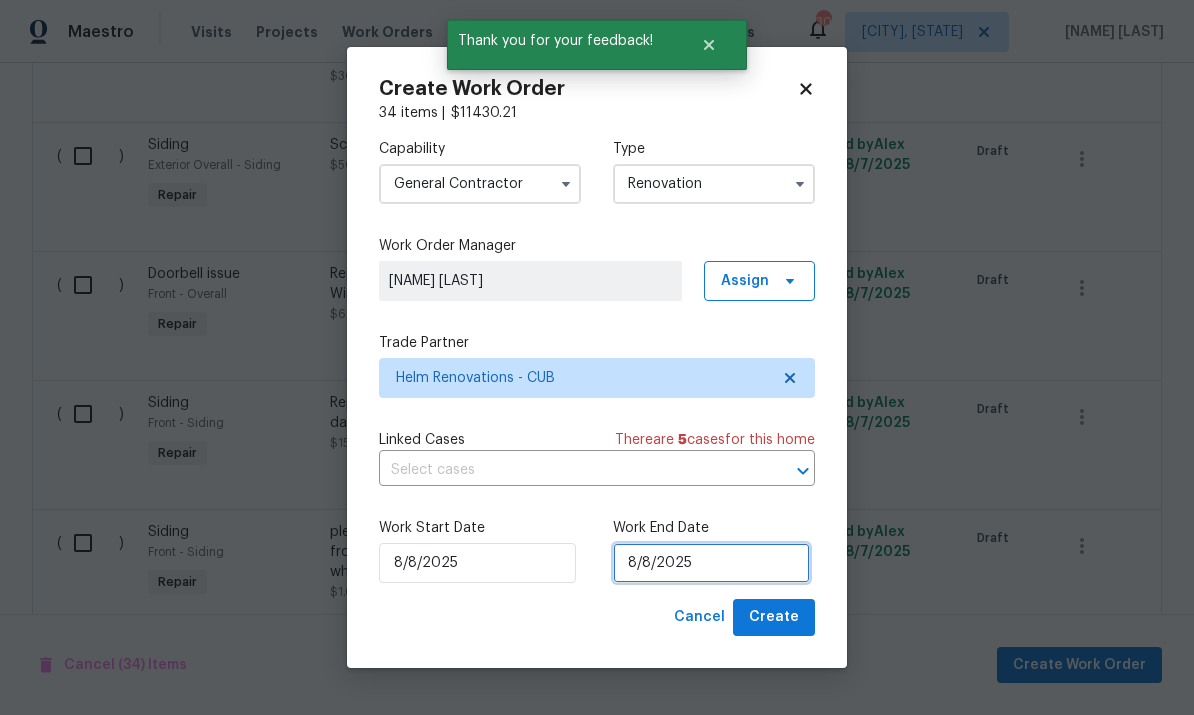 click on "8/8/2025" at bounding box center (711, 563) 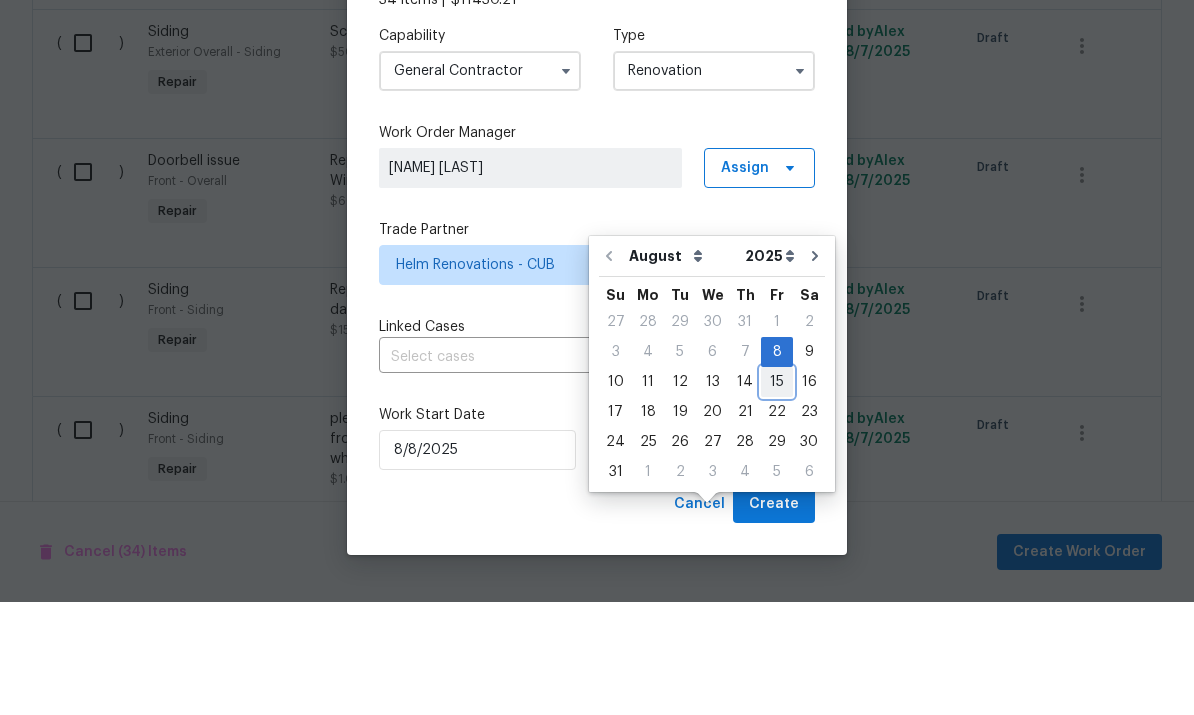 click on "15" at bounding box center [777, 495] 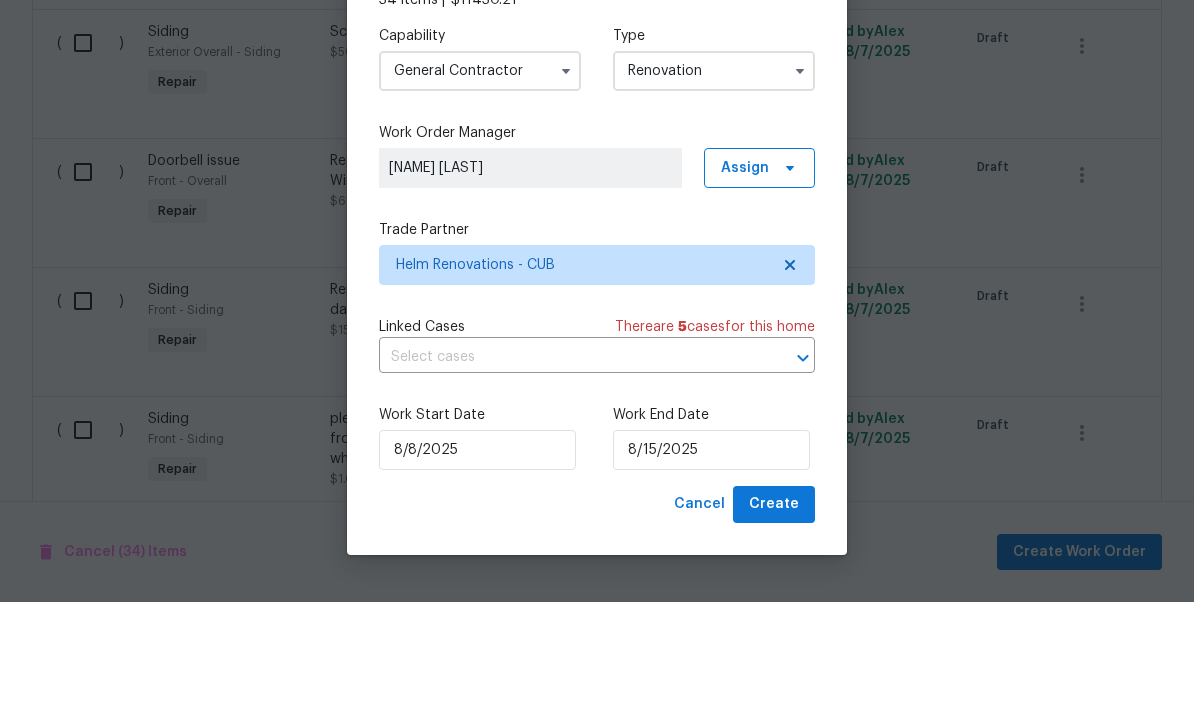 type on "8/15/2025" 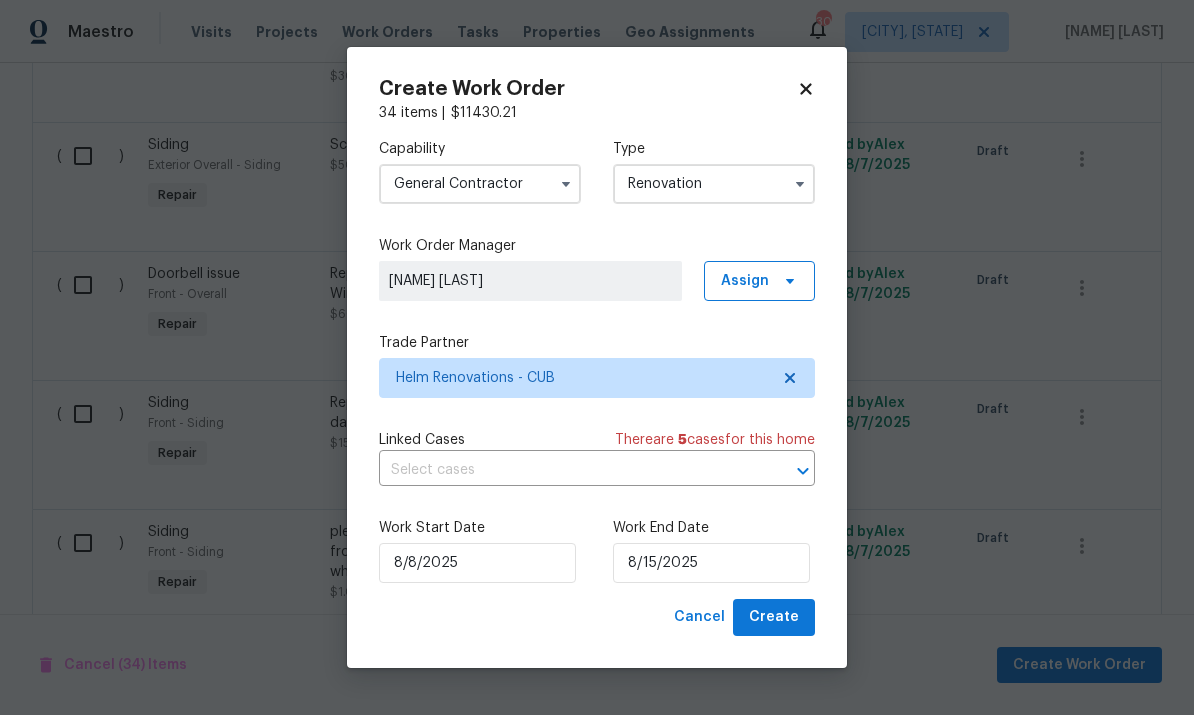 click on "Work End Date" at bounding box center [714, 528] 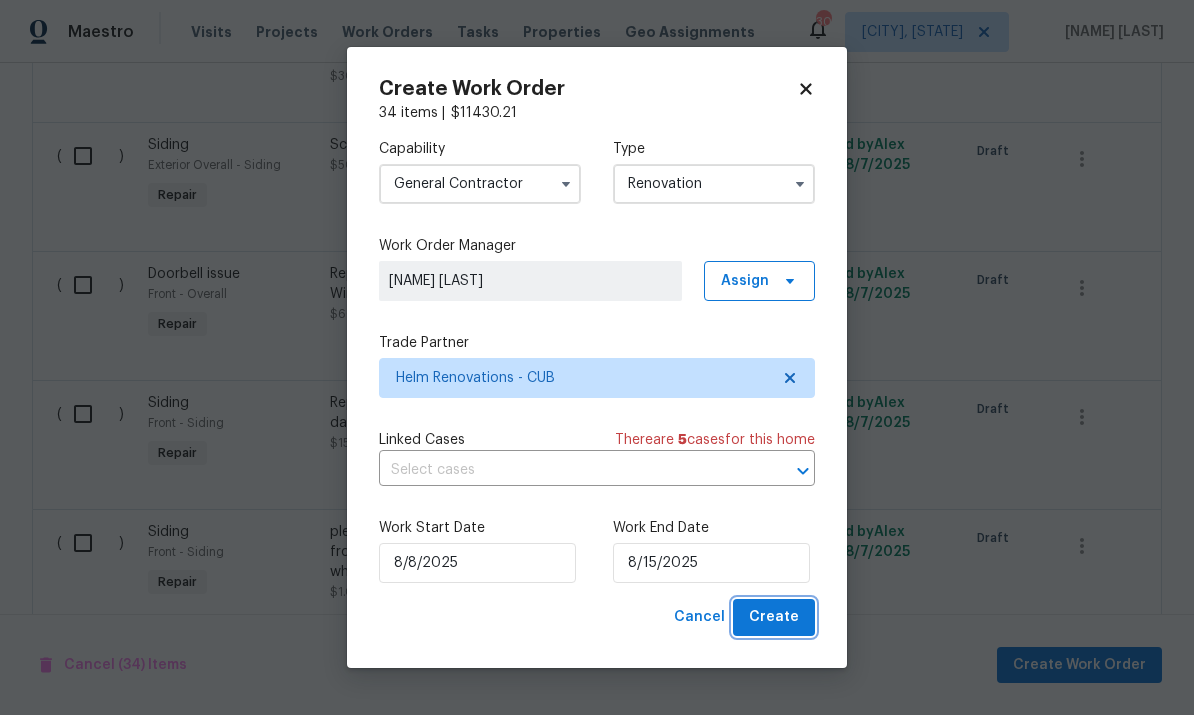 click on "Create" at bounding box center (774, 617) 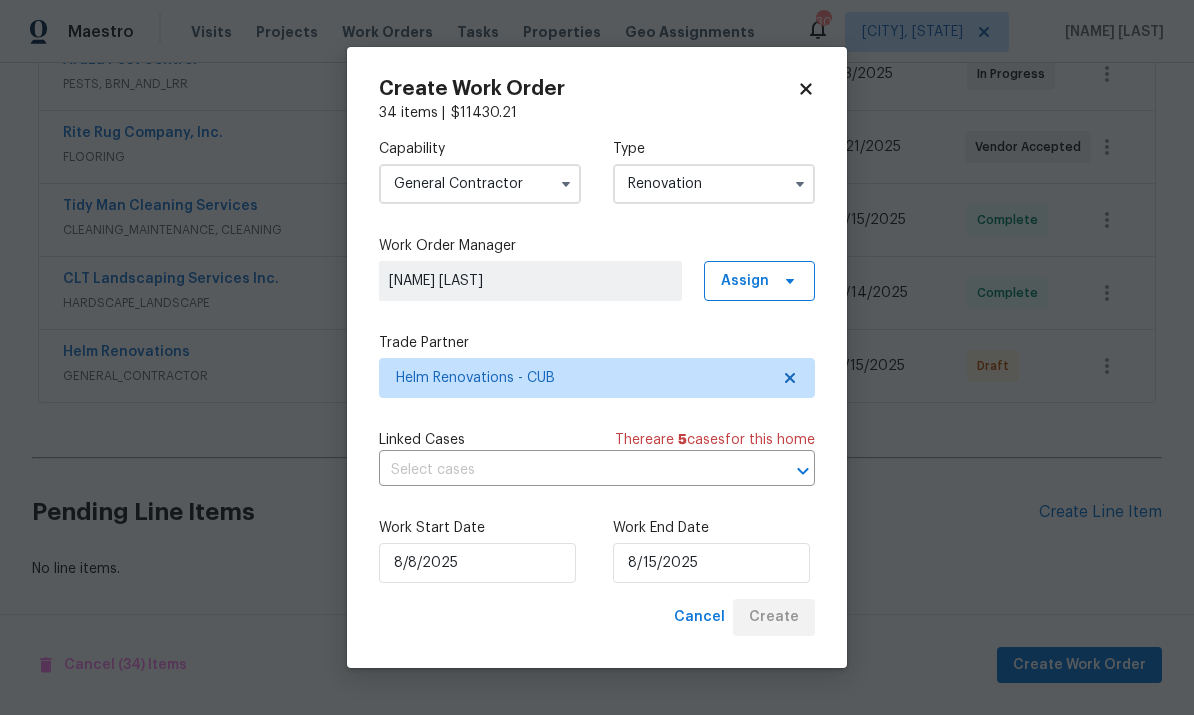 scroll, scrollTop: 333, scrollLeft: 0, axis: vertical 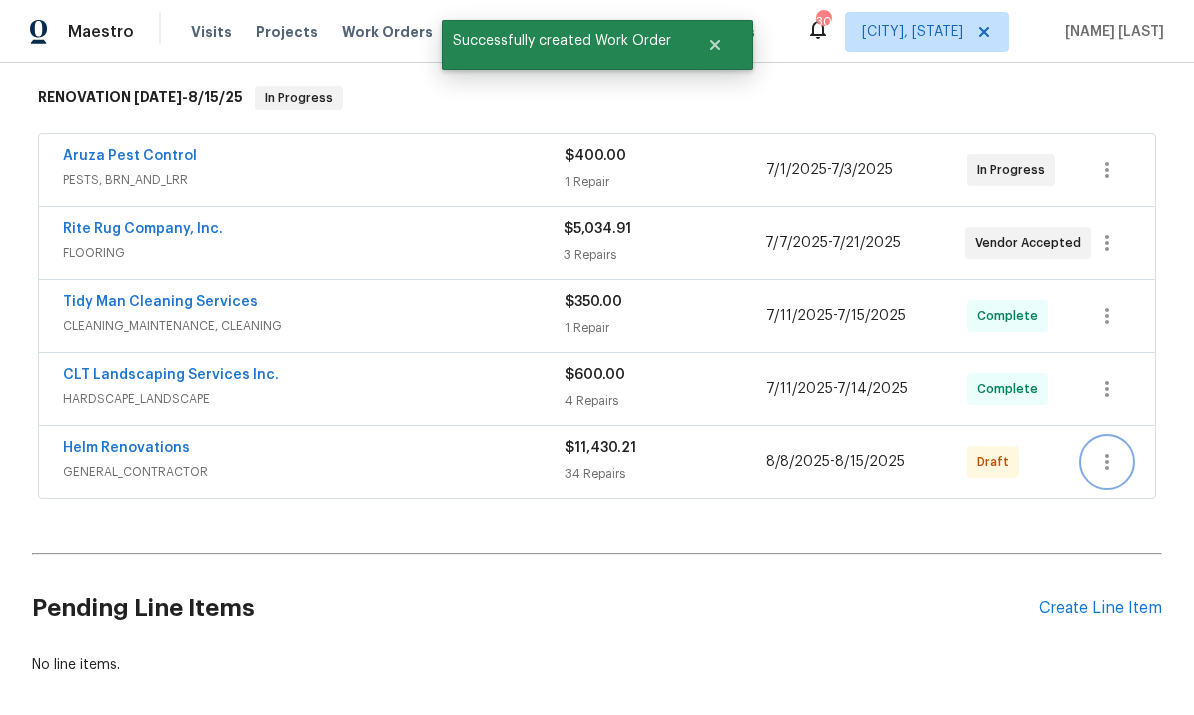click 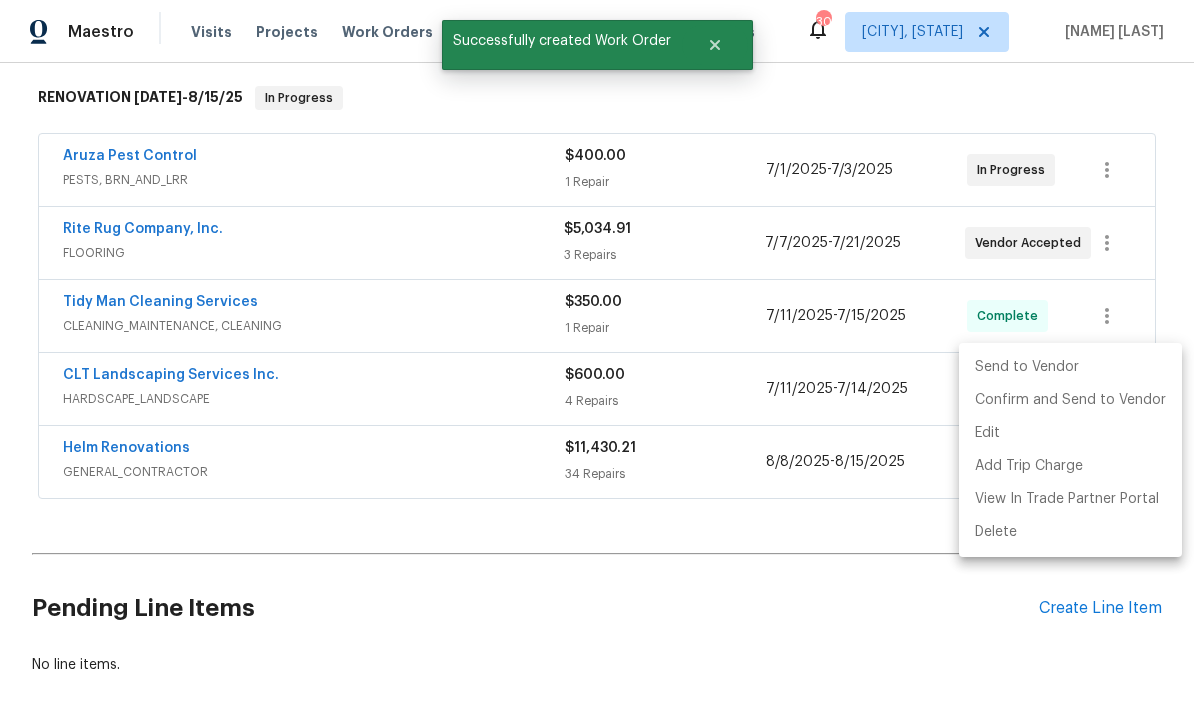 click on "Send to Vendor" at bounding box center [1070, 367] 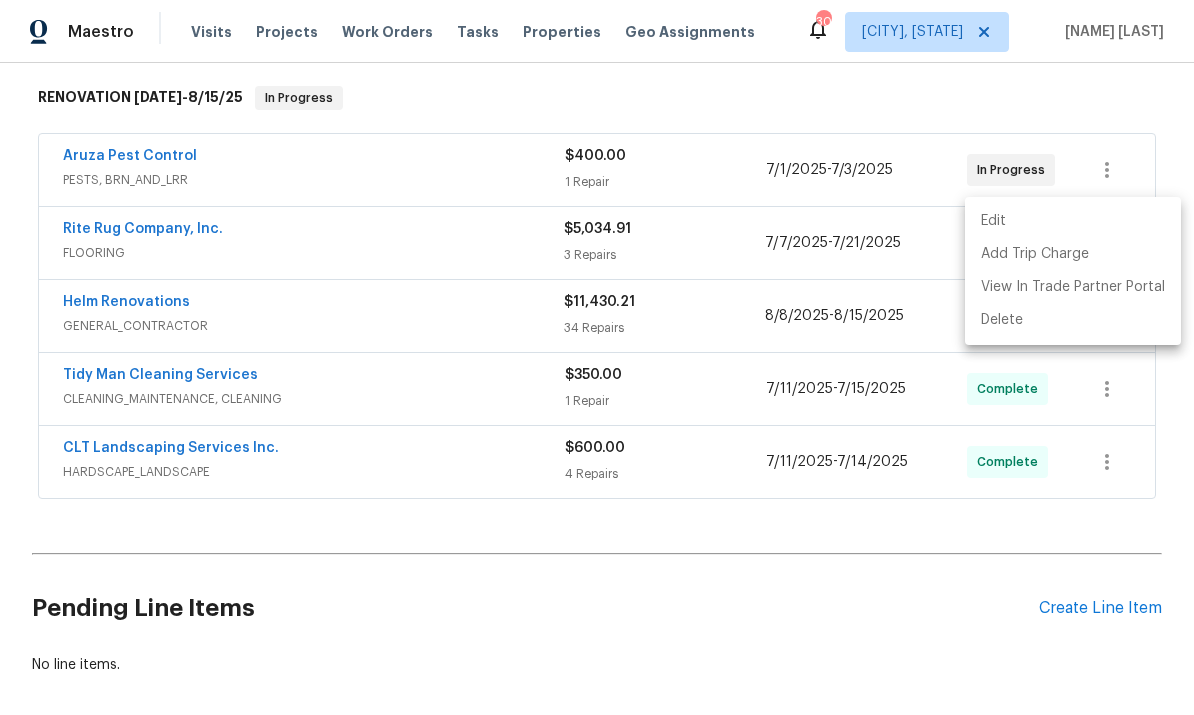 click at bounding box center (597, 357) 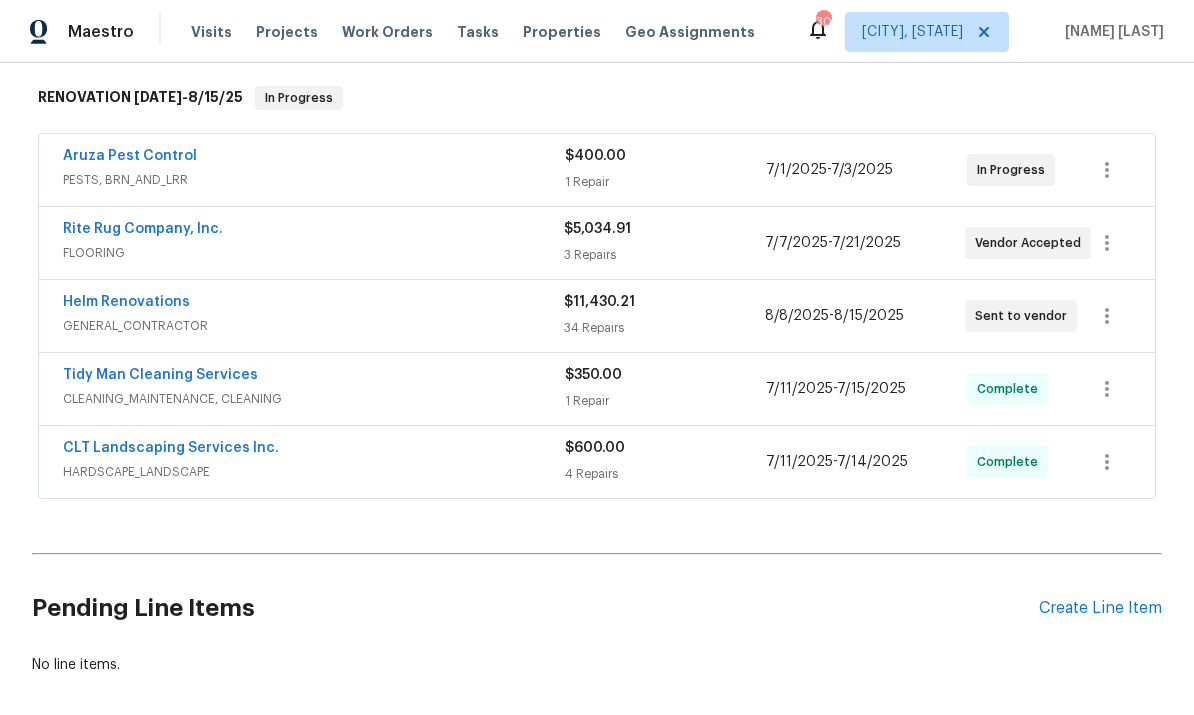 click on "Helm Renovations" at bounding box center (126, 302) 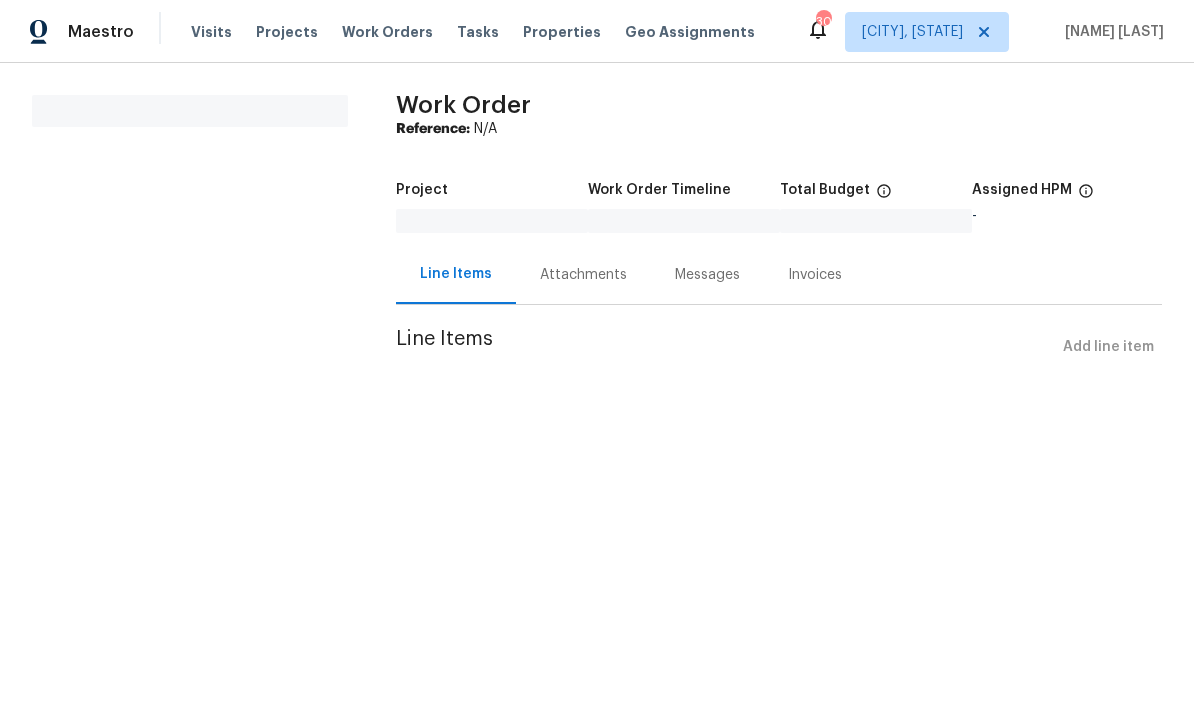 scroll, scrollTop: 0, scrollLeft: 0, axis: both 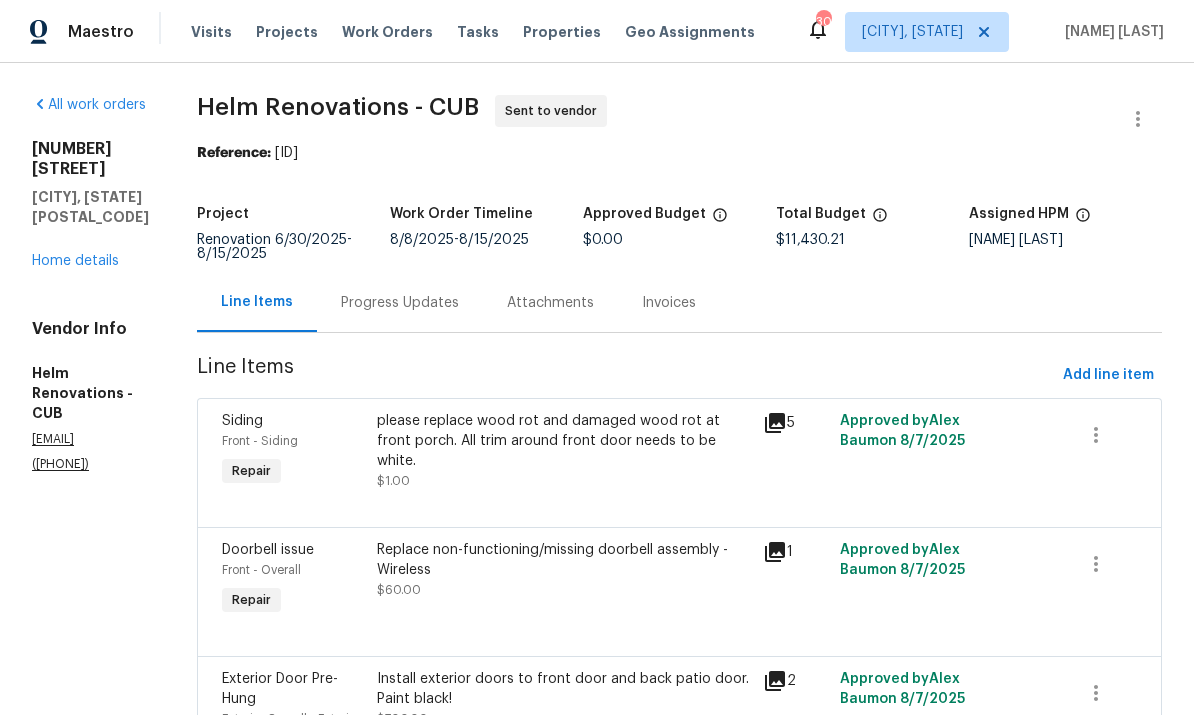 click on "Progress Updates" at bounding box center [400, 303] 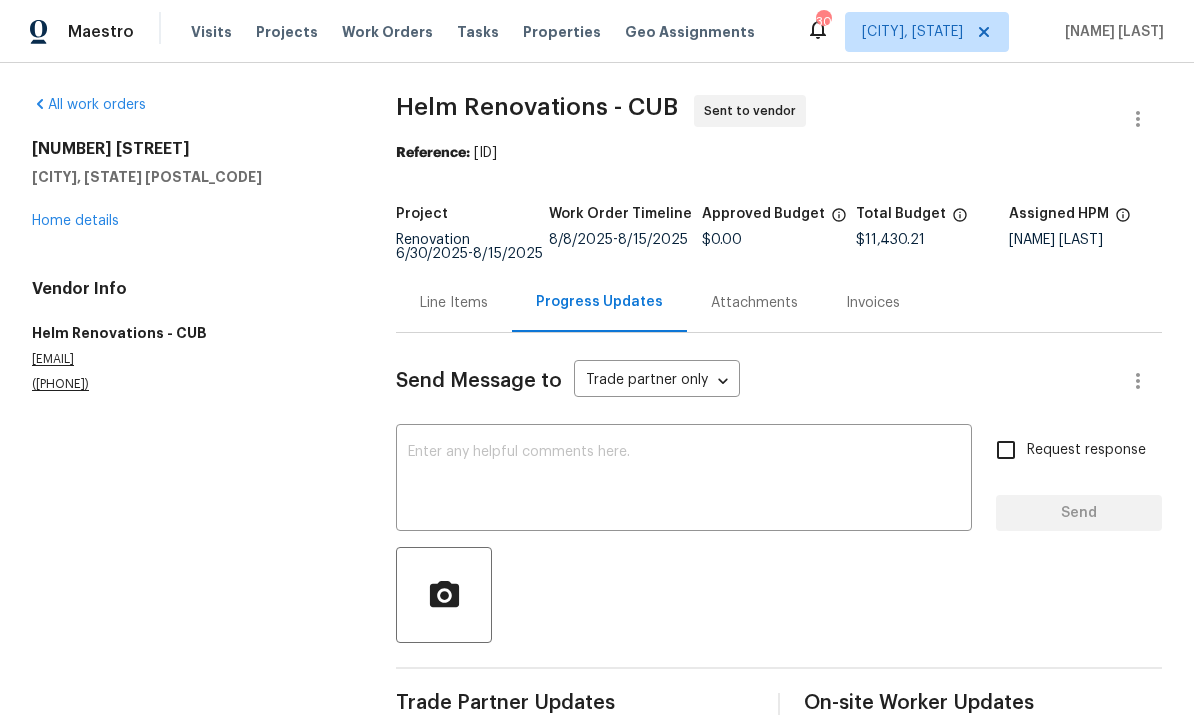 click at bounding box center [684, 480] 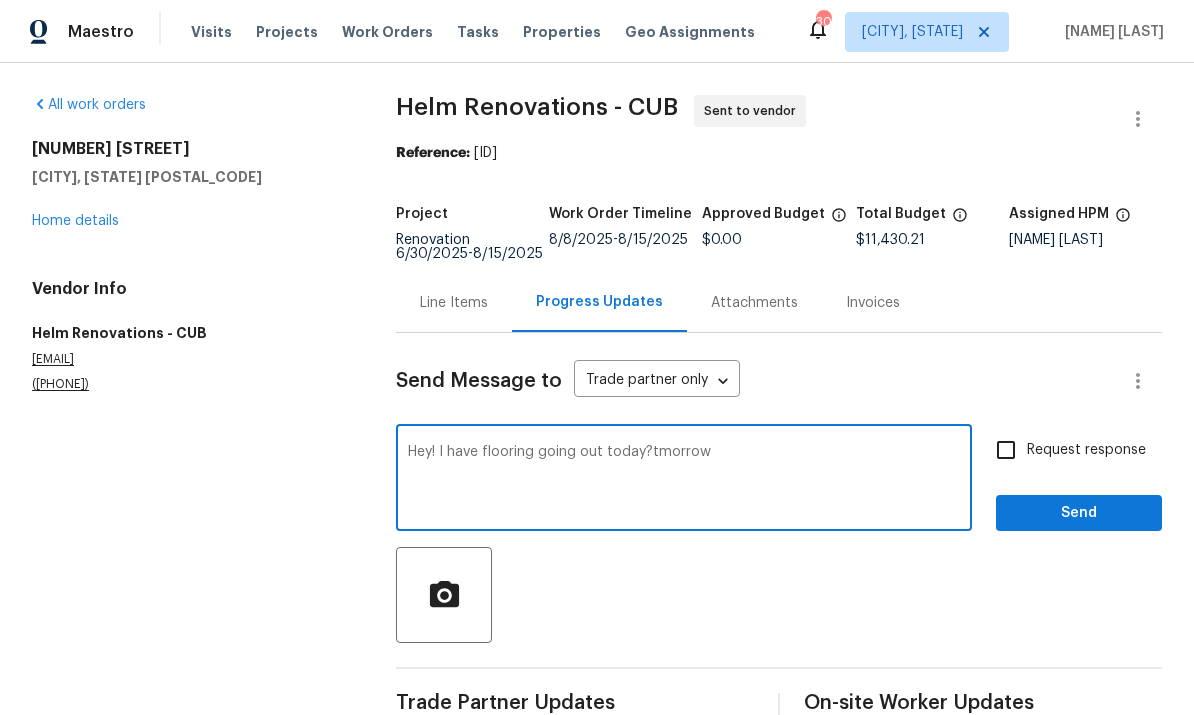 click on "Hey! I have flooring going out today?tmorrow" at bounding box center [684, 480] 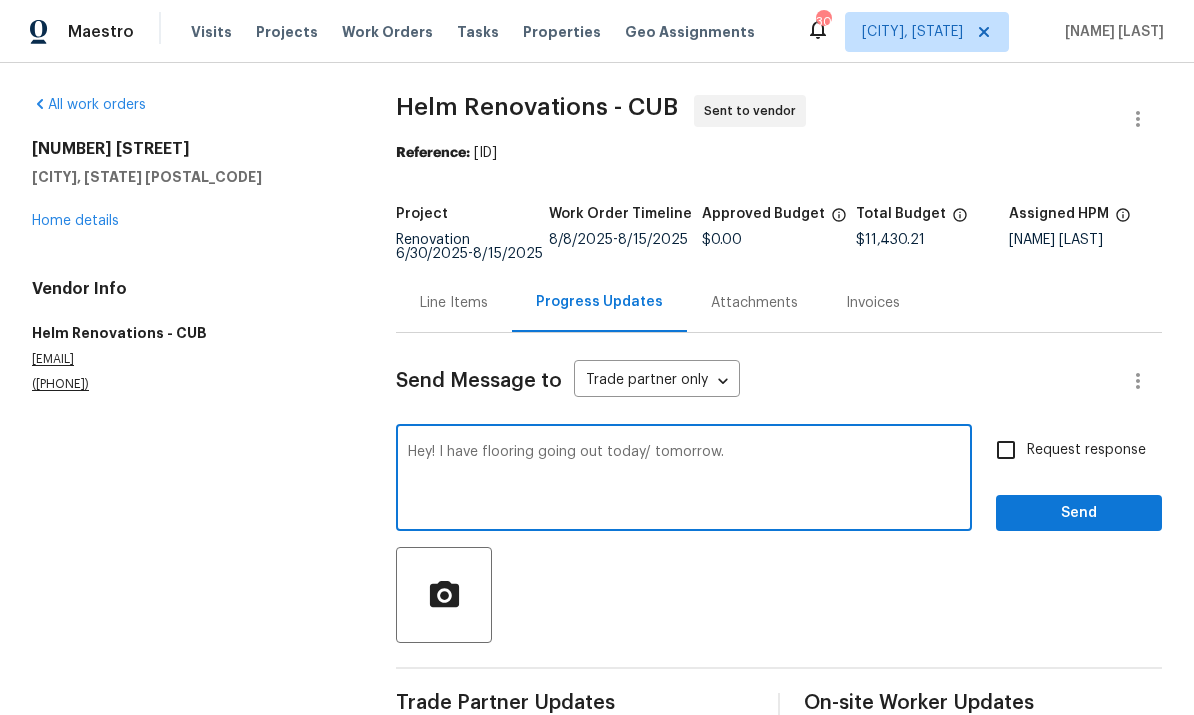 type on "Hey! I have flooring going out today/ tomorrow." 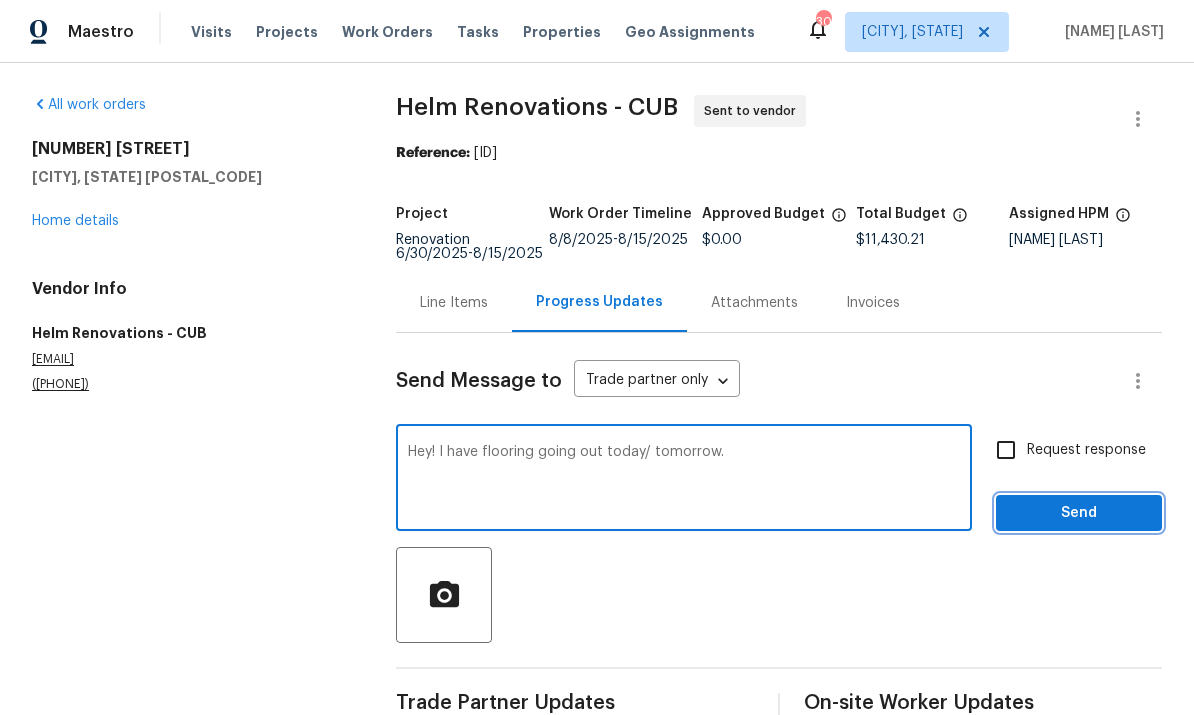 click on "Send" at bounding box center (1079, 513) 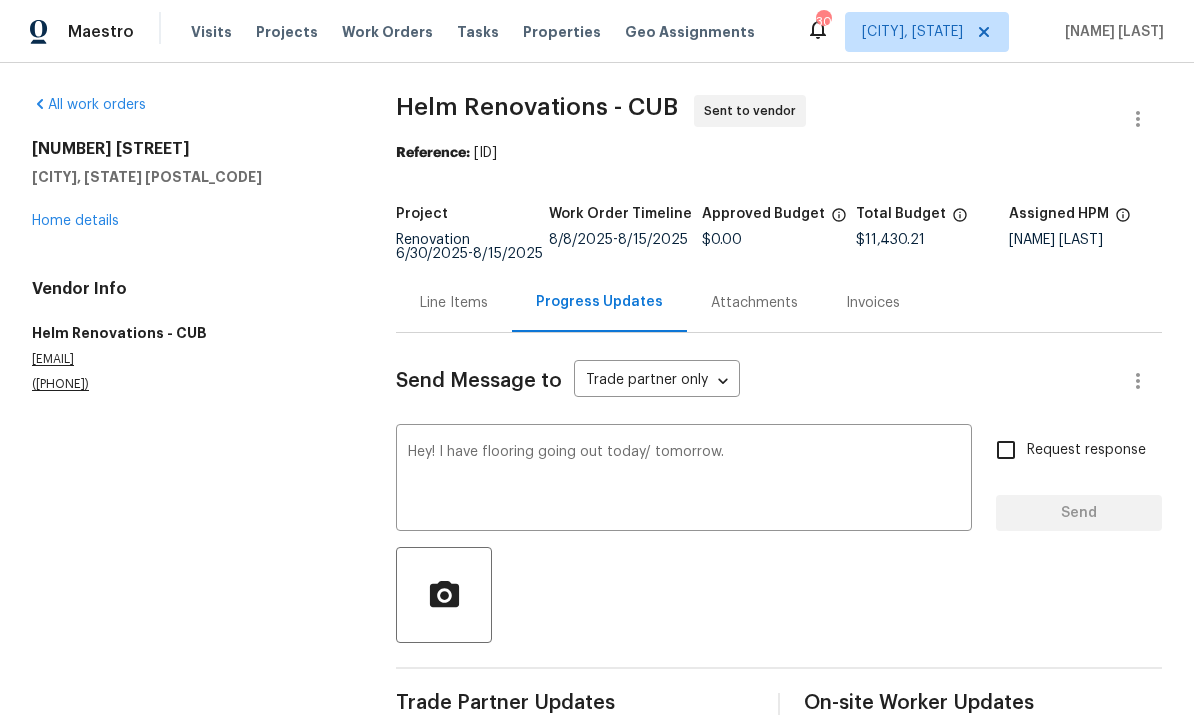 type 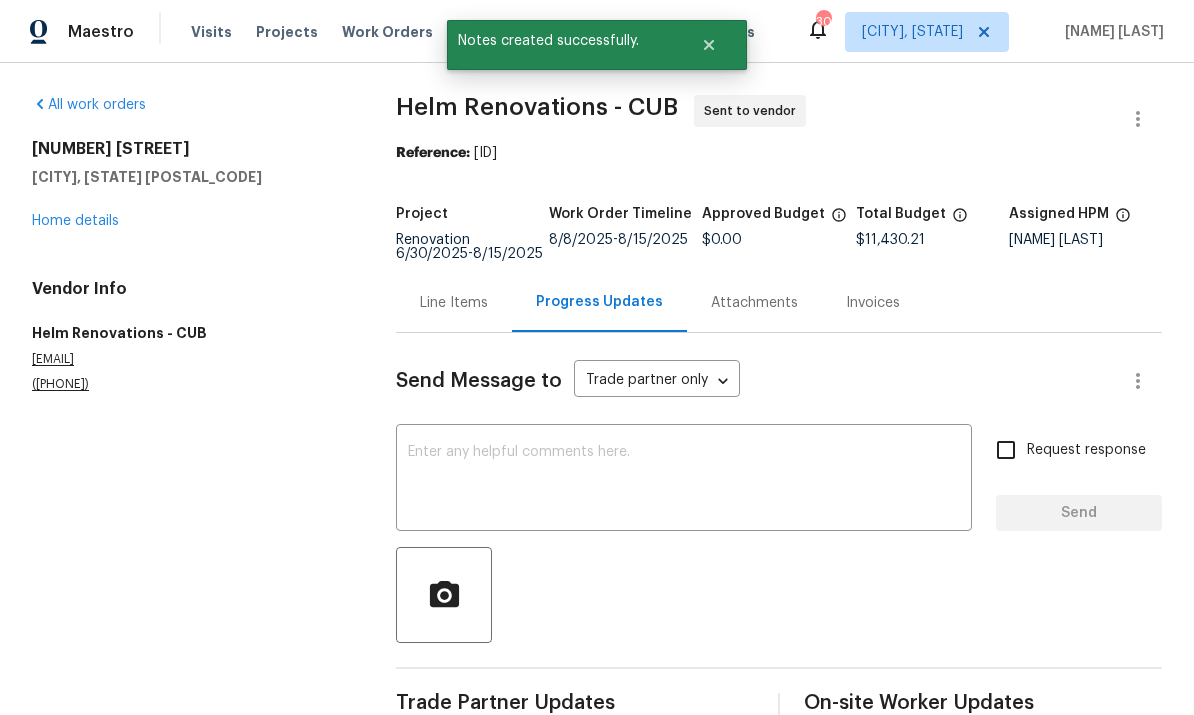 click on "Home details" at bounding box center (75, 221) 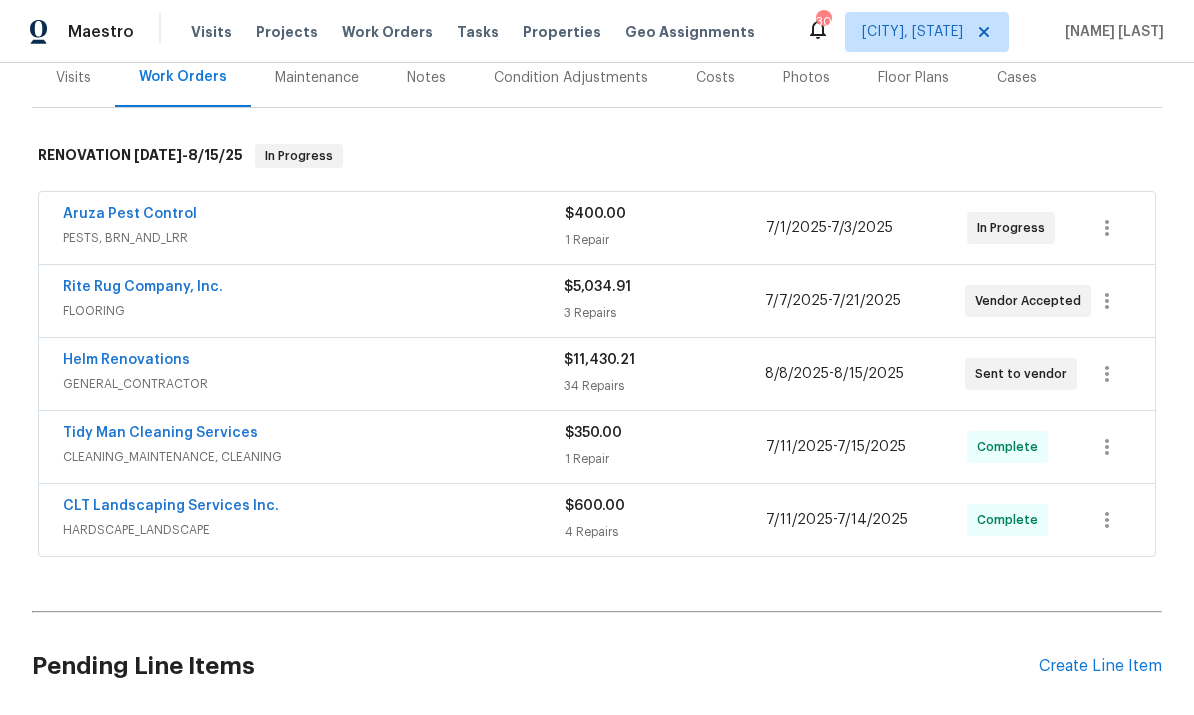 scroll, scrollTop: 287, scrollLeft: 0, axis: vertical 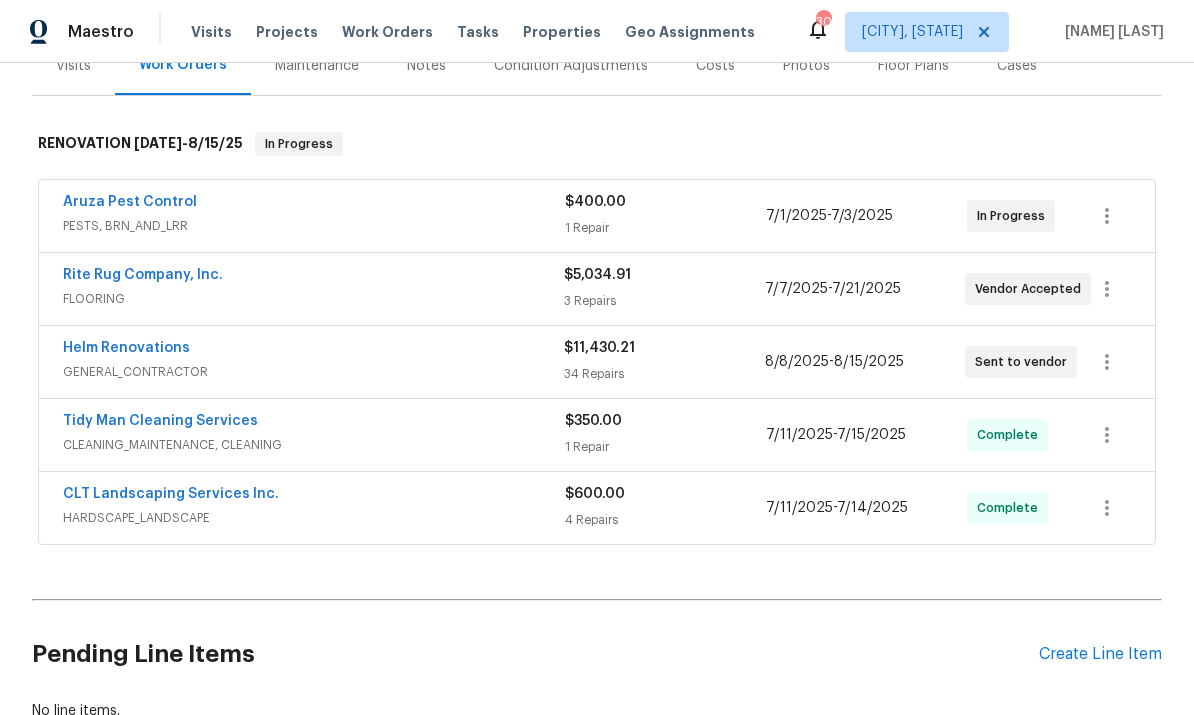 click on "Create Line Item" at bounding box center (1100, 654) 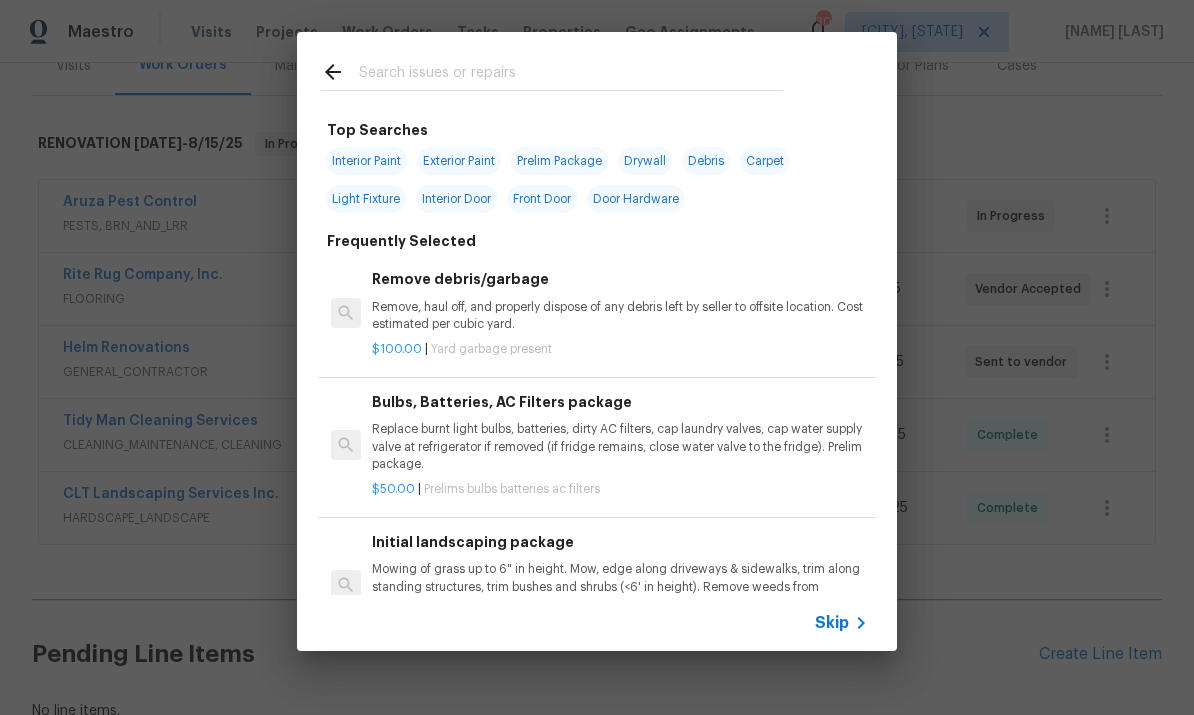 click at bounding box center [571, 75] 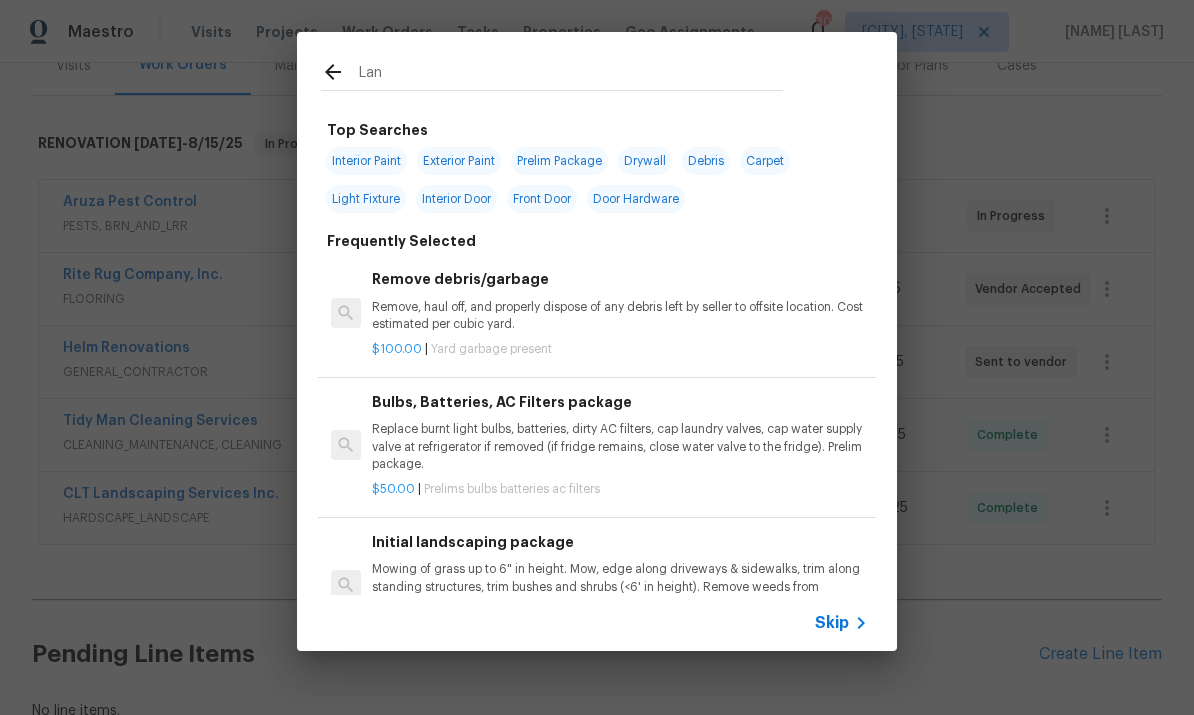 type on "Land" 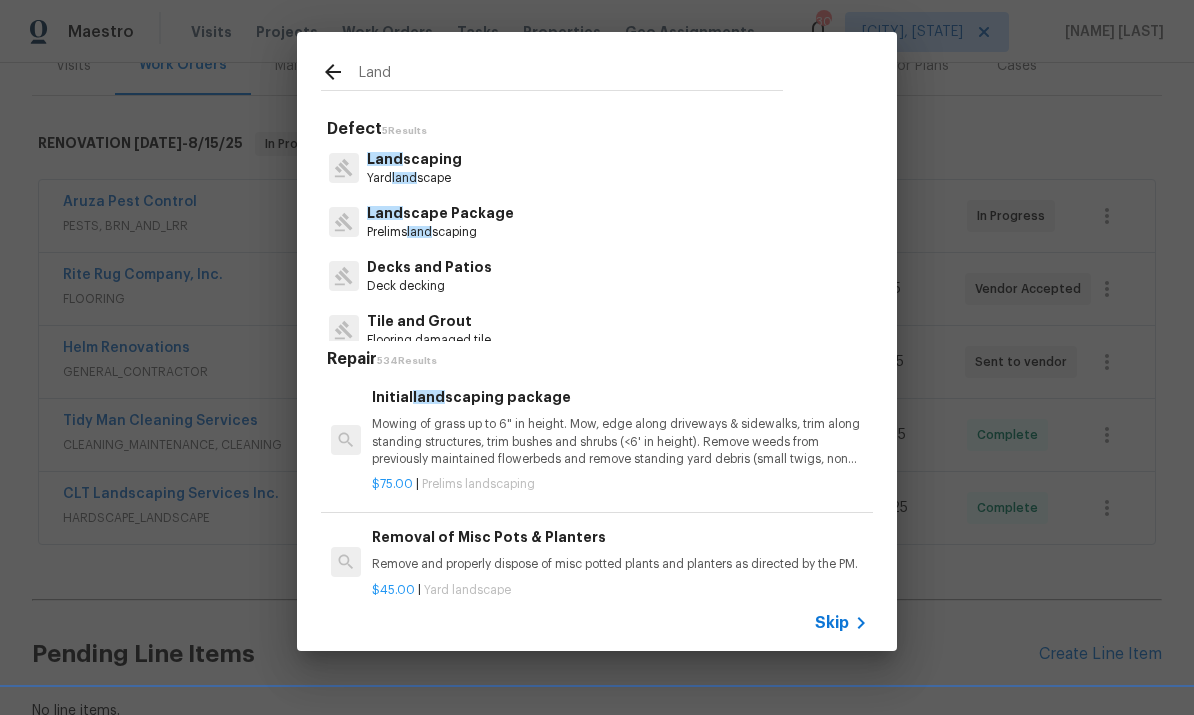 click on "Mowing of grass up to 6" in height. Mow, edge along driveways & sidewalks, trim along standing structures, trim bushes and shrubs (<6' in height). Remove weeds from previously maintained flowerbeds and remove standing yard debris (small twigs, non seasonal falling leaves).  Use leaf blower to remove clippings from hard surfaces."" at bounding box center (620, 441) 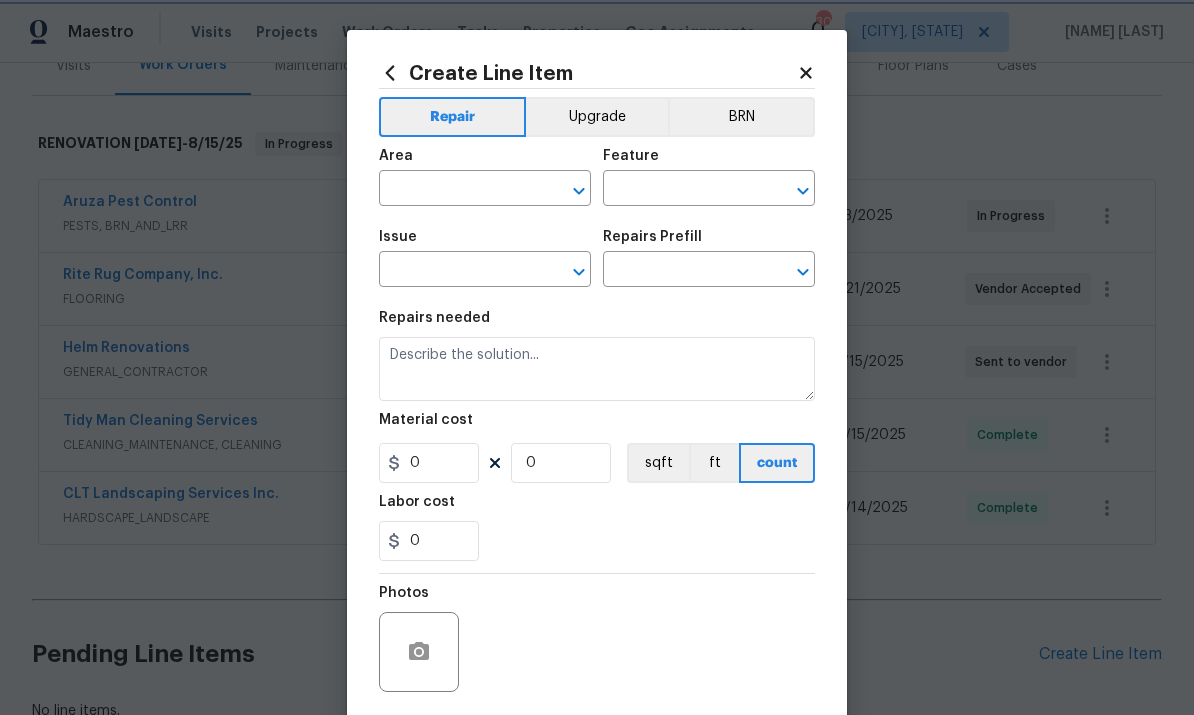 type on "Home Readiness Packages" 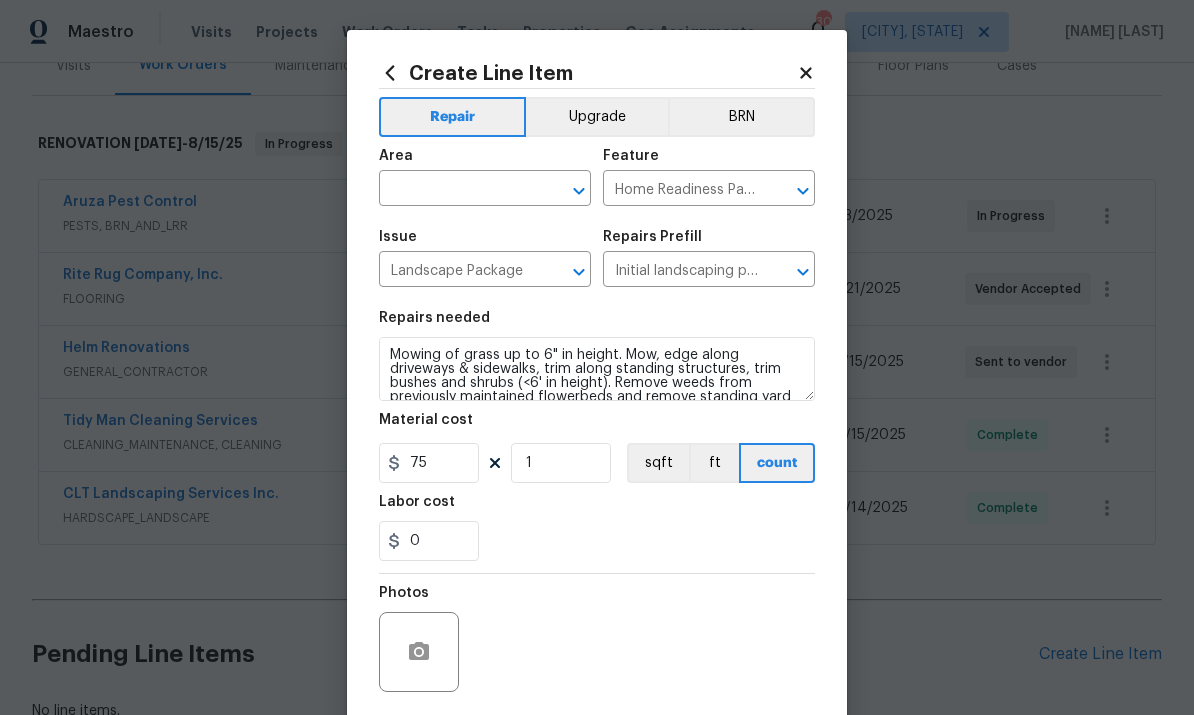 click on "Area" at bounding box center [485, 162] 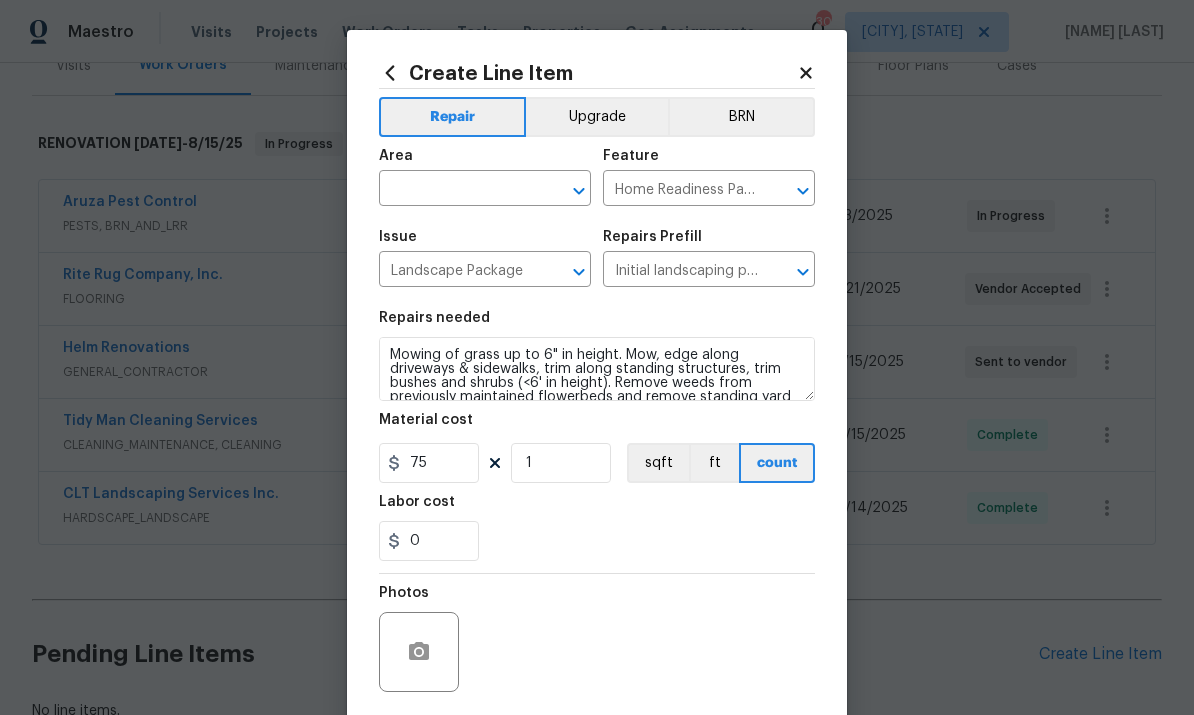 click at bounding box center (457, 190) 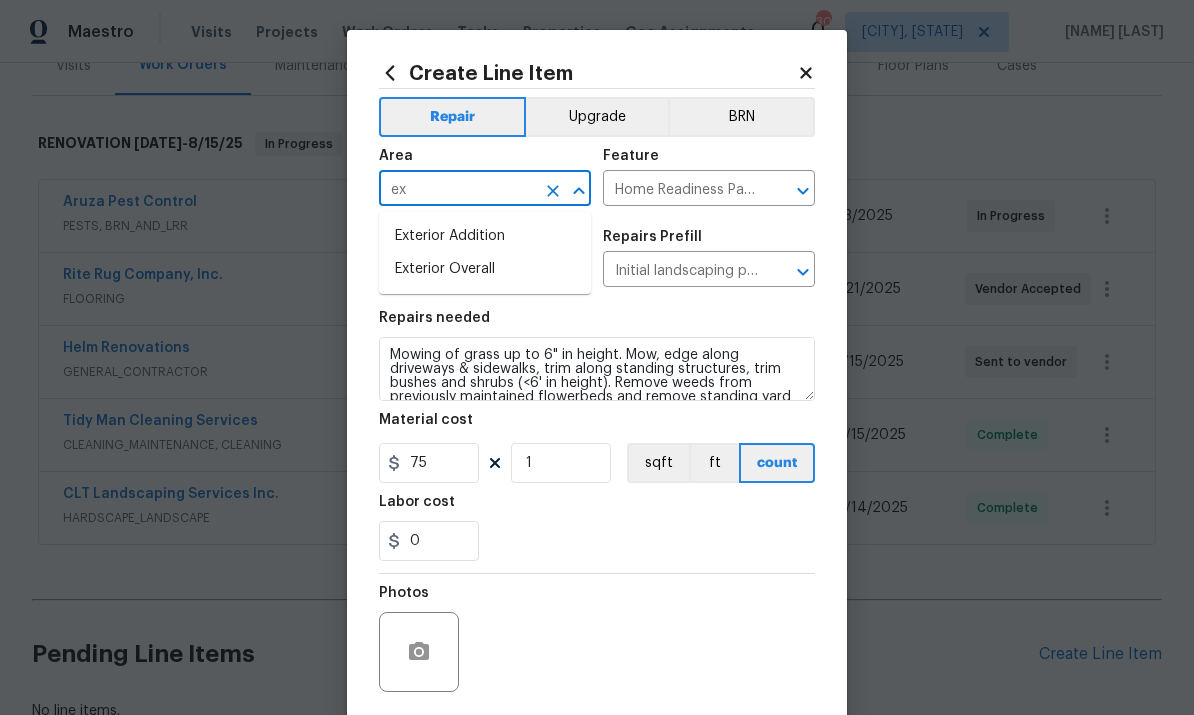 click on "Exterior Overall" at bounding box center (485, 269) 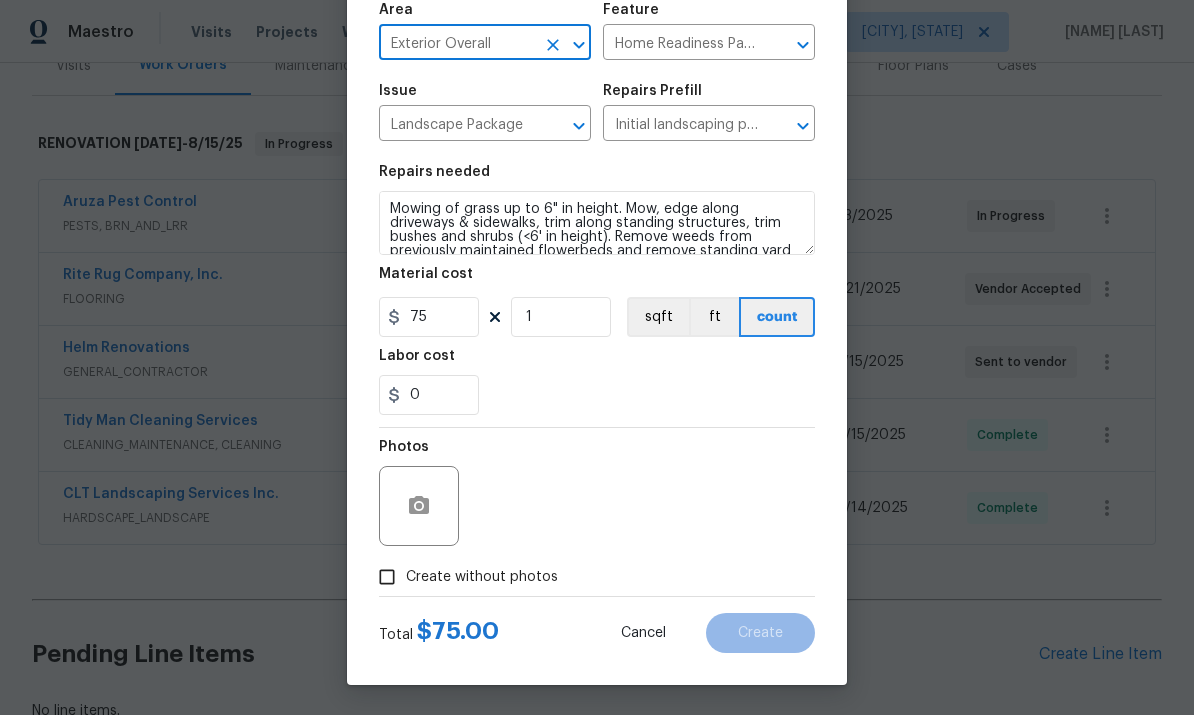 scroll, scrollTop: 150, scrollLeft: 0, axis: vertical 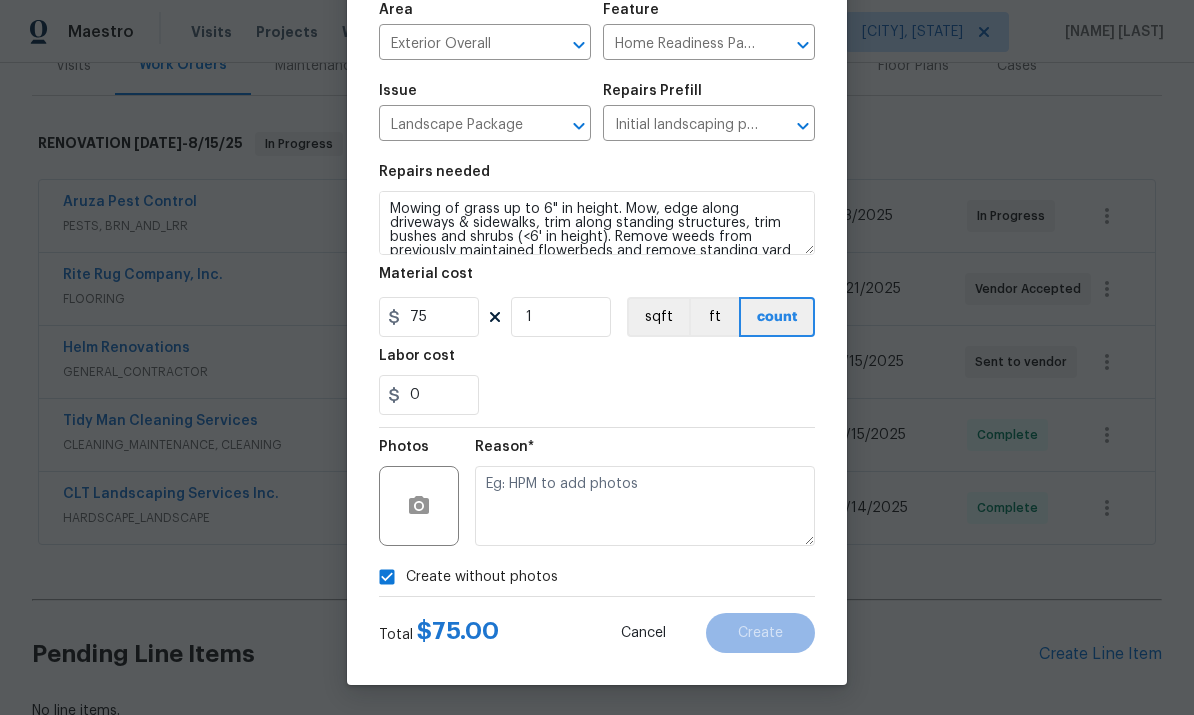 click at bounding box center [645, 506] 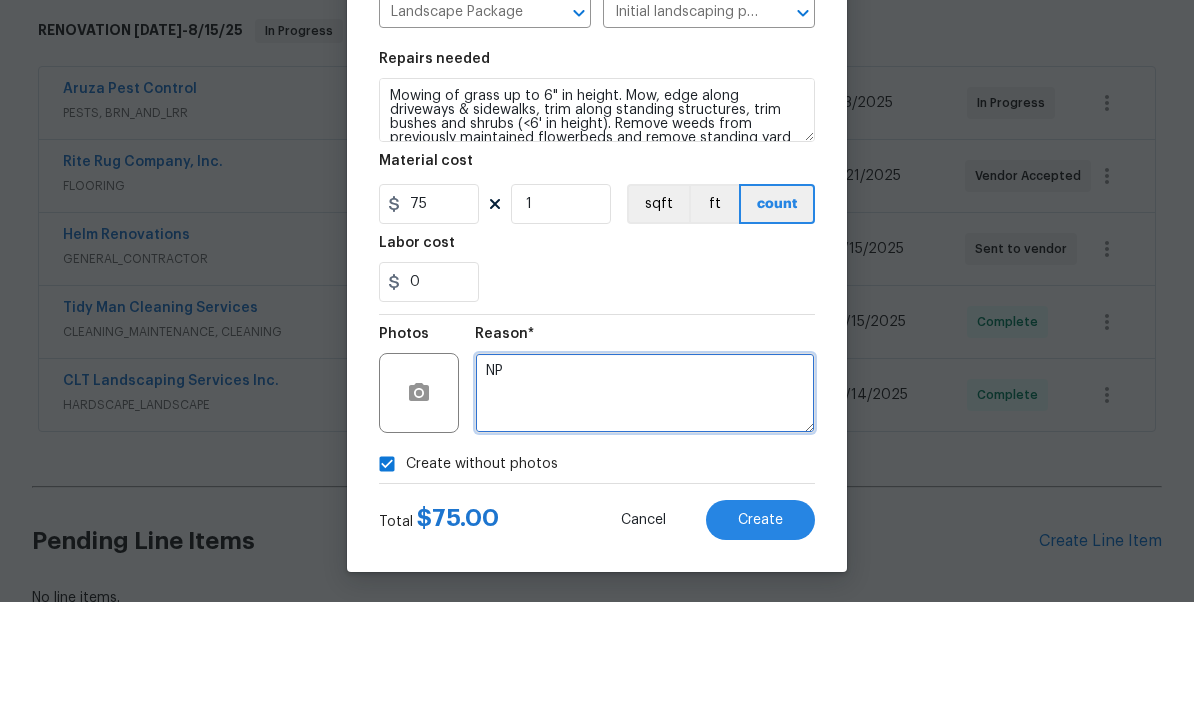 scroll, scrollTop: 75, scrollLeft: 0, axis: vertical 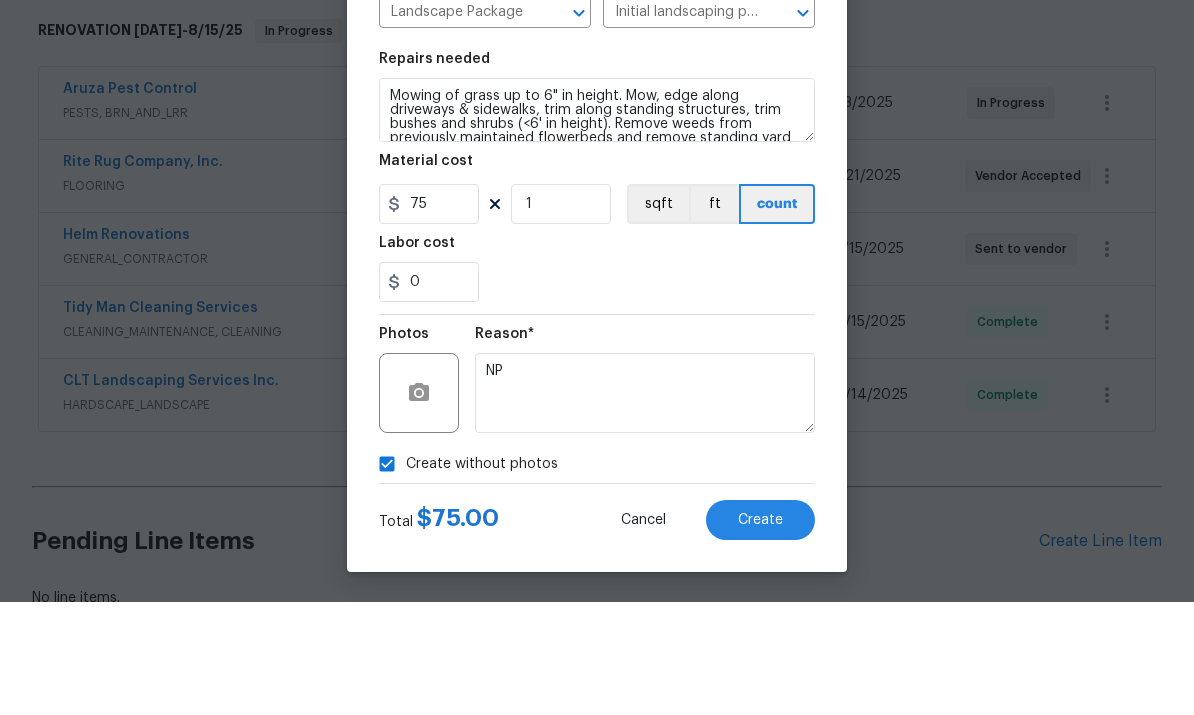 click on "Create" at bounding box center [760, 633] 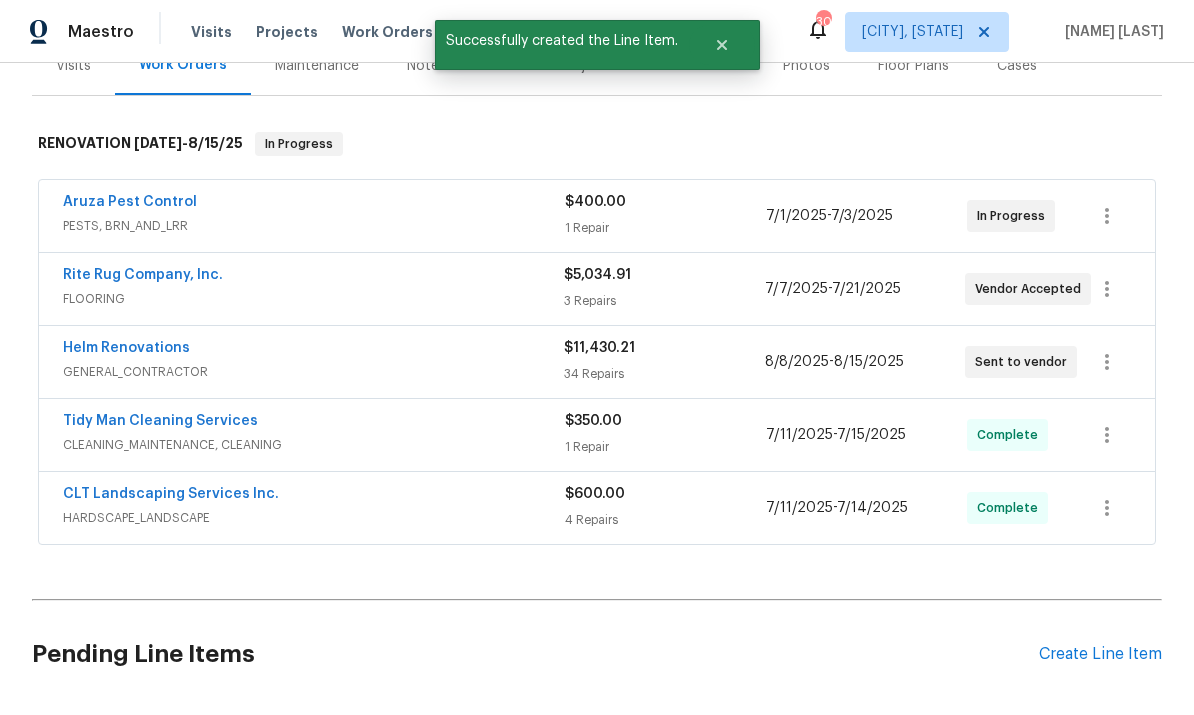 click on "Create Line Item" at bounding box center [1100, 654] 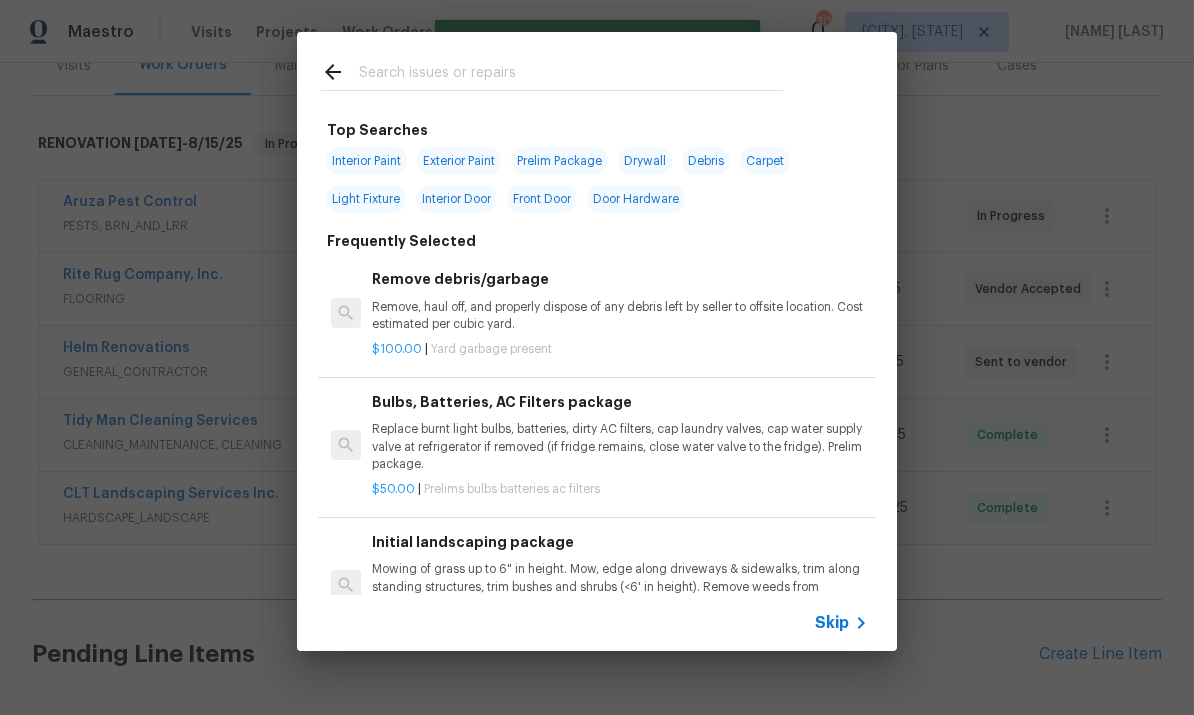 click at bounding box center (571, 75) 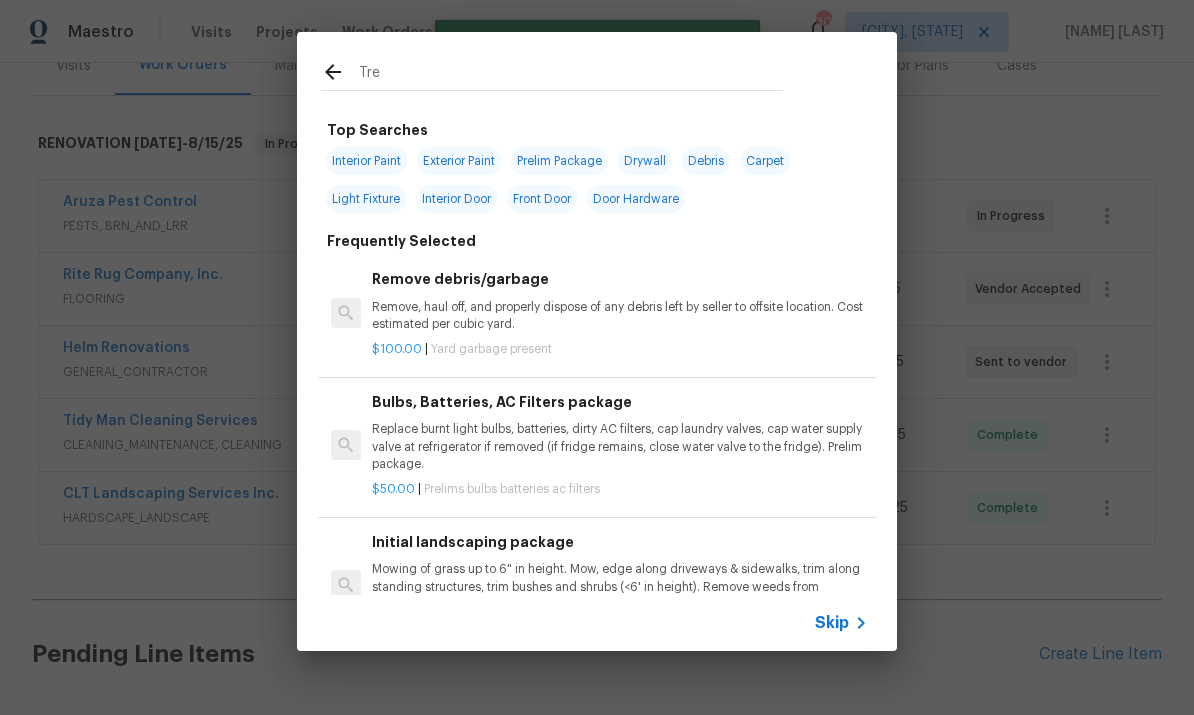 type on "Tree" 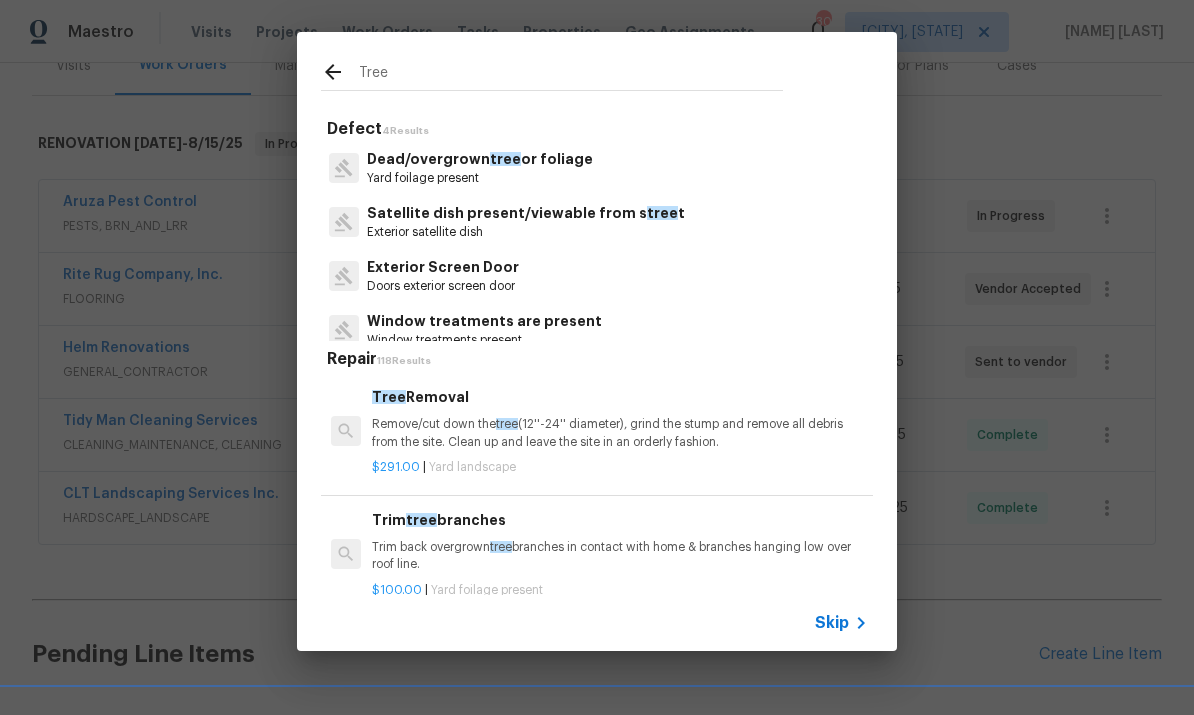 click on "Remove/cut down the  tree  (12''-24'' diameter), grind the stump and remove all debris from the site. Clean up and leave the site in an orderly fashion." at bounding box center [620, 433] 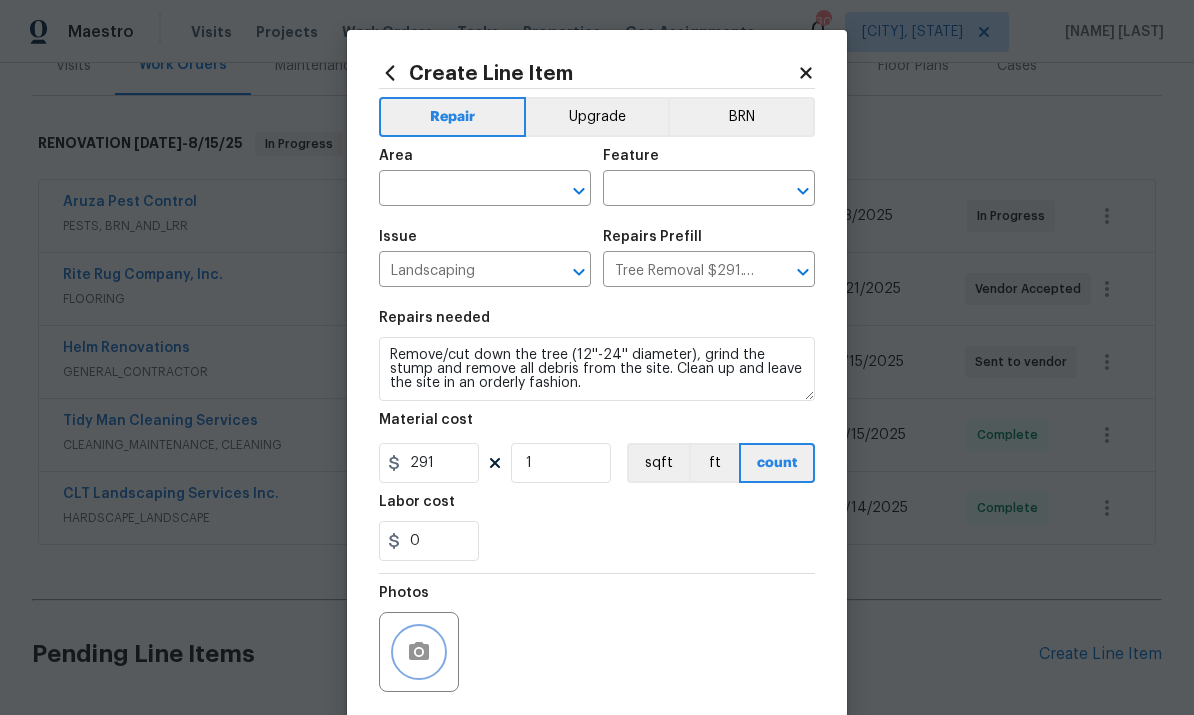 click at bounding box center [419, 652] 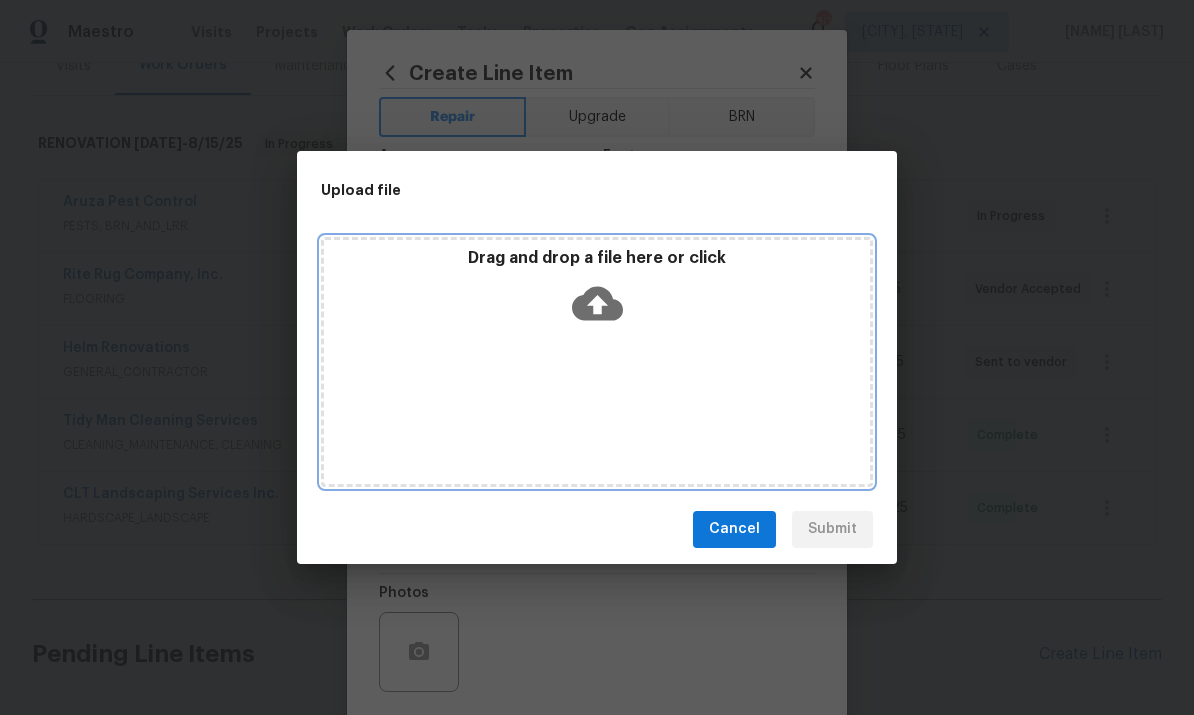 click 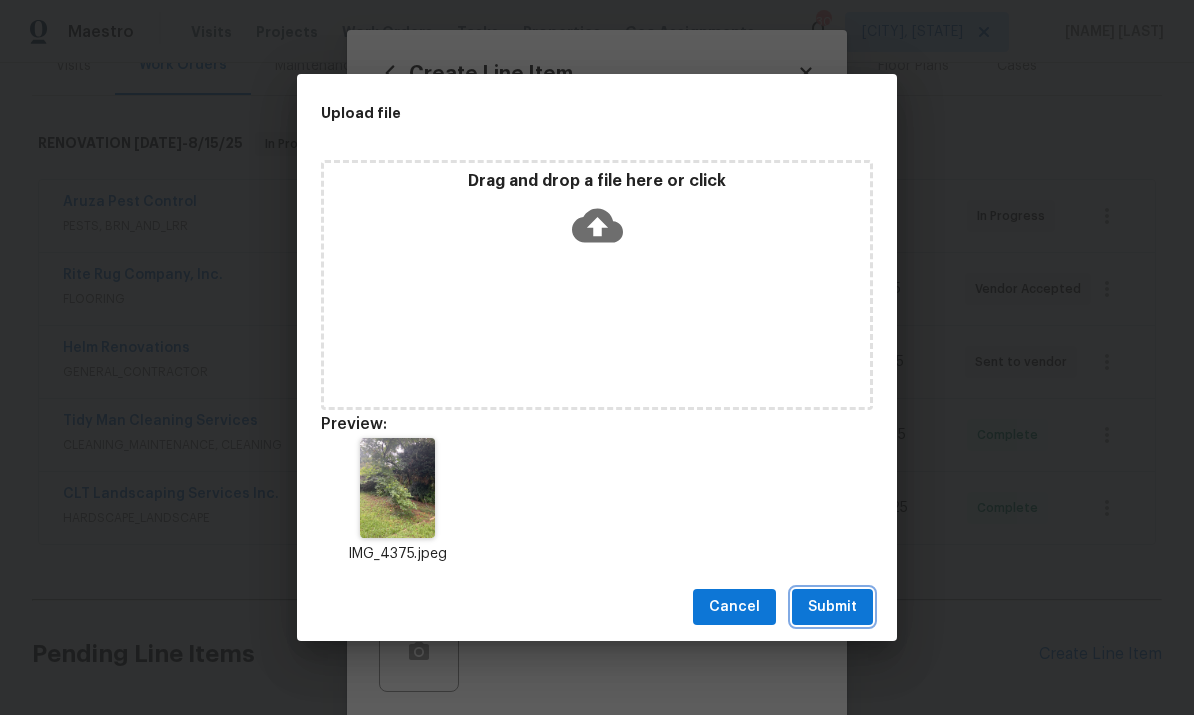 click on "Submit" at bounding box center (832, 607) 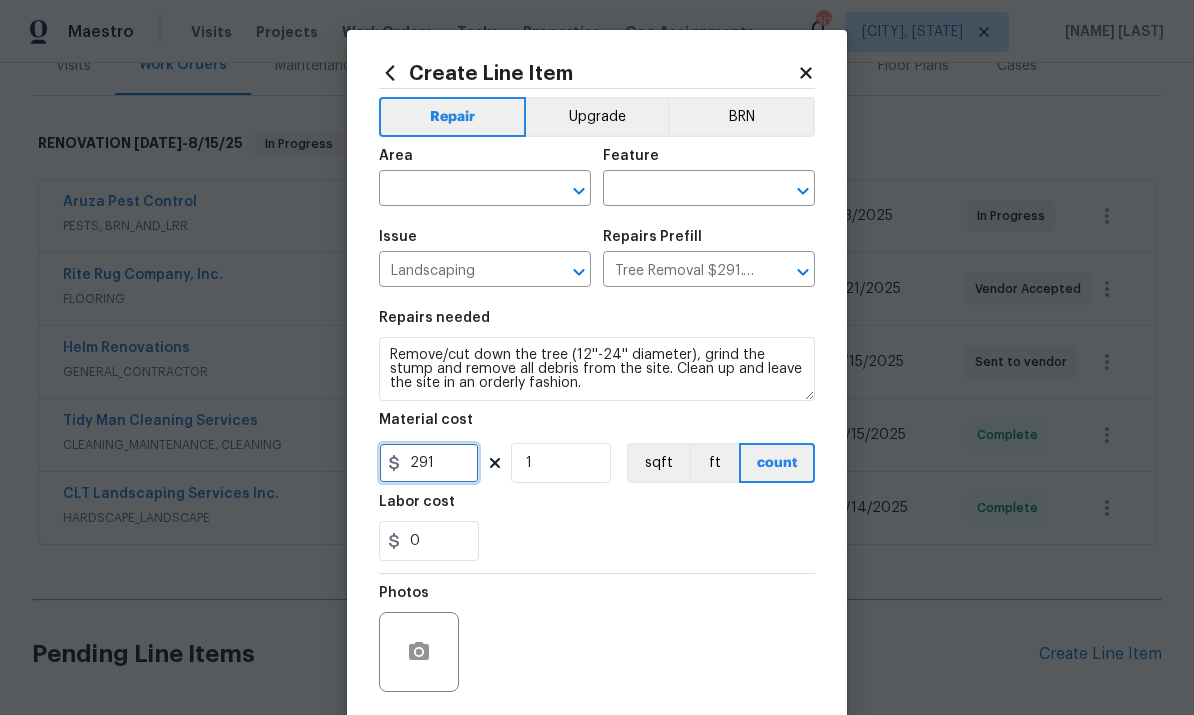 click on "291" at bounding box center [429, 463] 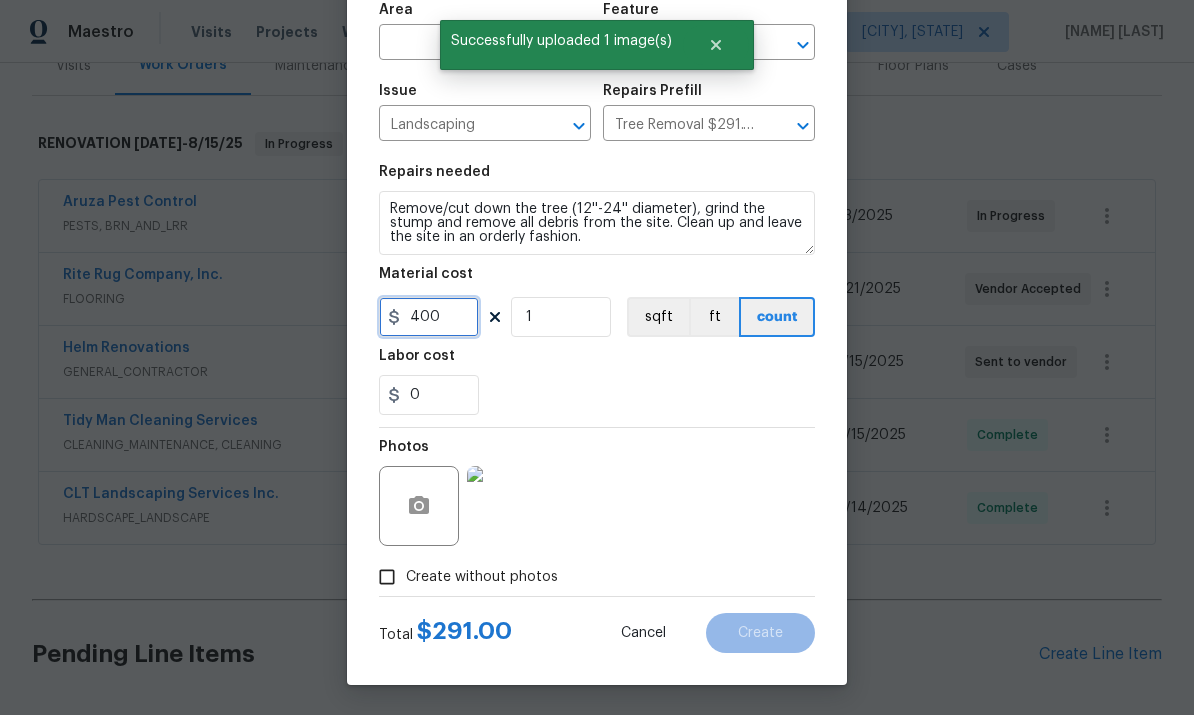 scroll, scrollTop: 150, scrollLeft: 0, axis: vertical 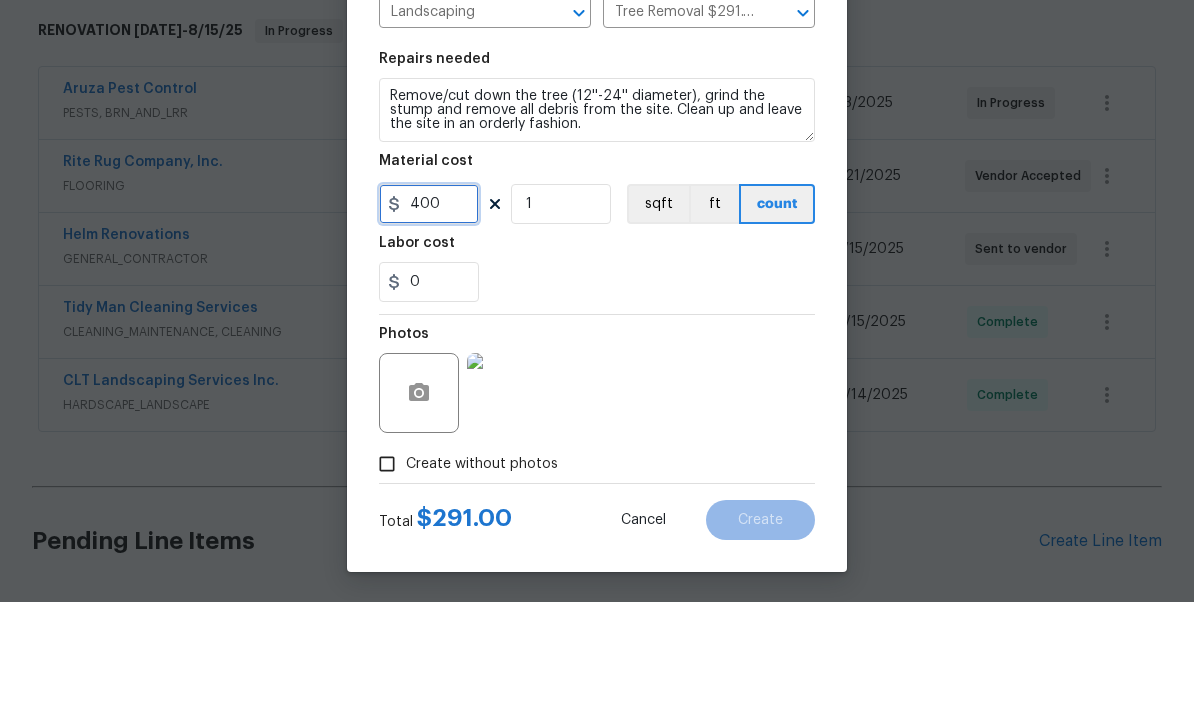 type on "400" 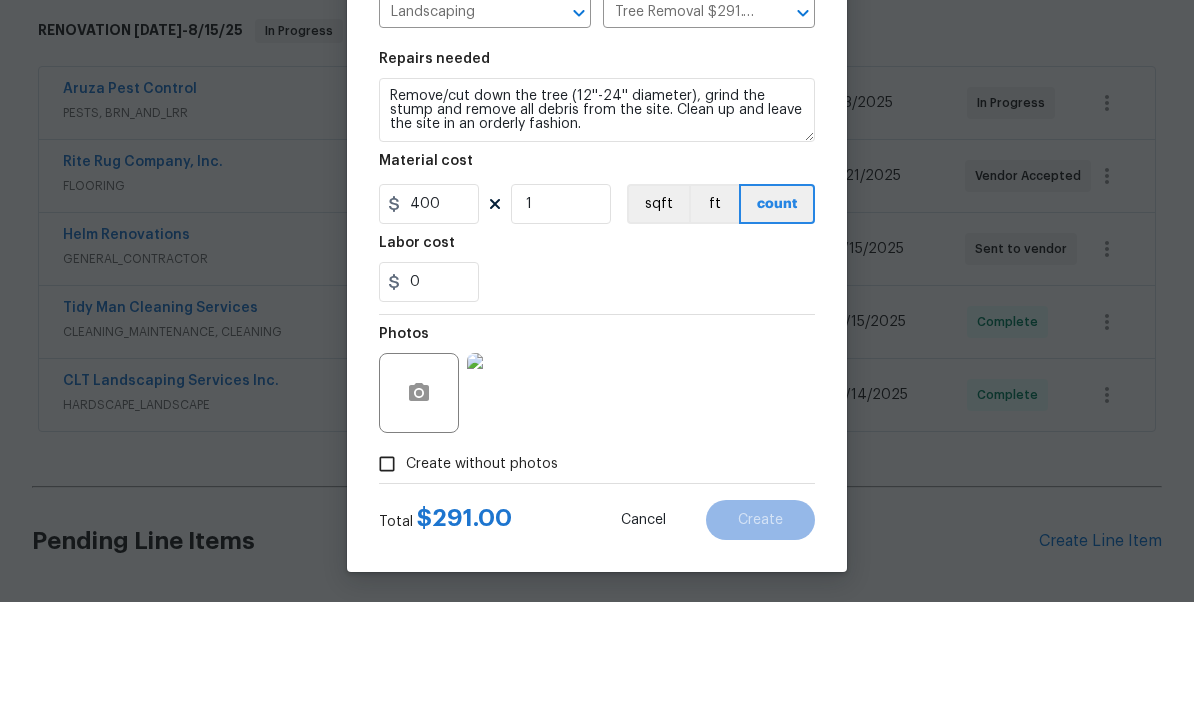 click on "Photos" at bounding box center (597, 493) 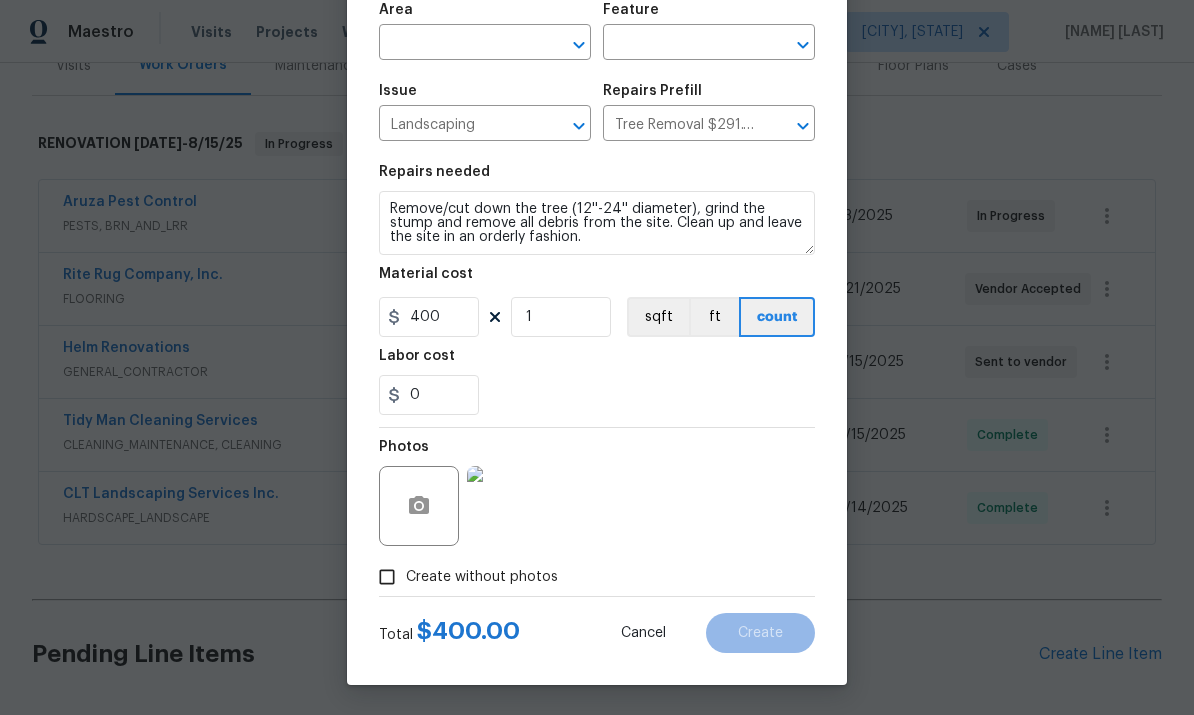 click at bounding box center [457, 44] 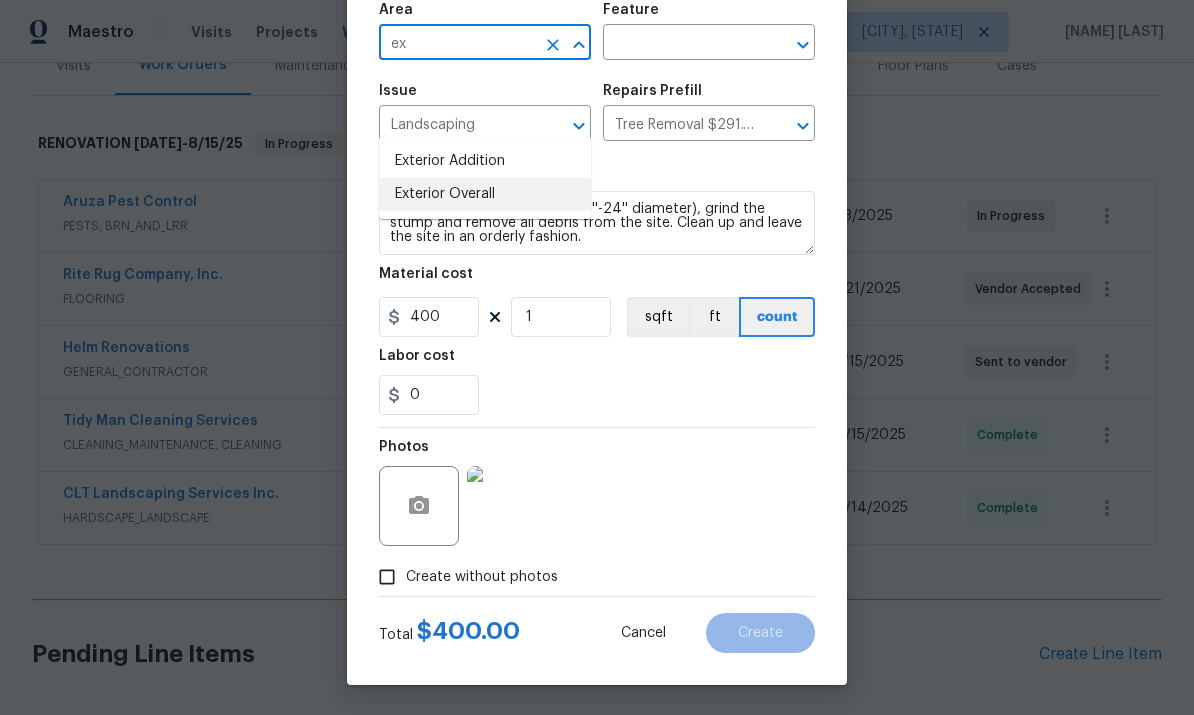 click on "Exterior Overall" at bounding box center [485, 194] 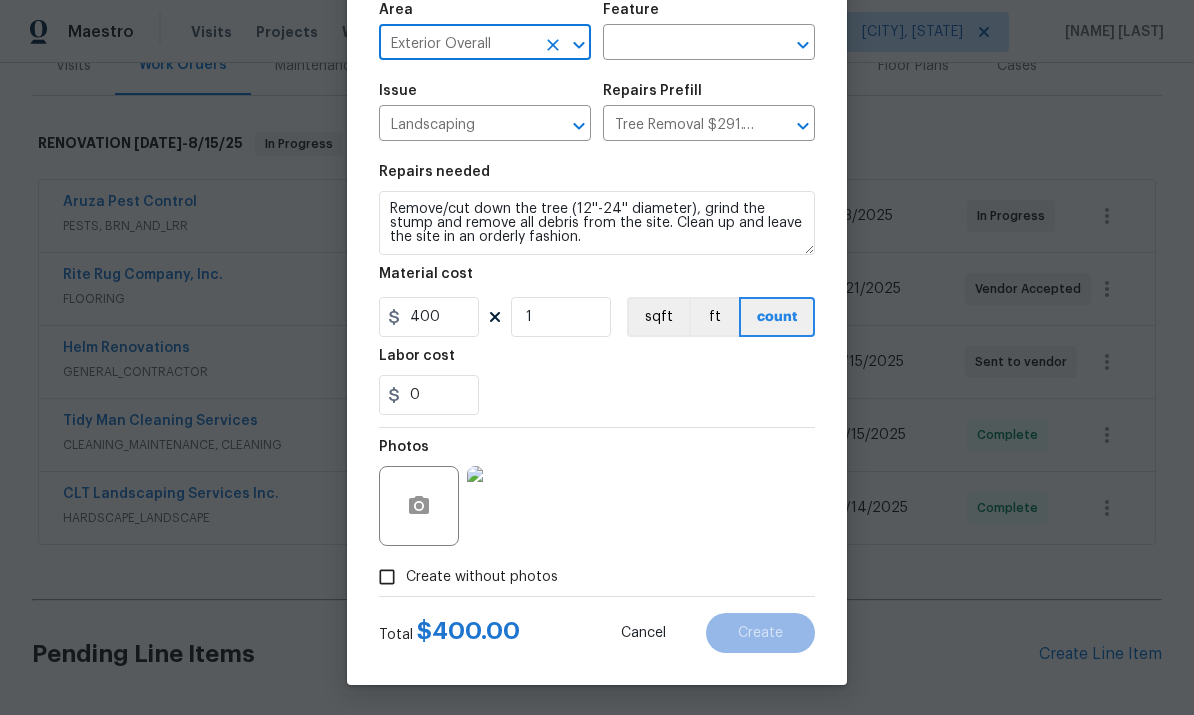 click at bounding box center [681, 44] 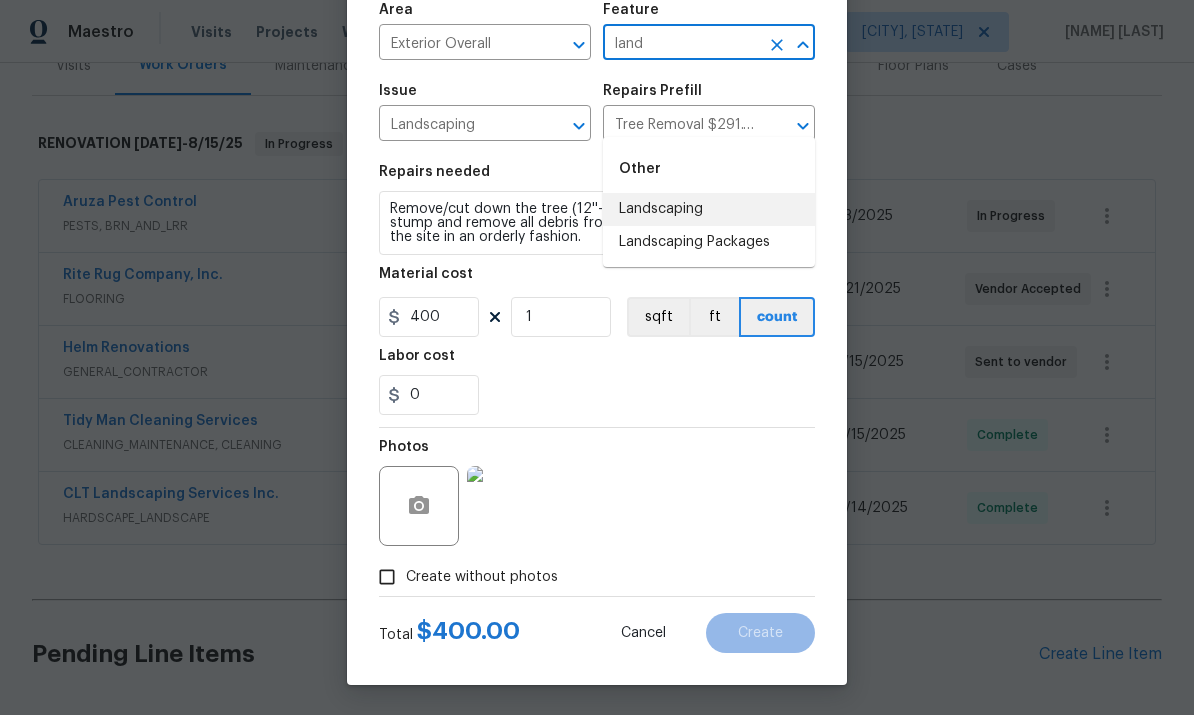 click on "Landscaping" at bounding box center (709, 209) 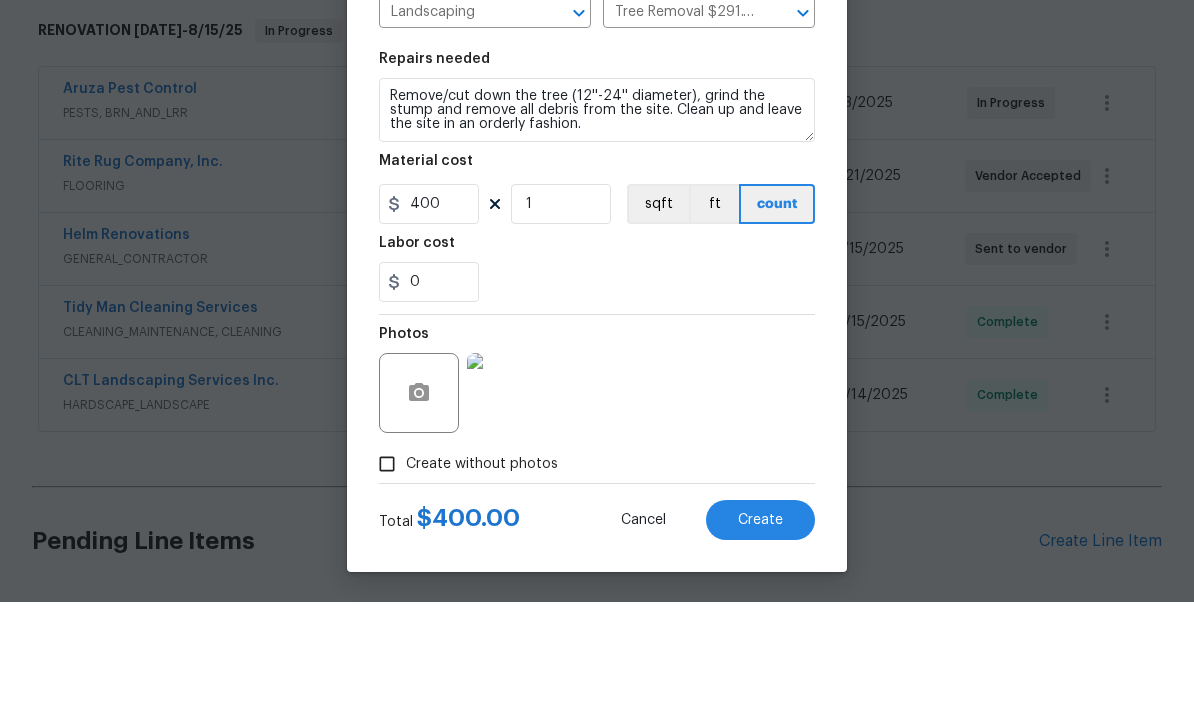 click on "Create" at bounding box center (760, 633) 